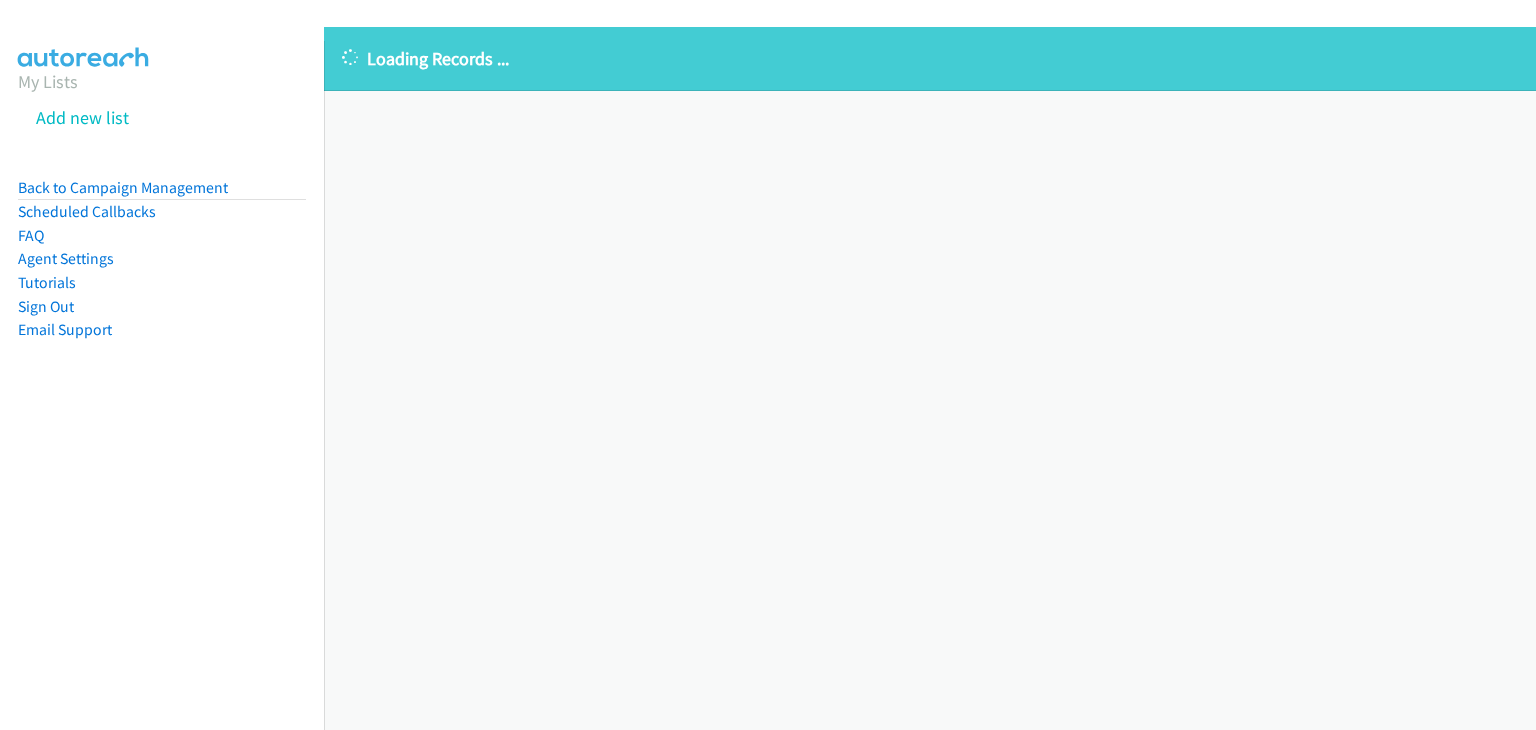 scroll, scrollTop: 0, scrollLeft: 0, axis: both 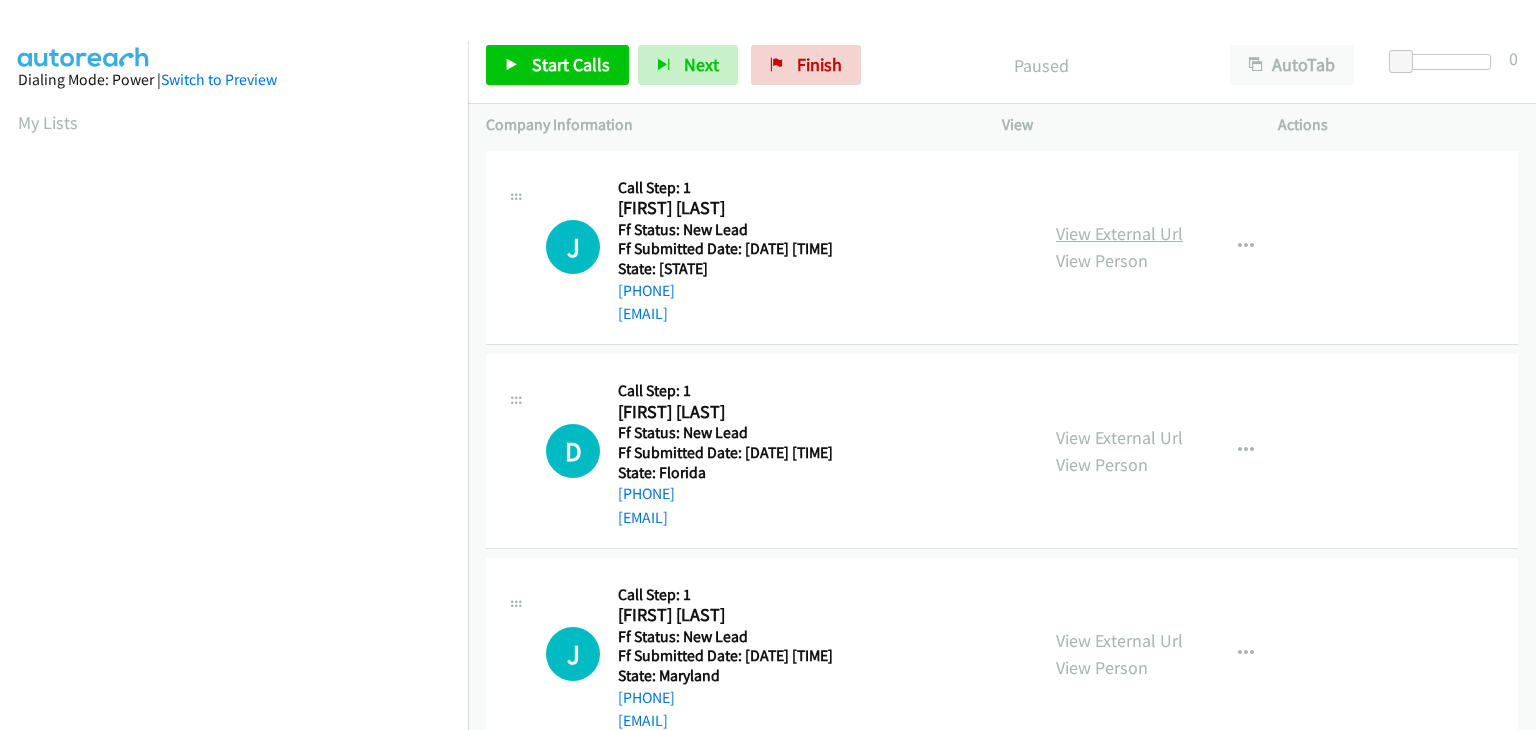 click on "View External Url" at bounding box center [1119, 233] 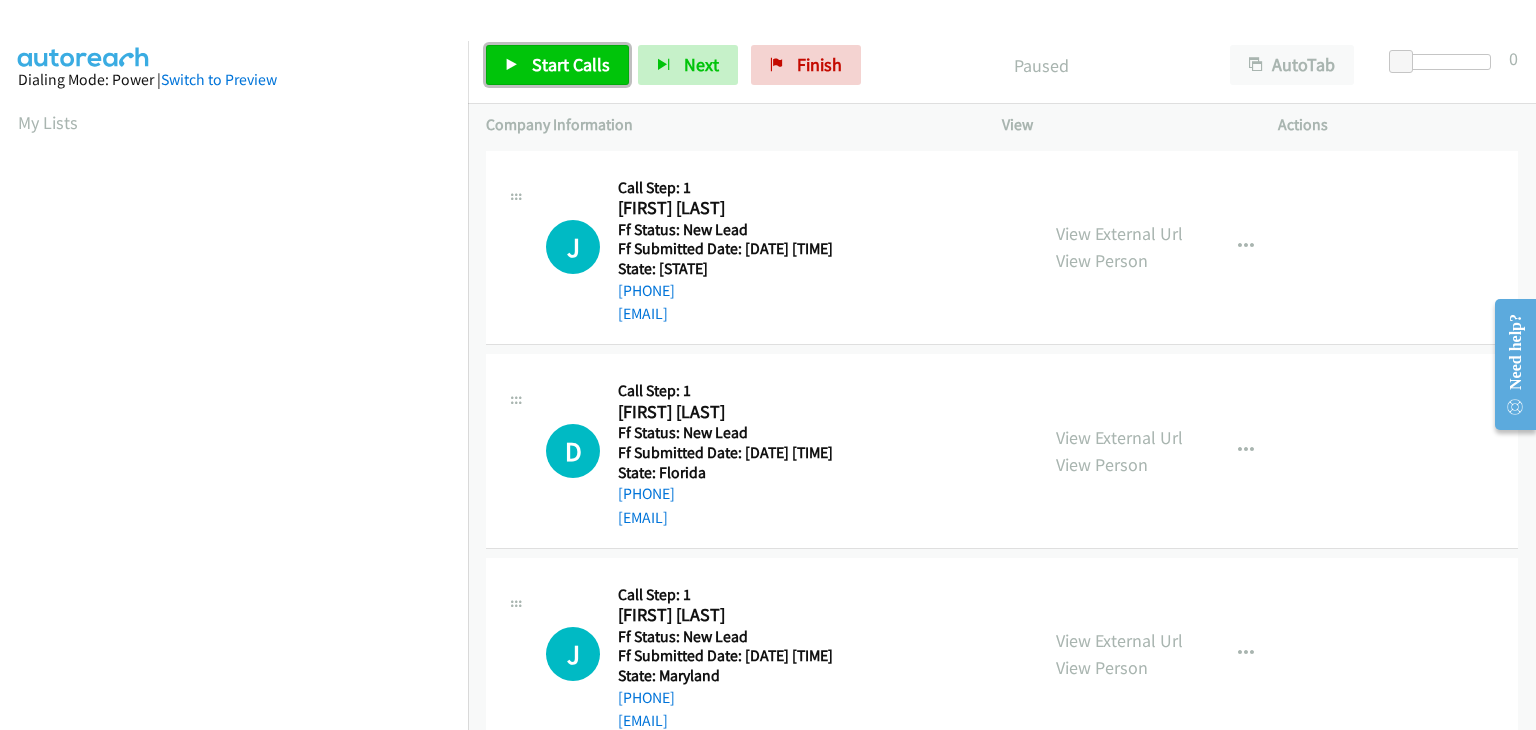 click on "Start Calls" at bounding box center (571, 64) 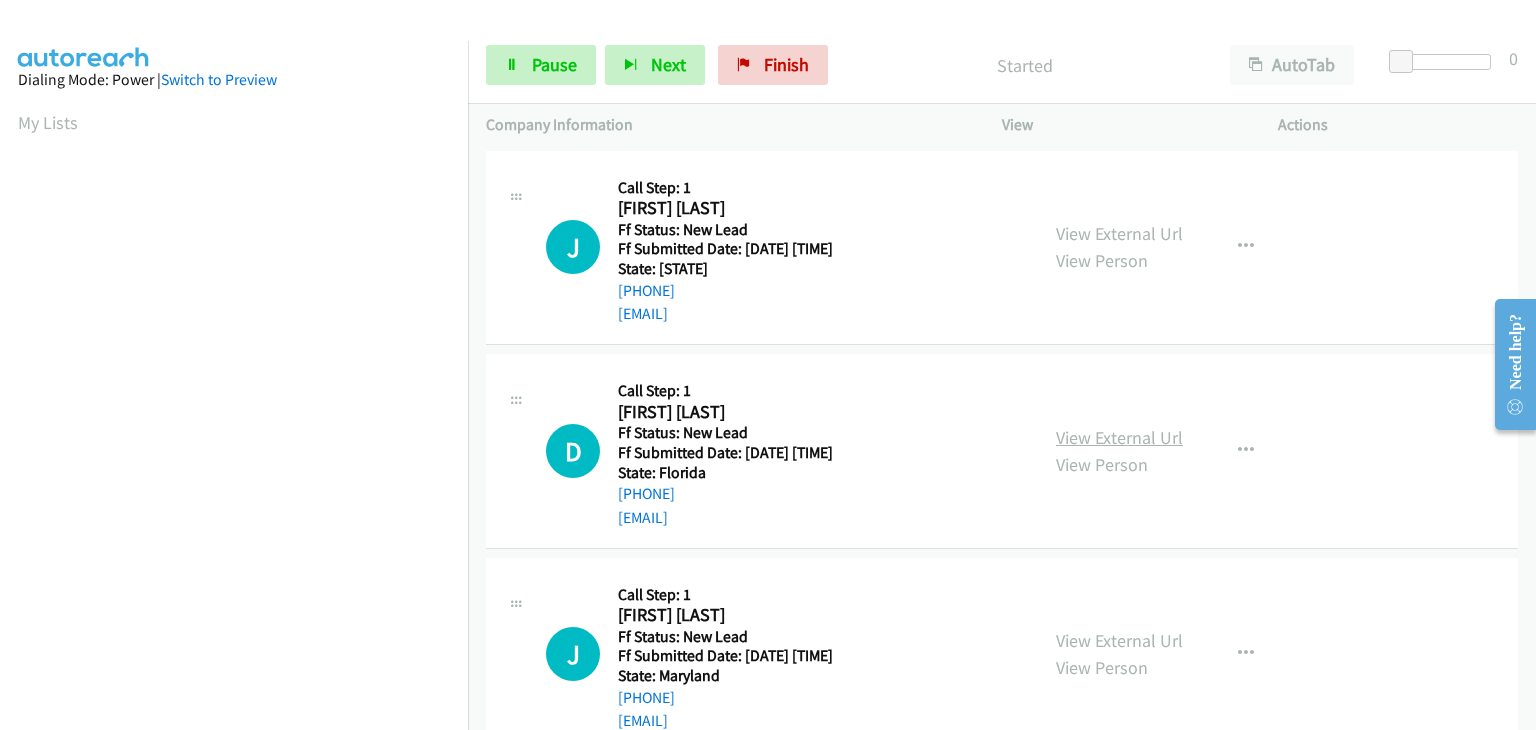 click on "View External Url" at bounding box center (1119, 437) 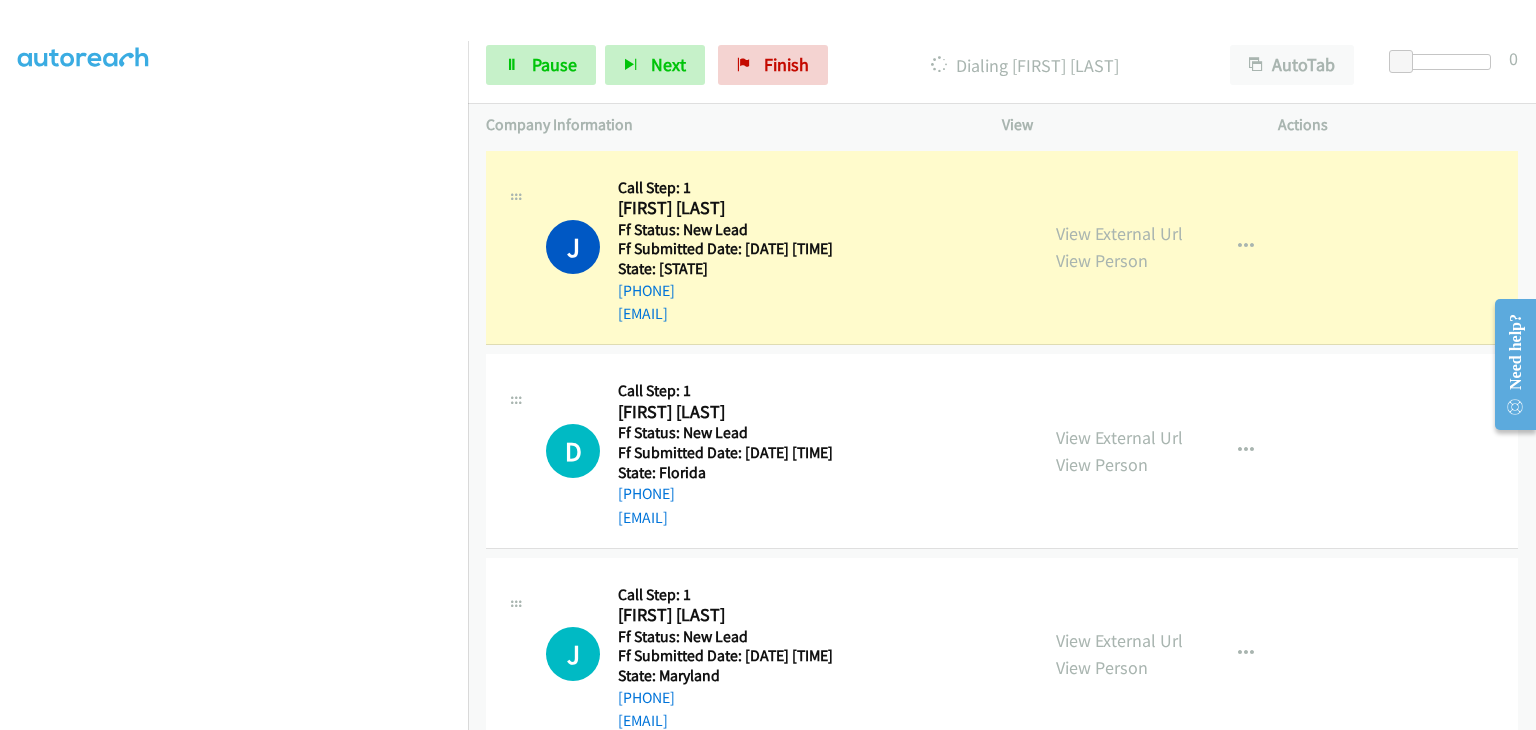 scroll, scrollTop: 392, scrollLeft: 0, axis: vertical 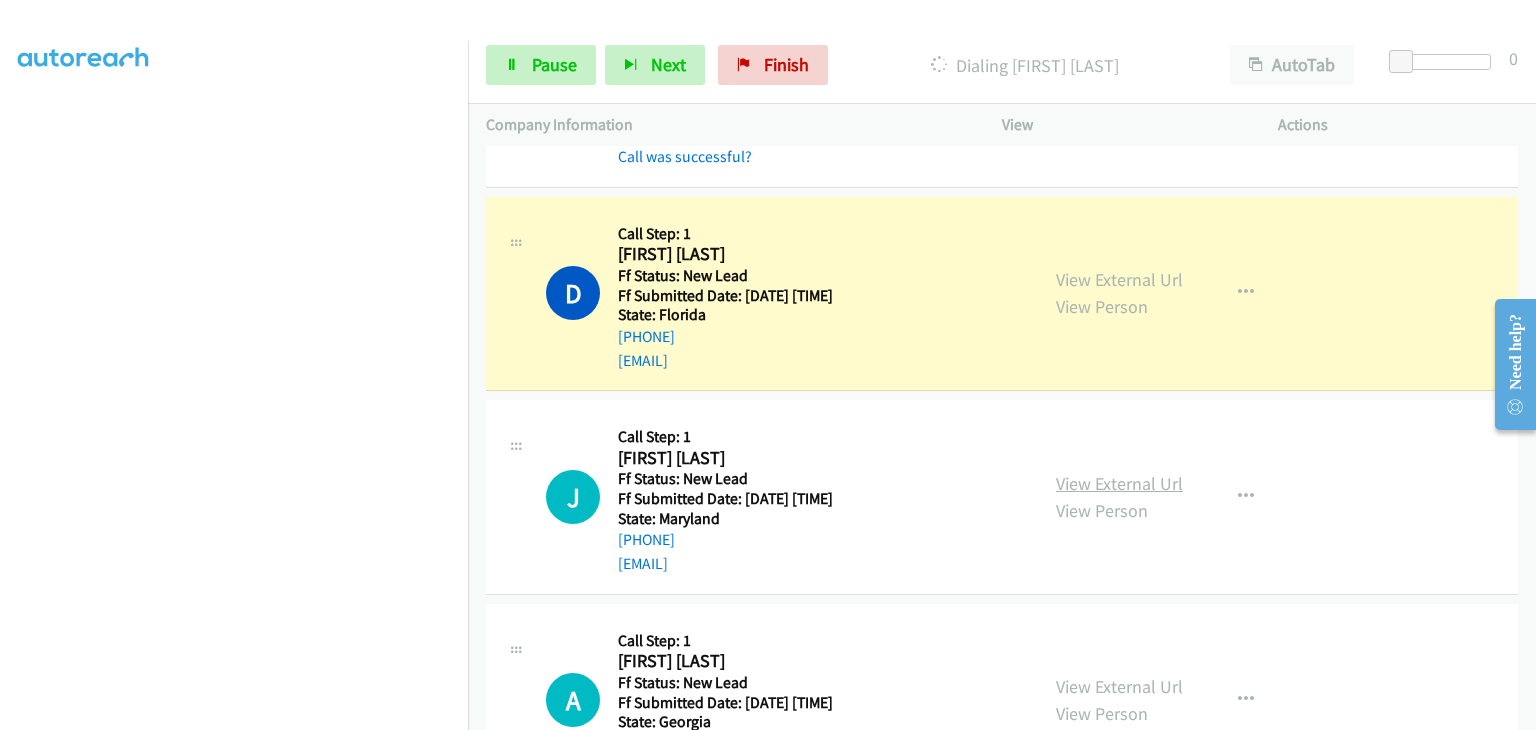 click on "View External Url" at bounding box center (1119, 483) 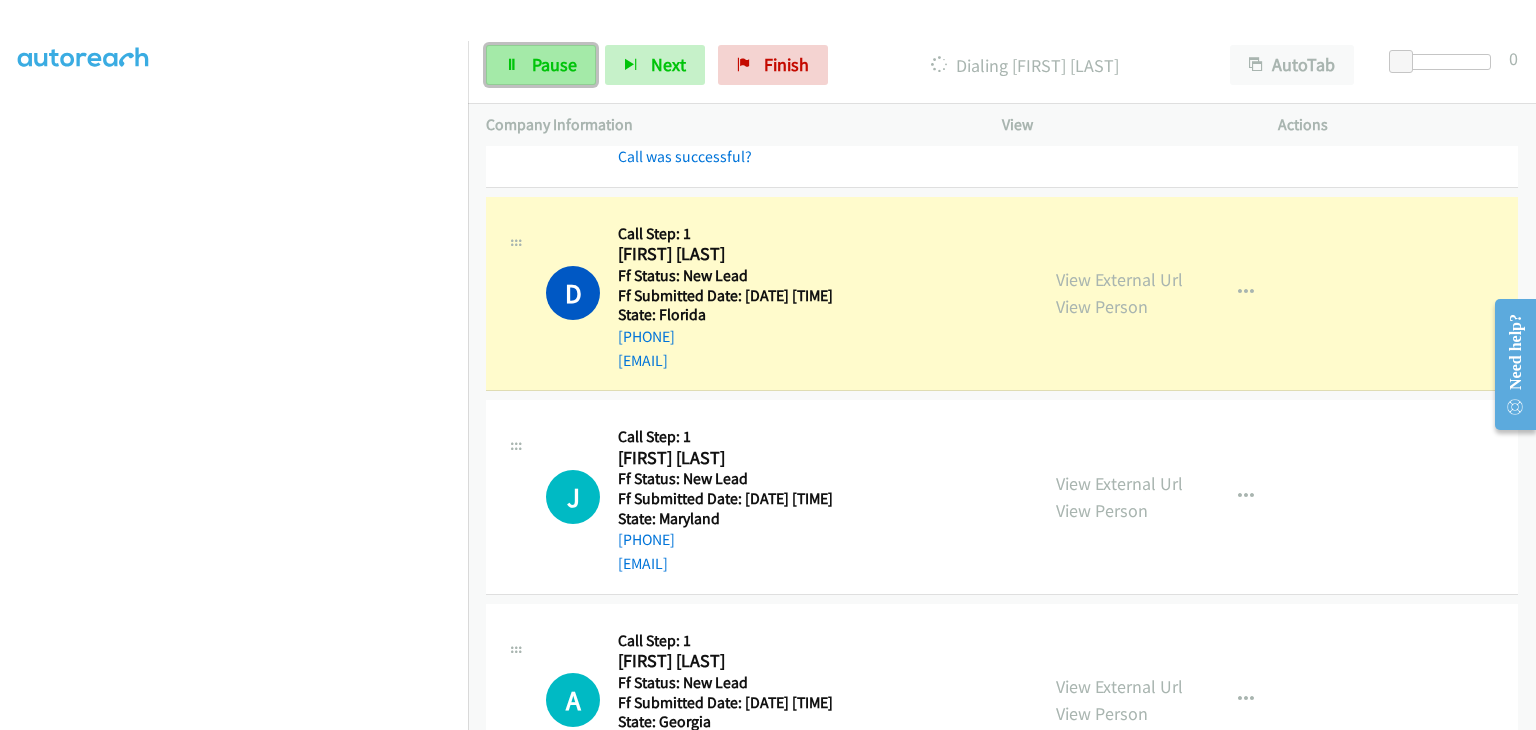 click on "Pause" at bounding box center [554, 64] 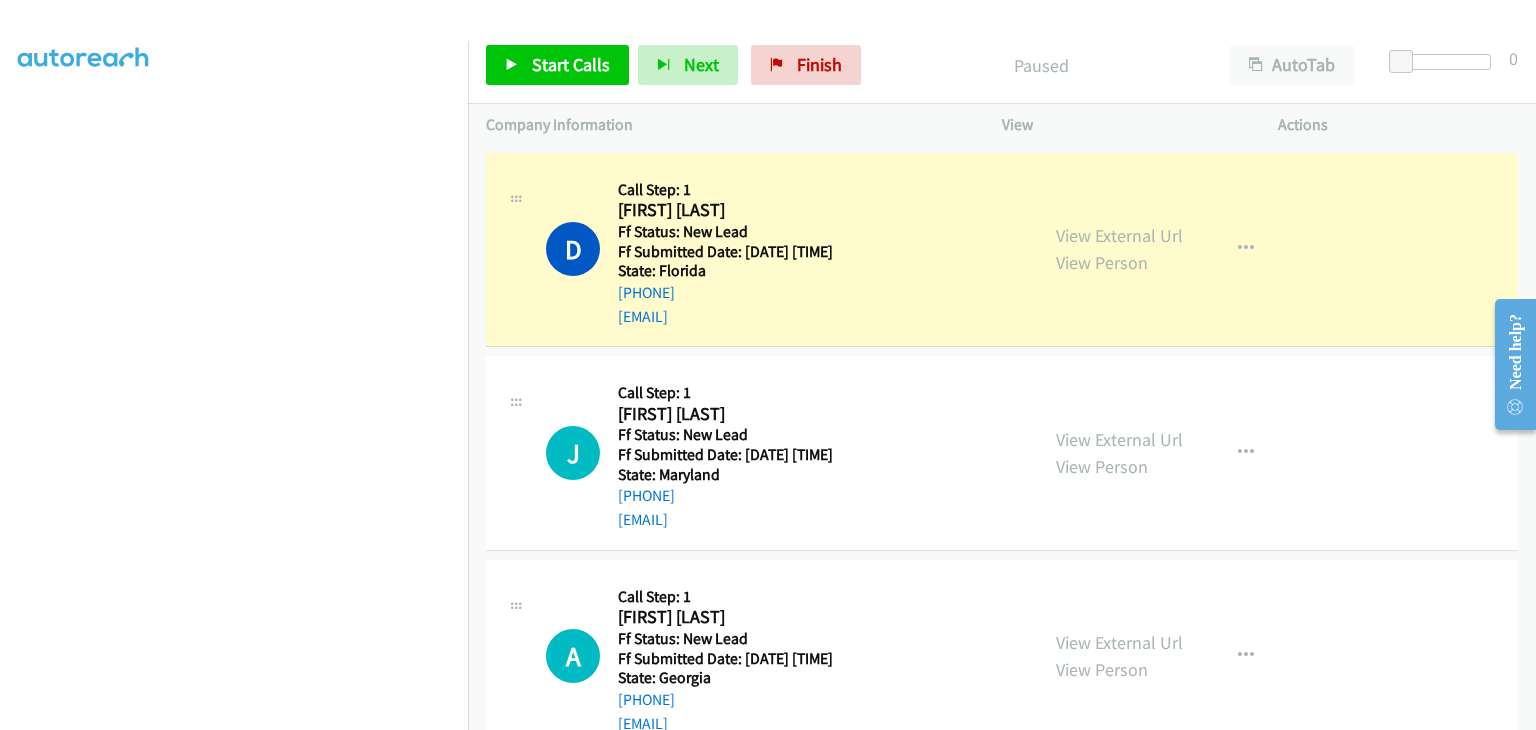 scroll, scrollTop: 200, scrollLeft: 0, axis: vertical 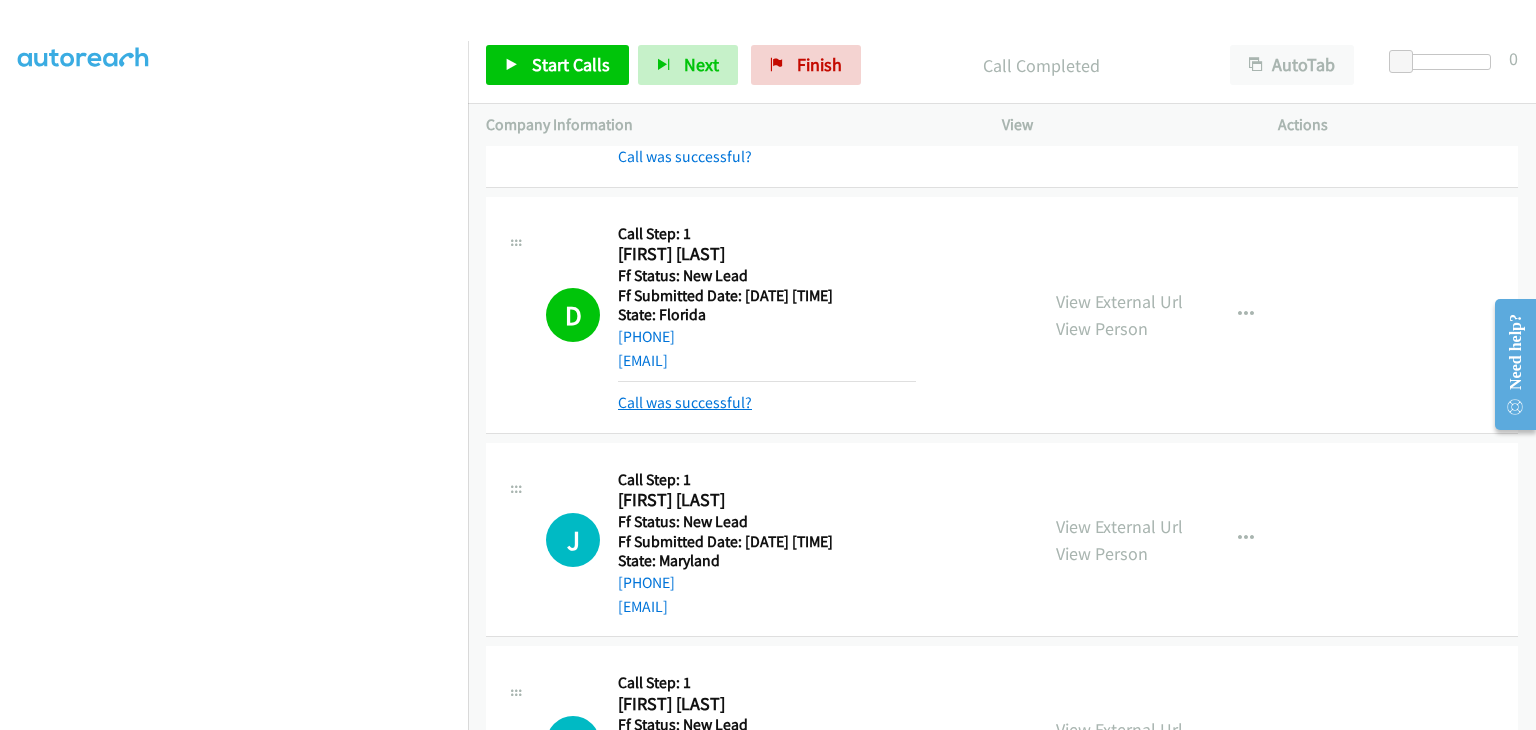 click on "Call was successful?" at bounding box center (685, 402) 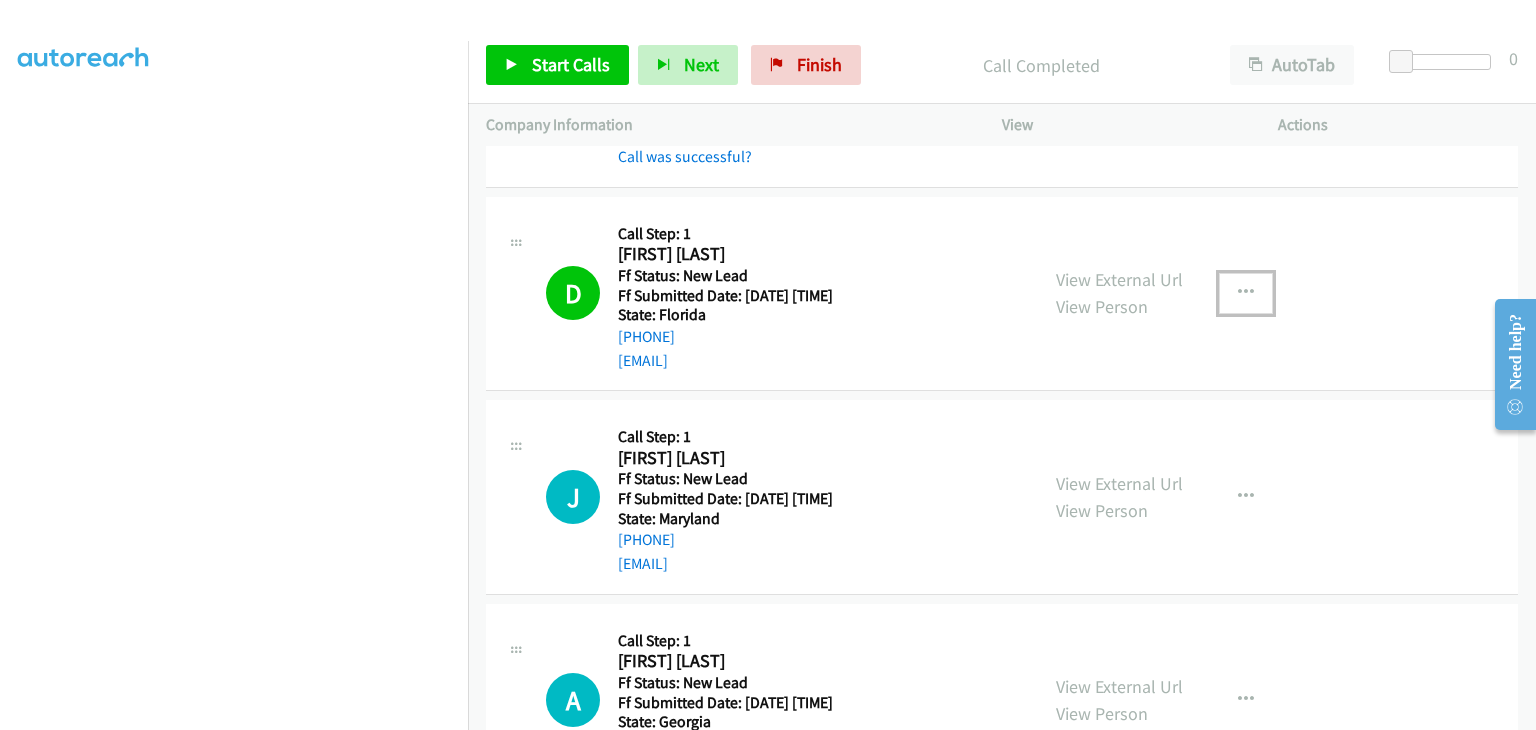 click at bounding box center [1246, 293] 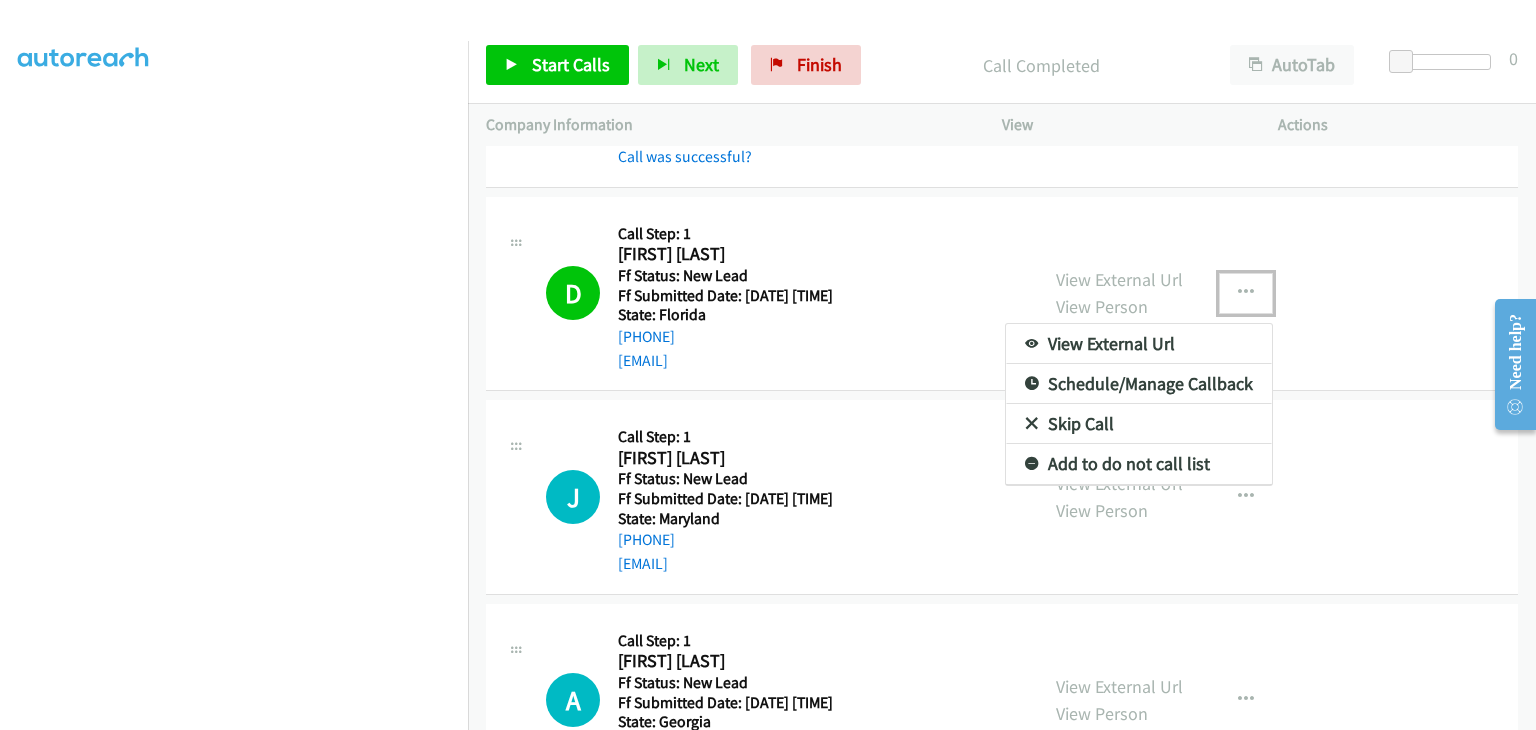 click on "Add to do not call list" at bounding box center (1139, 464) 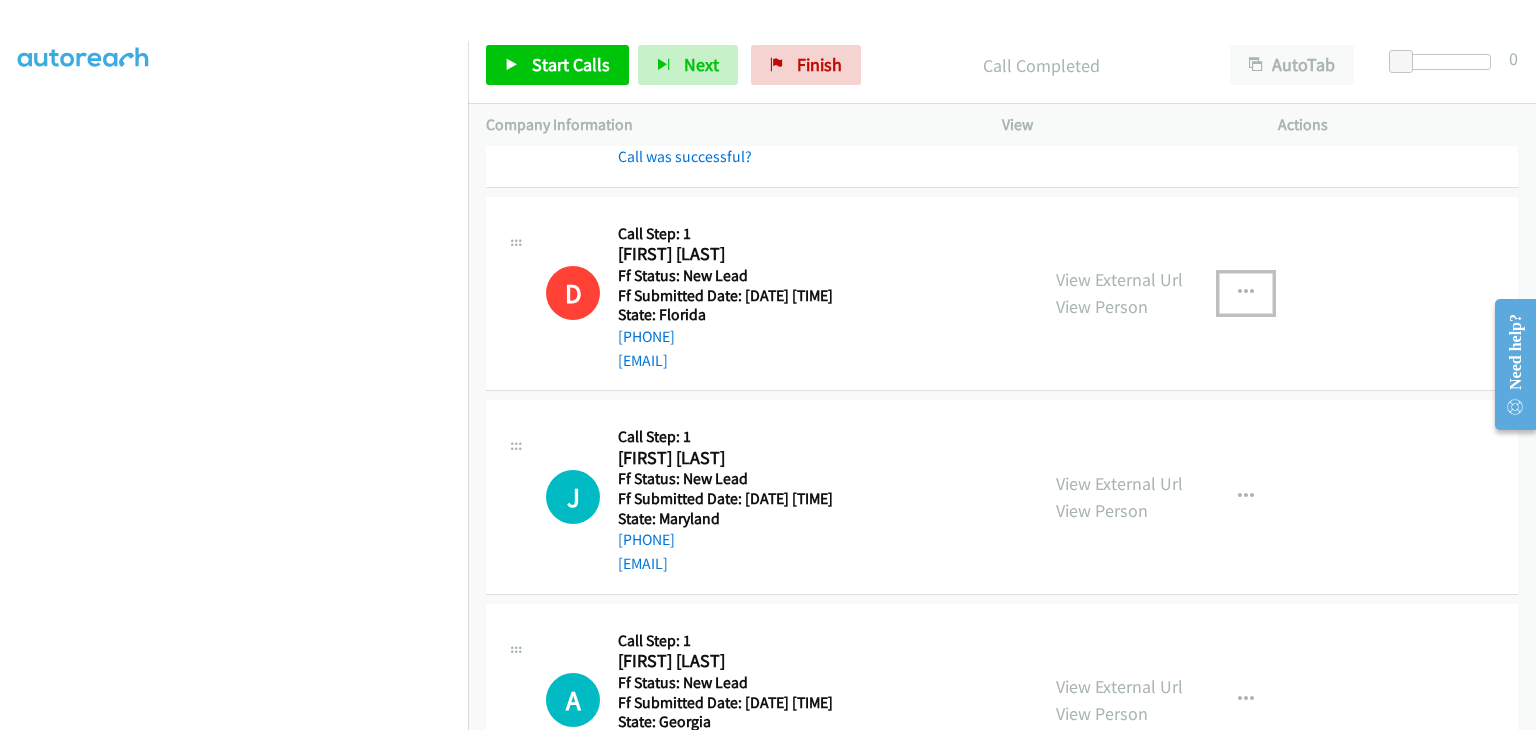 scroll, scrollTop: 0, scrollLeft: 0, axis: both 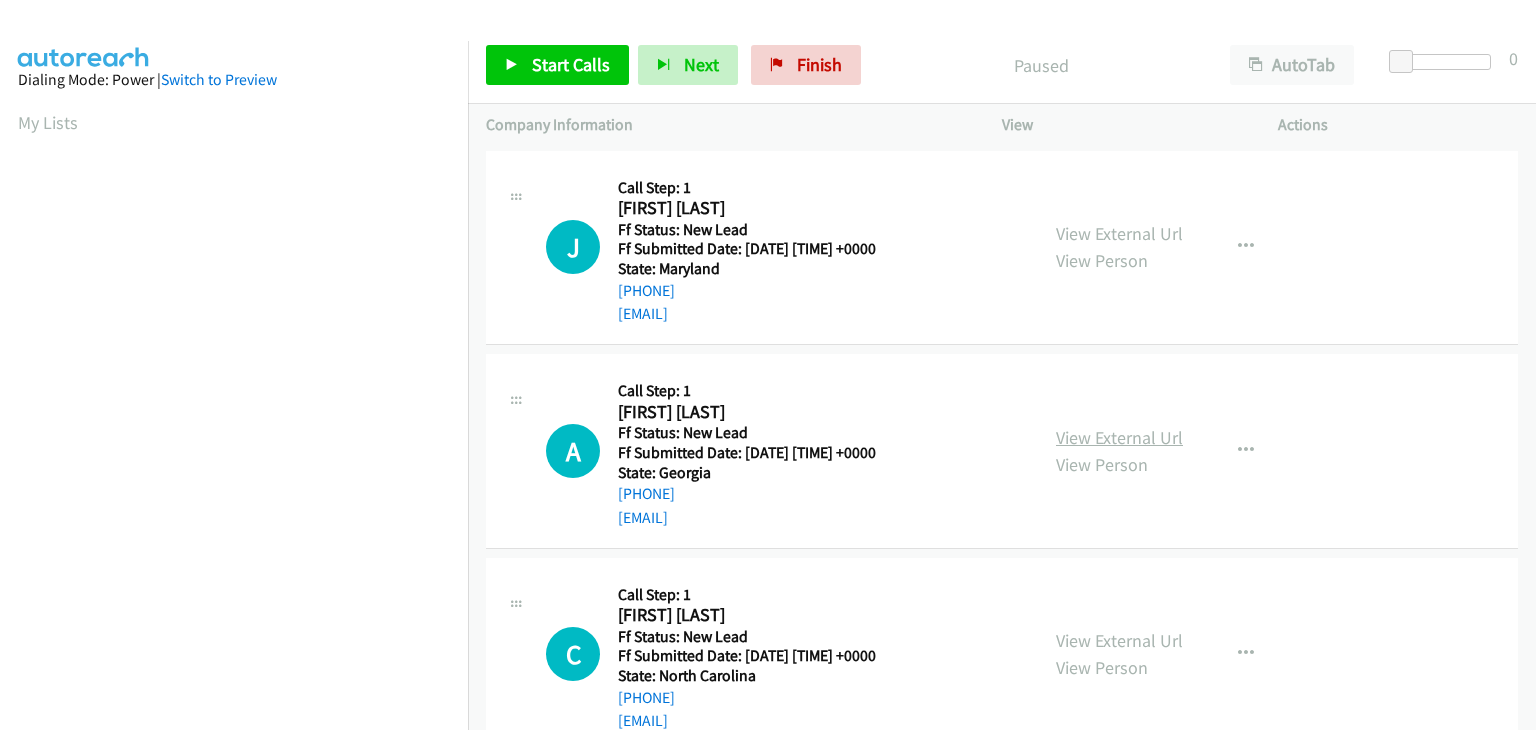 click on "View External Url" at bounding box center (1119, 437) 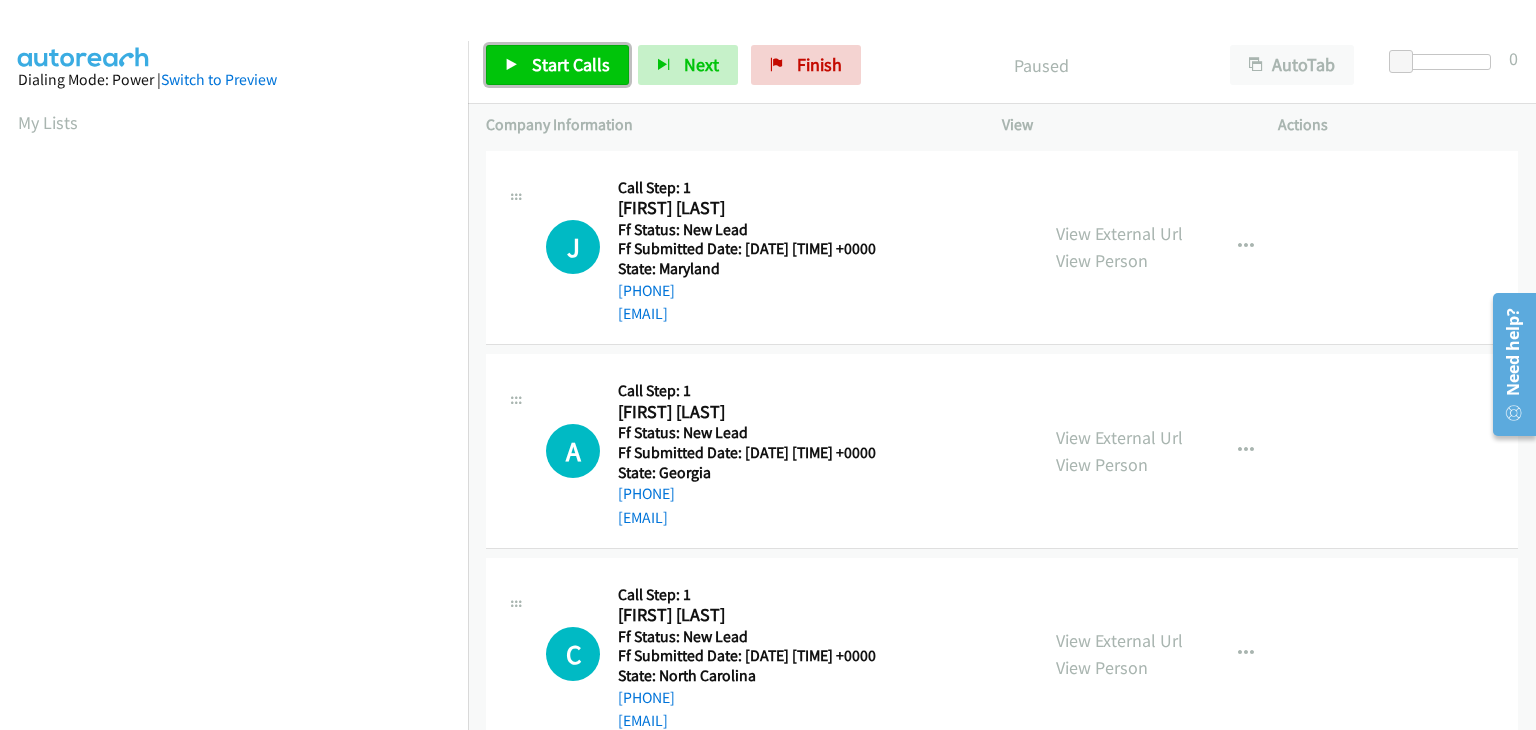 click on "Start Calls" at bounding box center (571, 64) 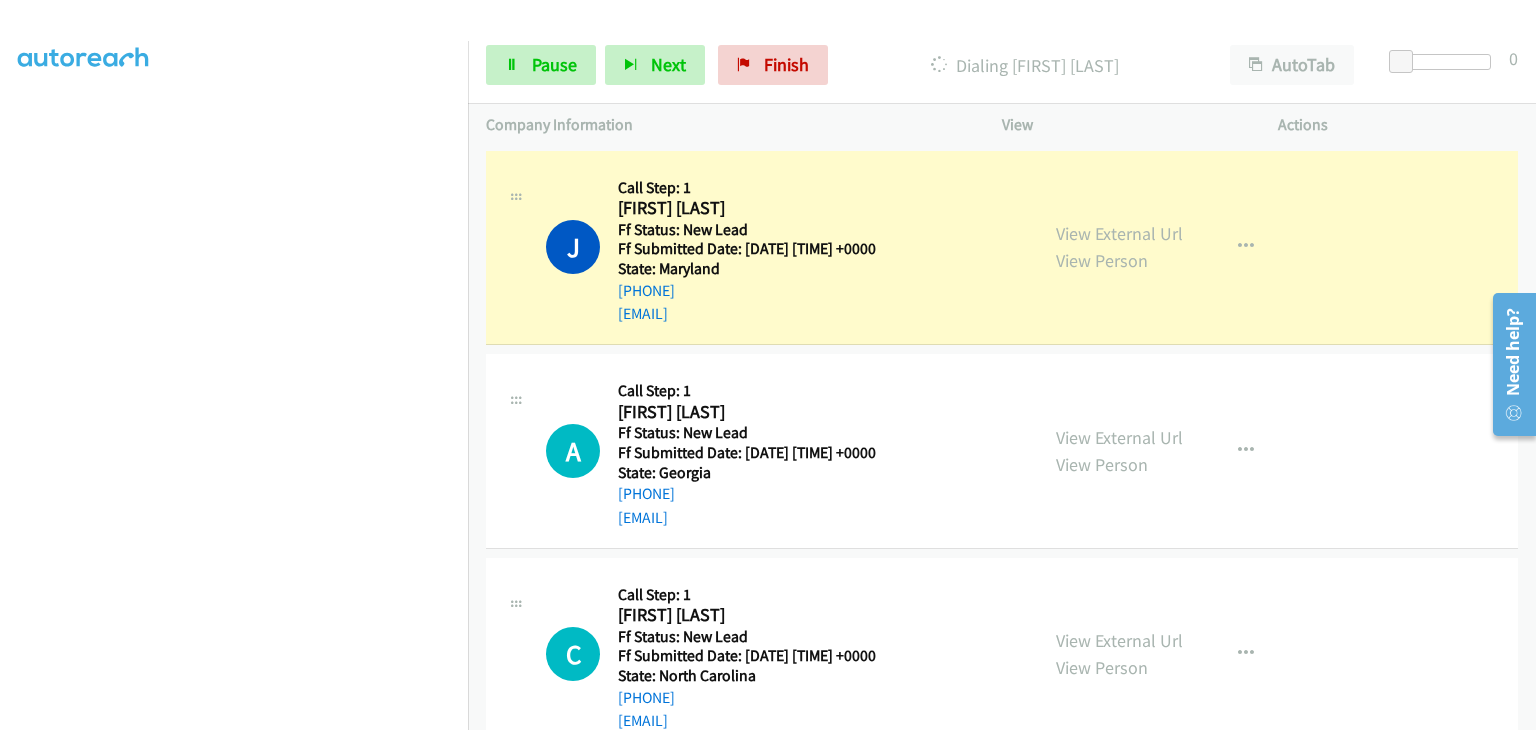 scroll, scrollTop: 392, scrollLeft: 0, axis: vertical 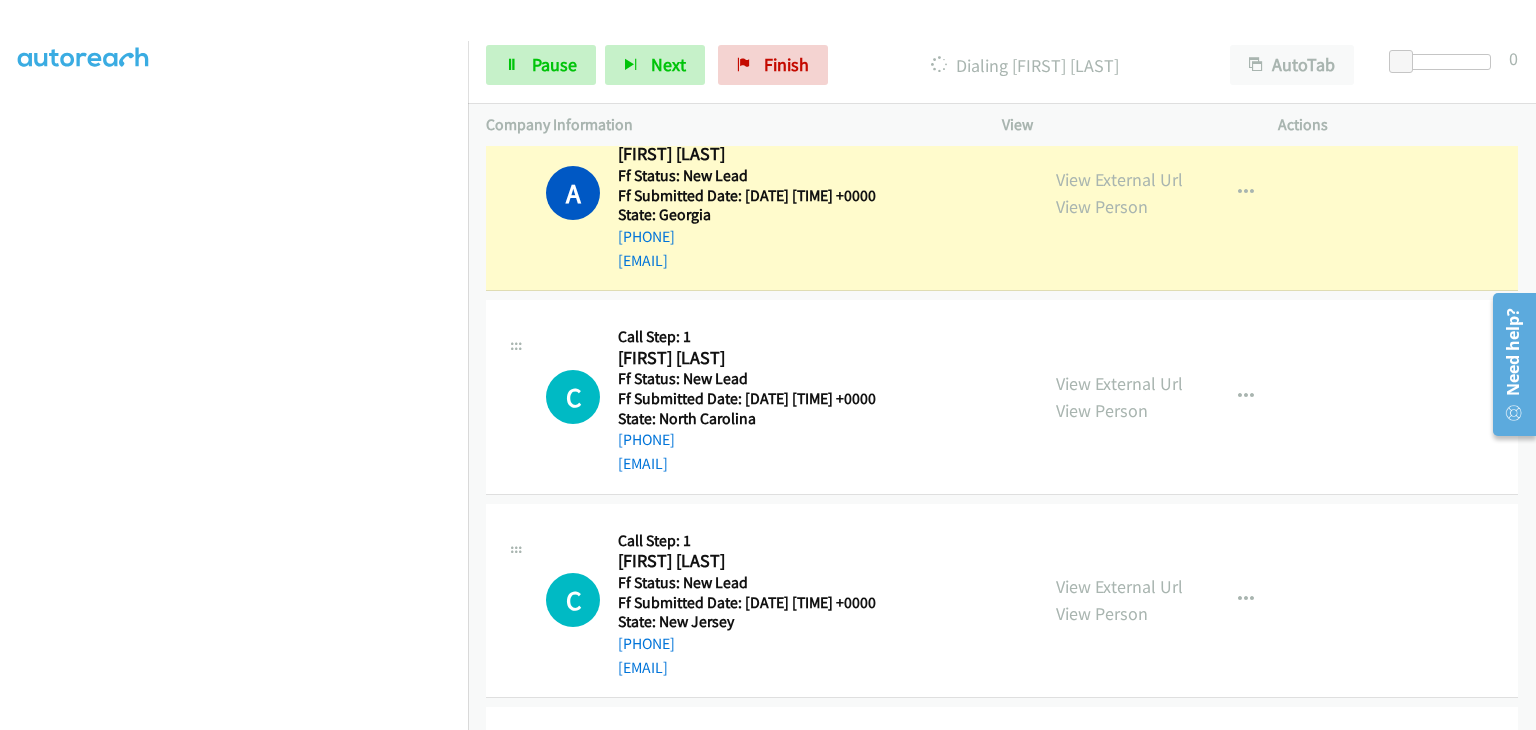 click on "View External Url
View Person" at bounding box center (1119, 397) 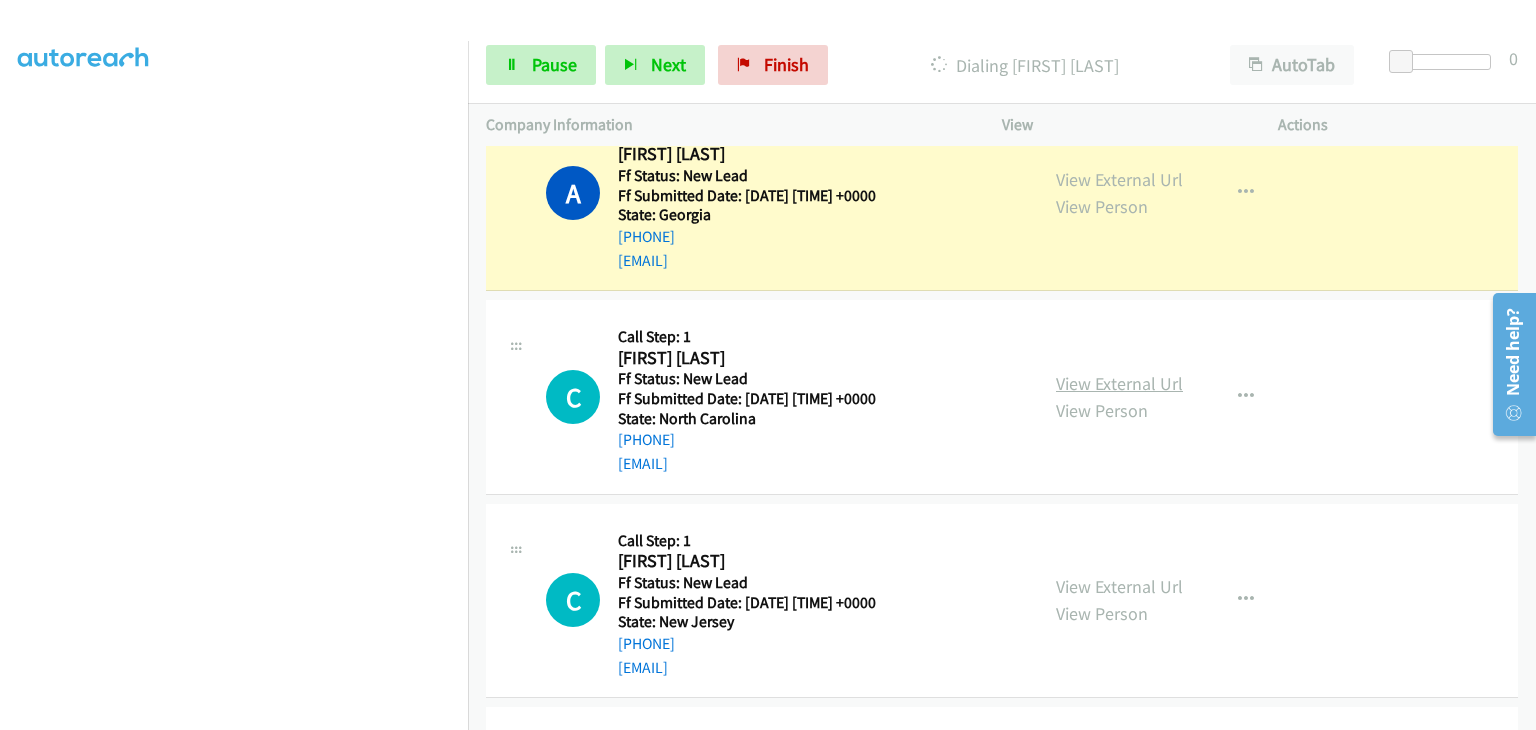 click on "View External Url" at bounding box center [1119, 383] 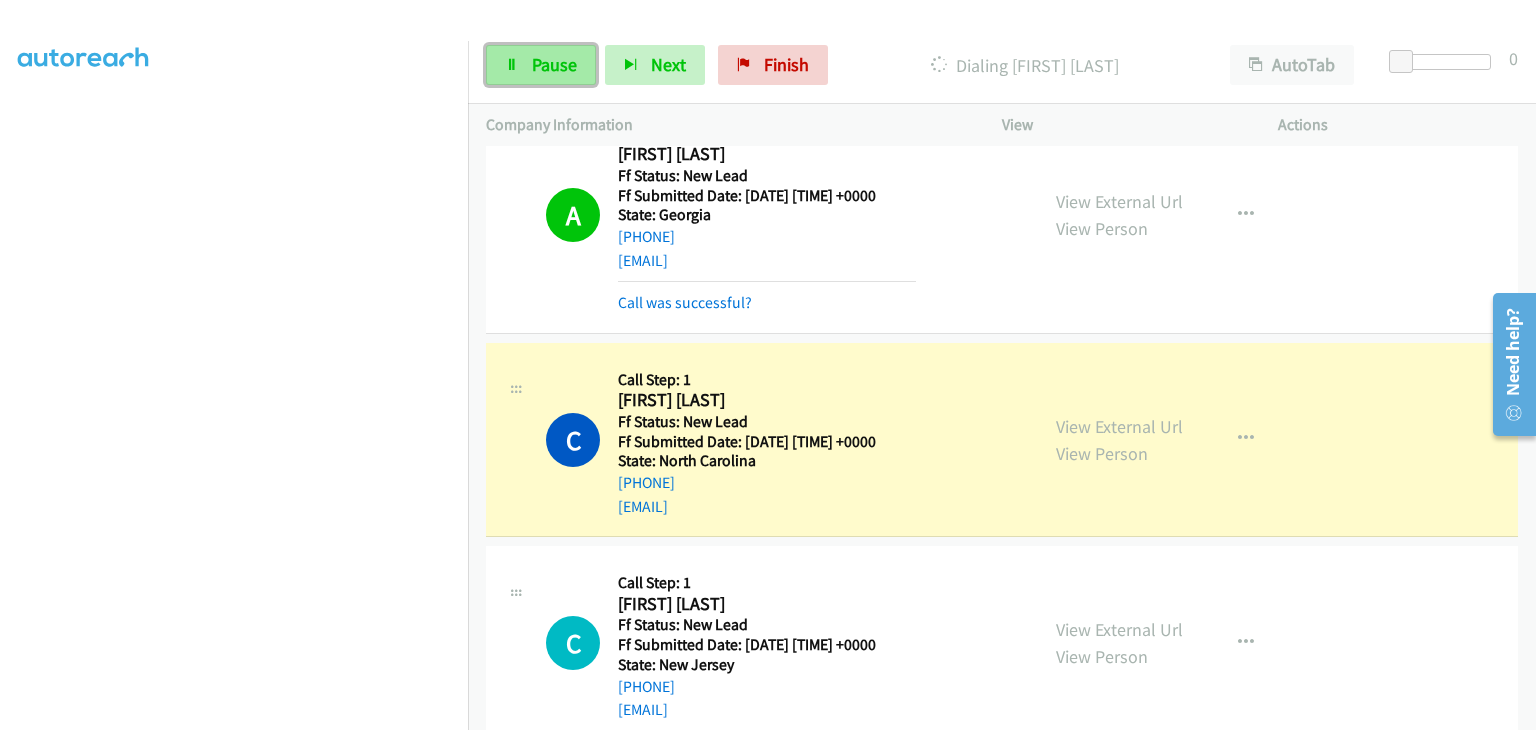 click on "Pause" at bounding box center (554, 64) 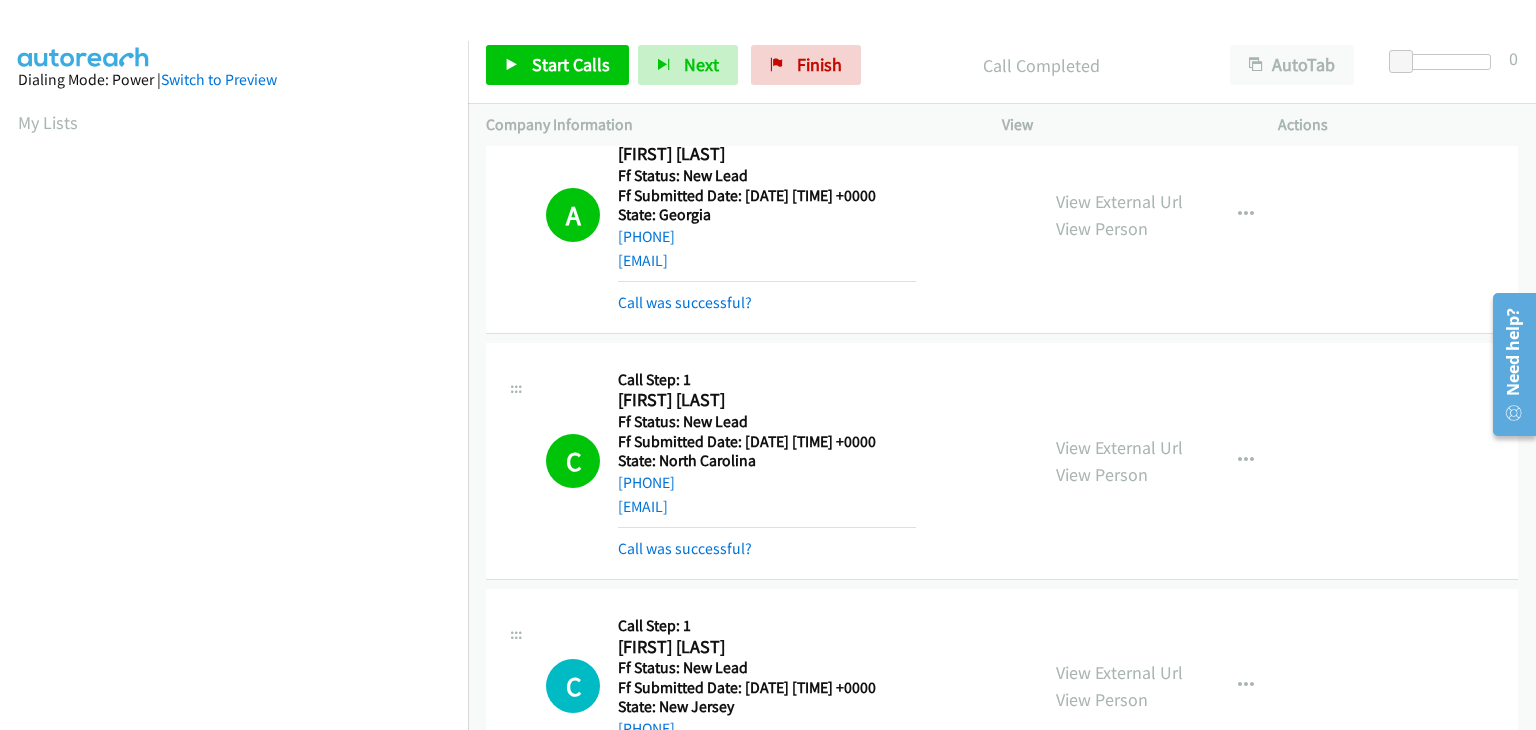 scroll, scrollTop: 392, scrollLeft: 0, axis: vertical 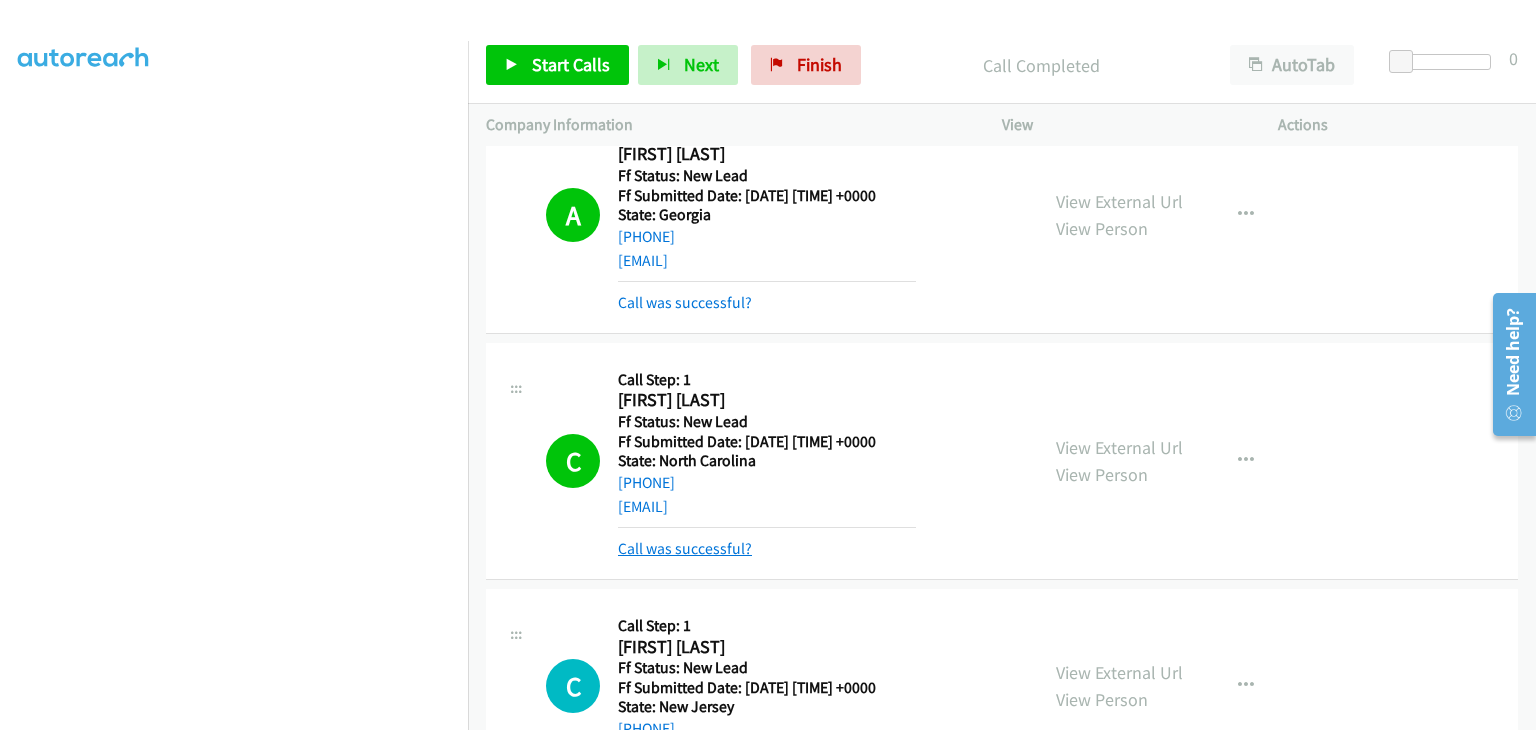 click on "Call was successful?" at bounding box center (685, 548) 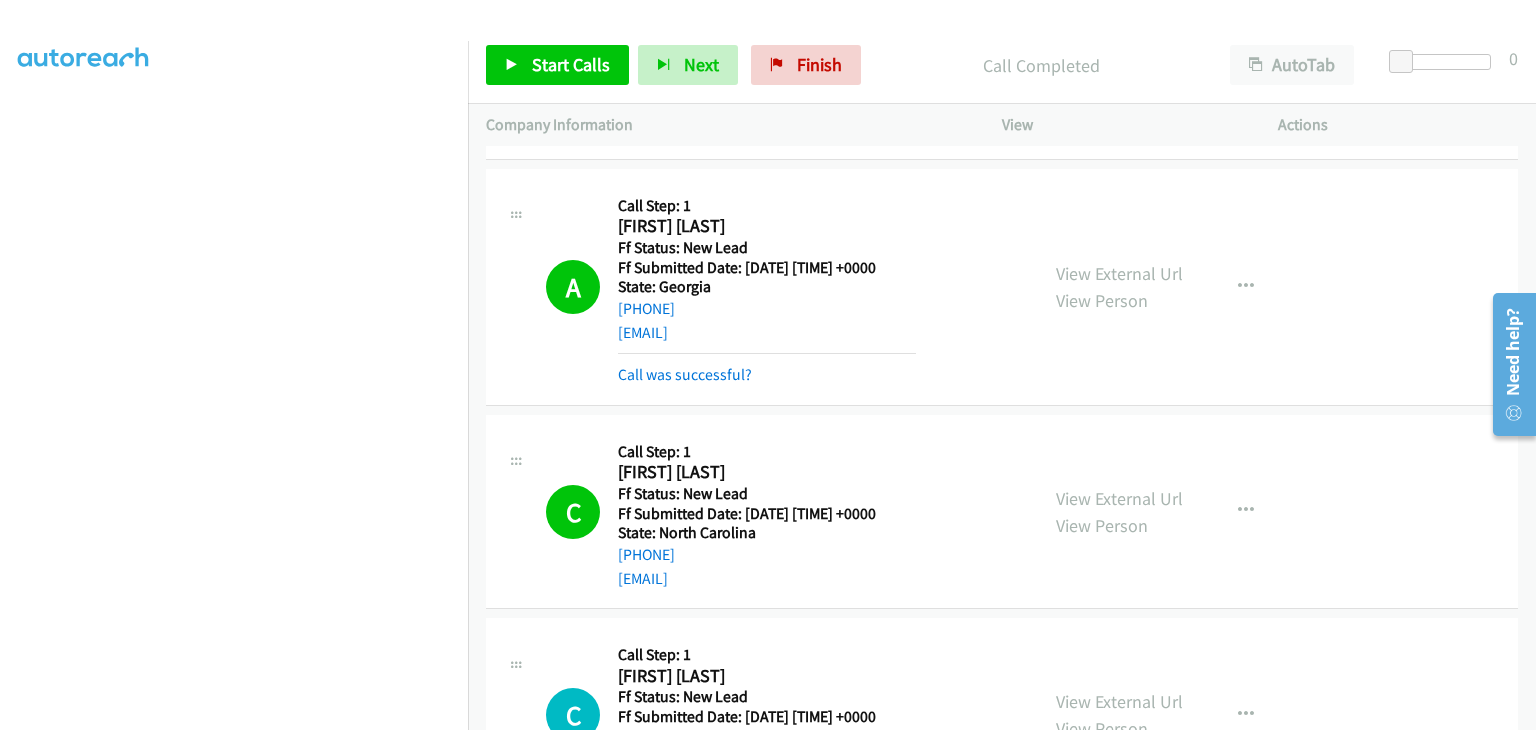 scroll, scrollTop: 0, scrollLeft: 0, axis: both 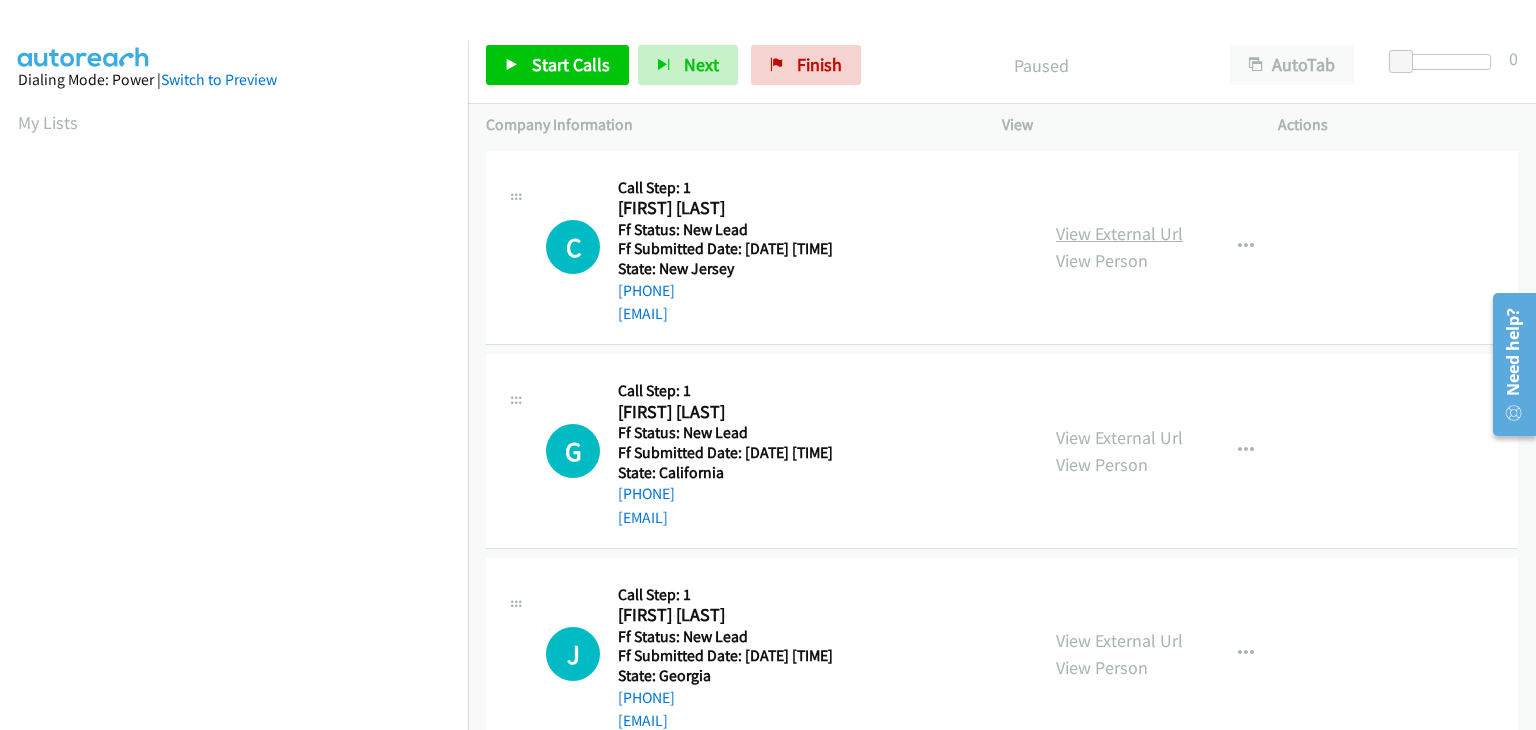 click on "View External Url" at bounding box center (1119, 233) 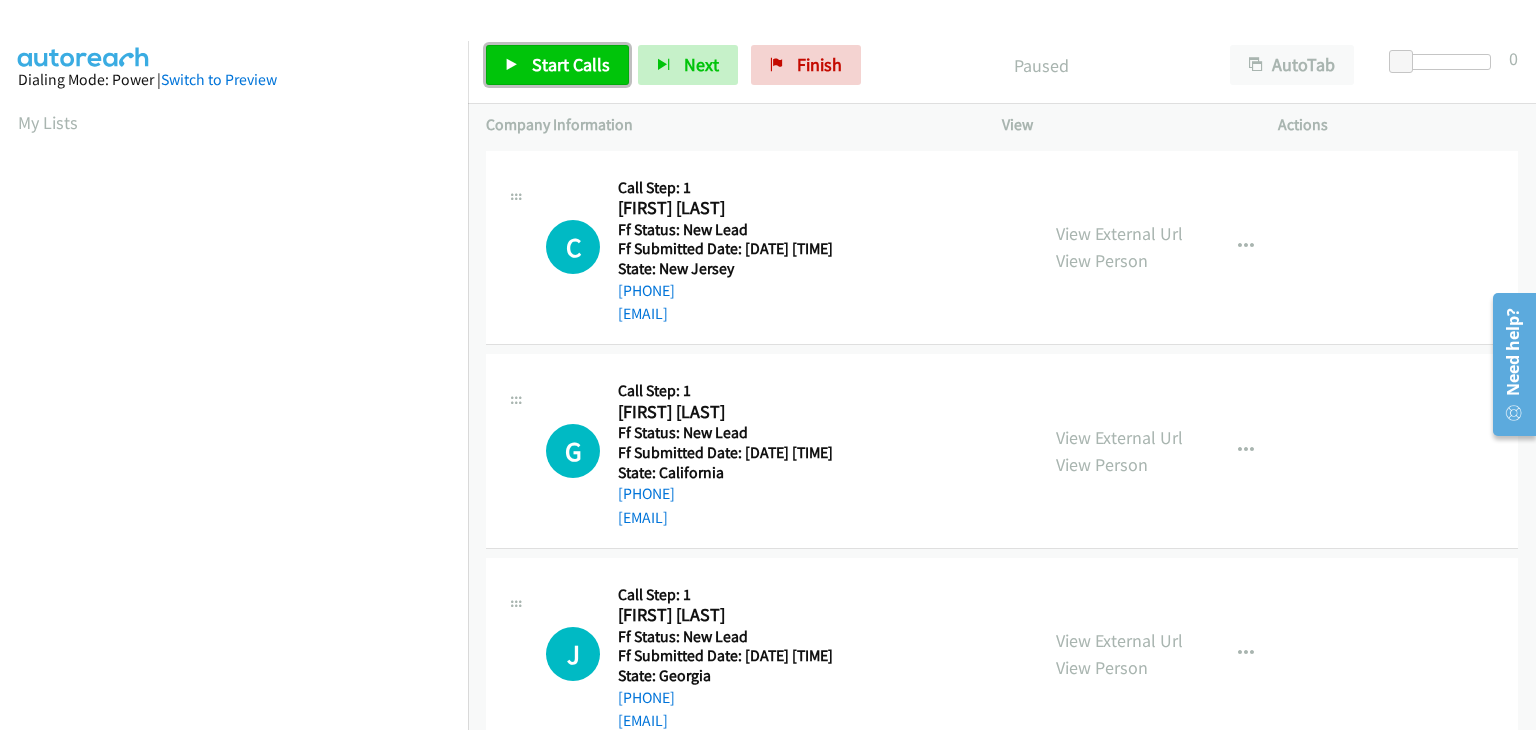 click on "Start Calls" at bounding box center (571, 64) 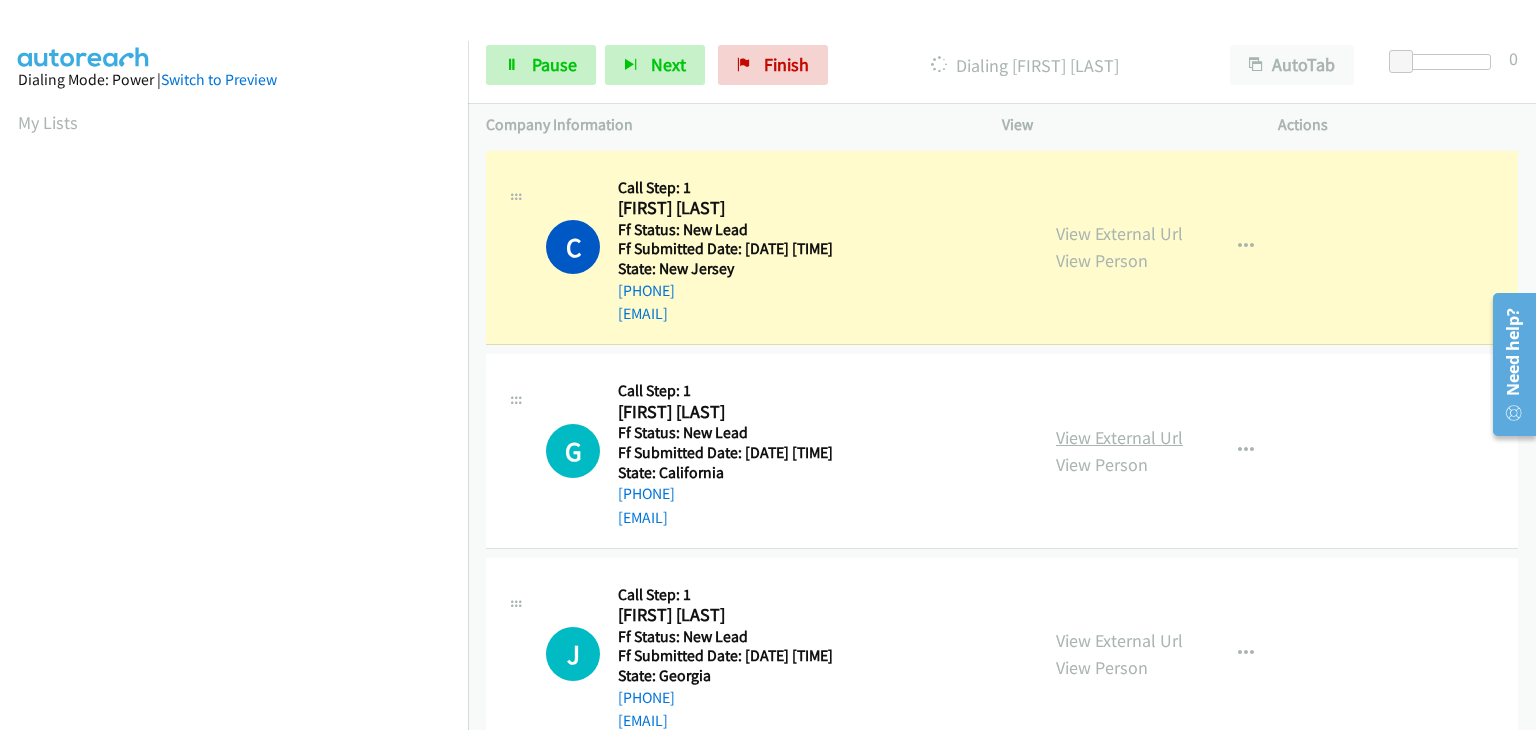 click on "View External Url" at bounding box center [1119, 437] 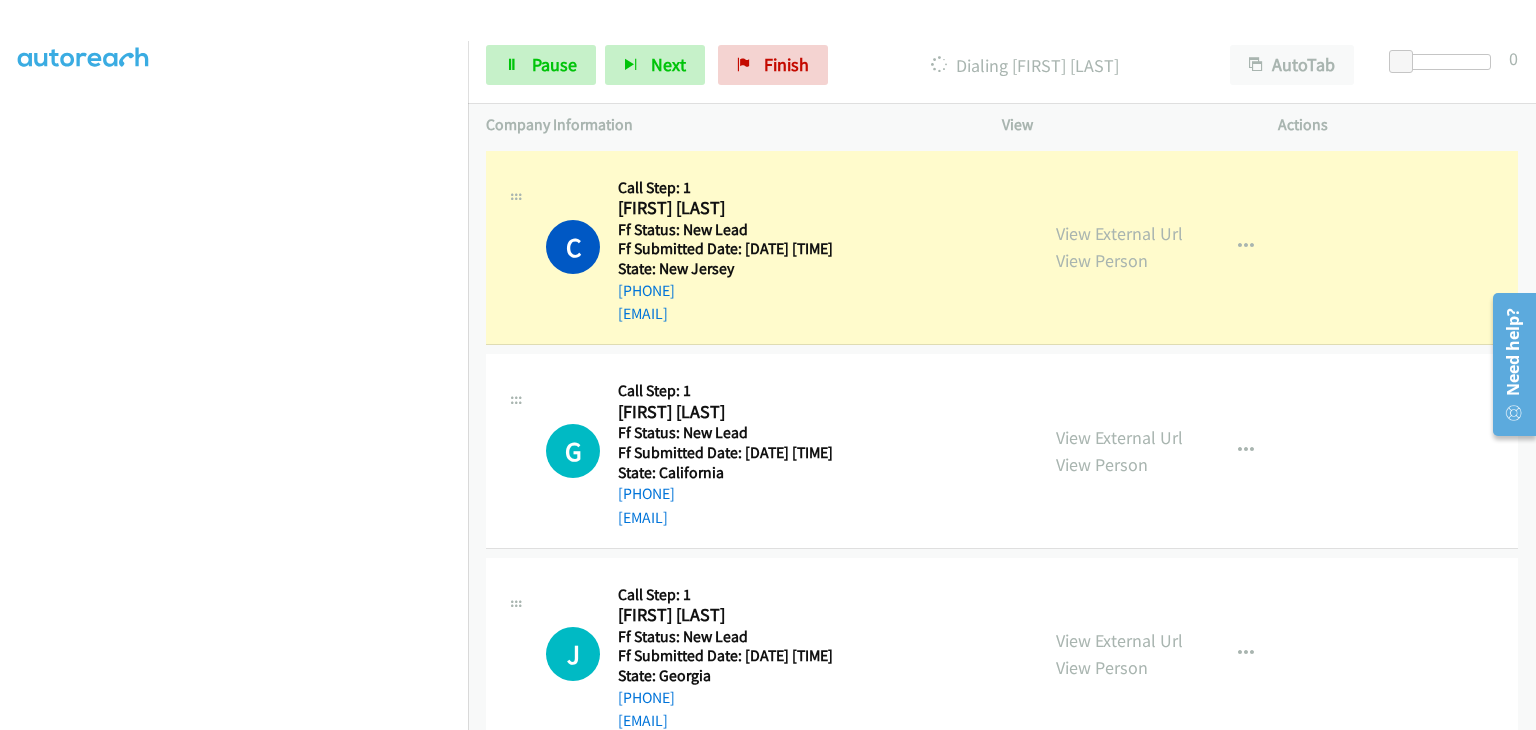 scroll, scrollTop: 392, scrollLeft: 0, axis: vertical 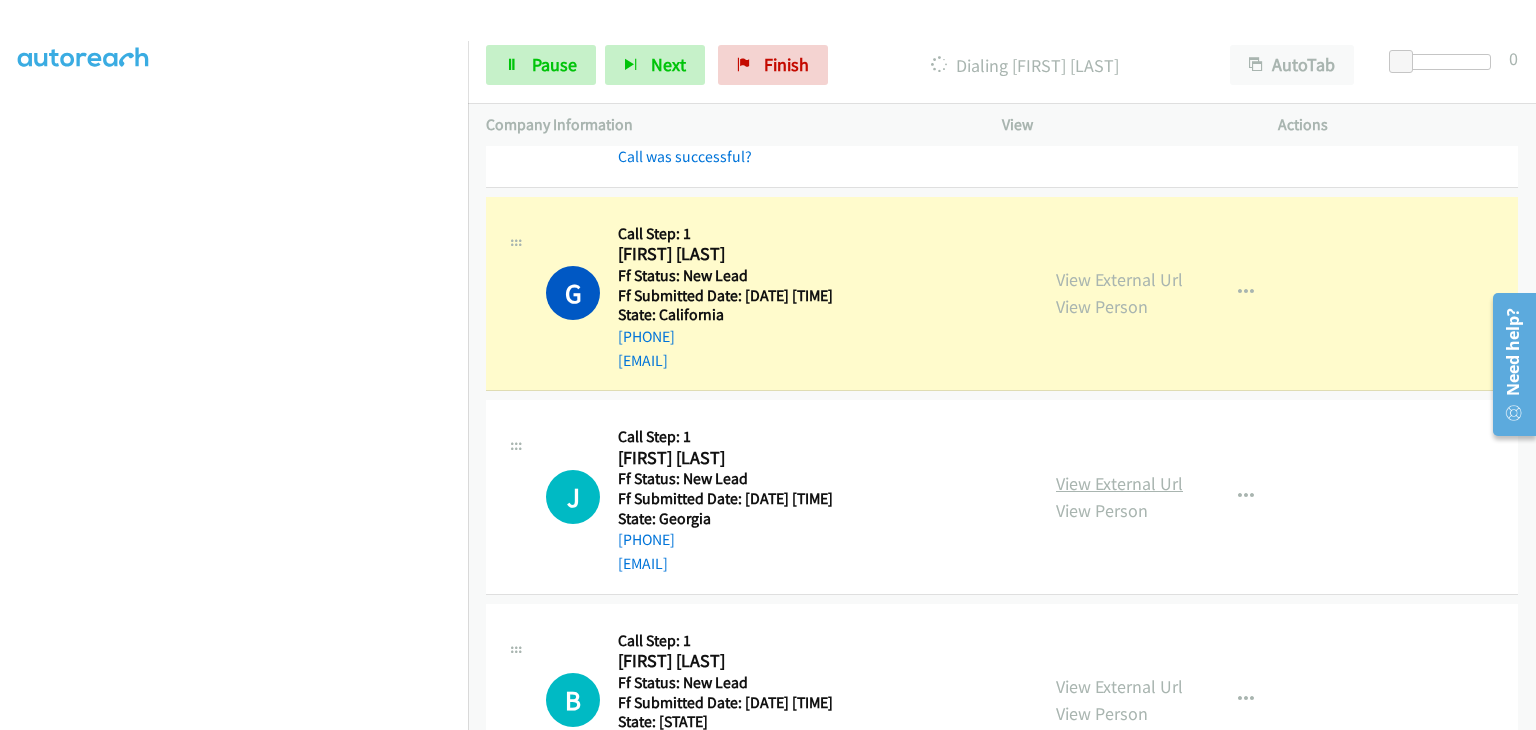 click on "View External Url" at bounding box center [1119, 483] 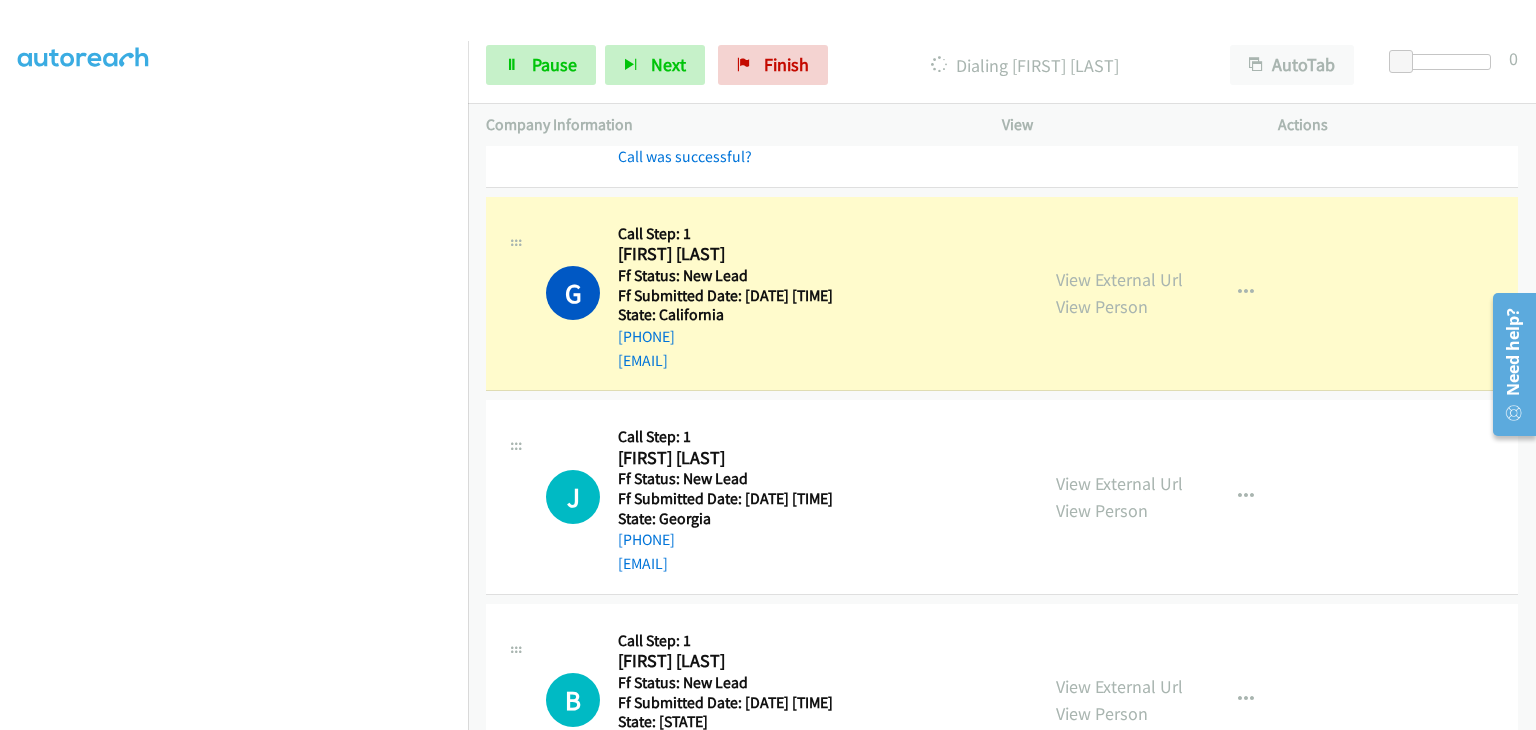 scroll, scrollTop: 392, scrollLeft: 0, axis: vertical 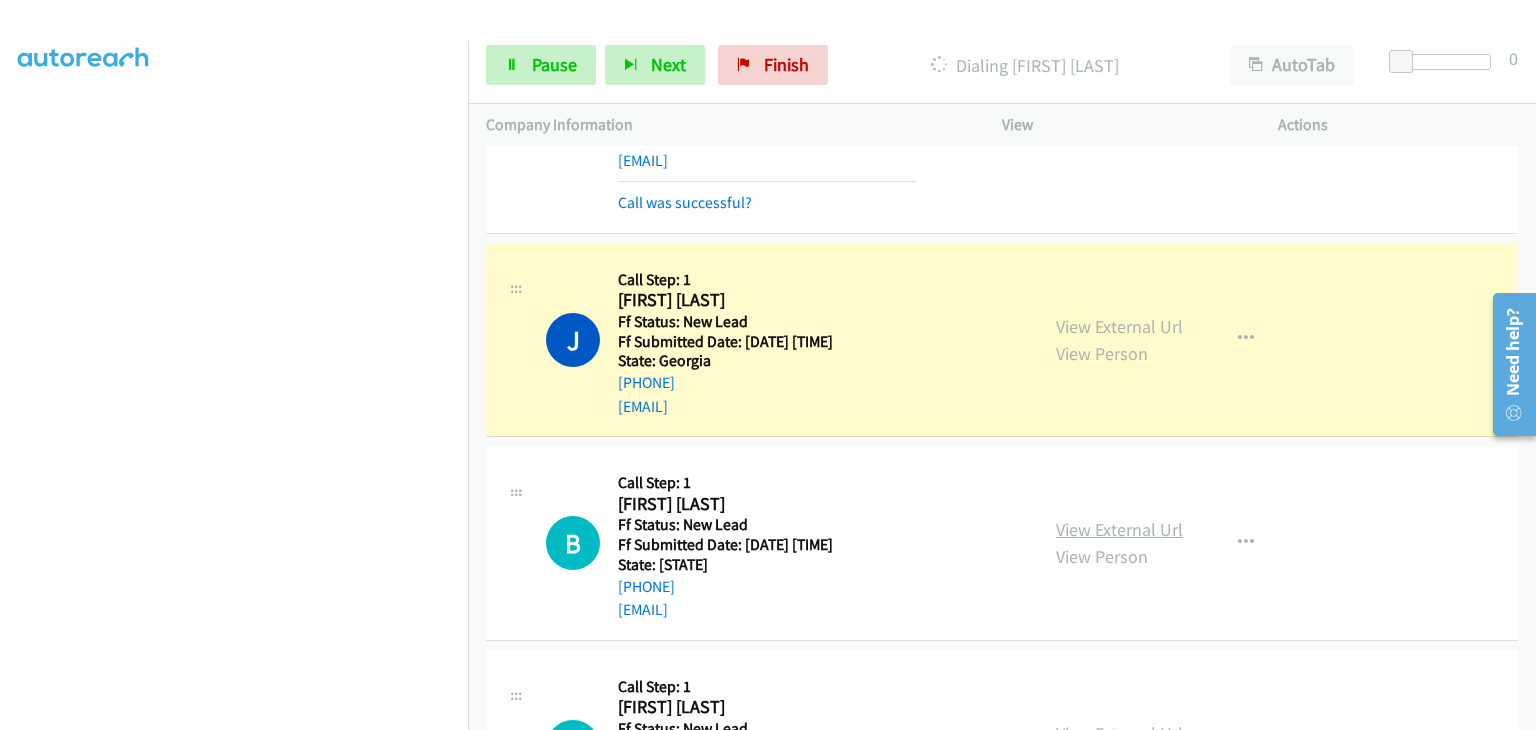 click on "View External Url" at bounding box center [1119, 529] 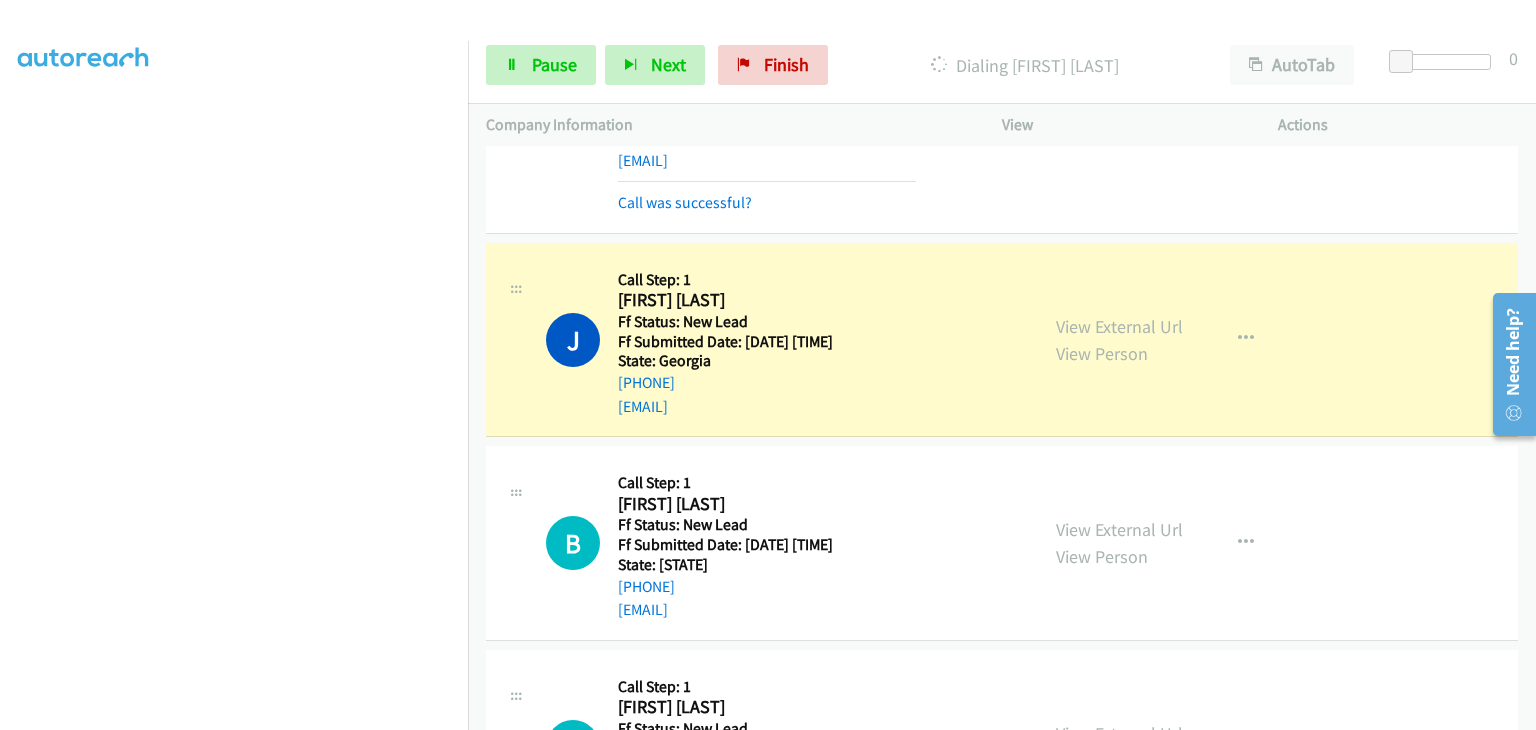 scroll, scrollTop: 392, scrollLeft: 0, axis: vertical 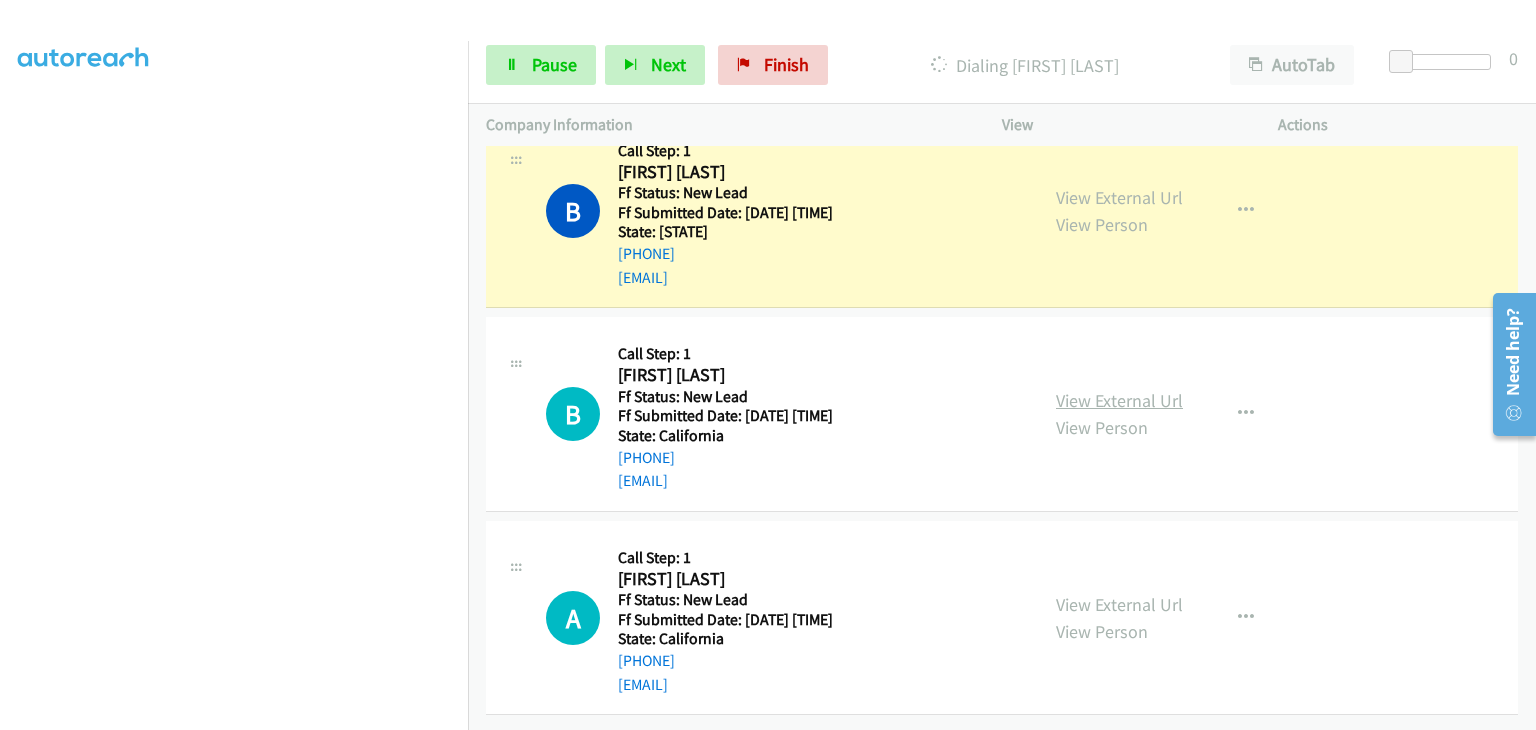 click on "View External Url" at bounding box center [1119, 400] 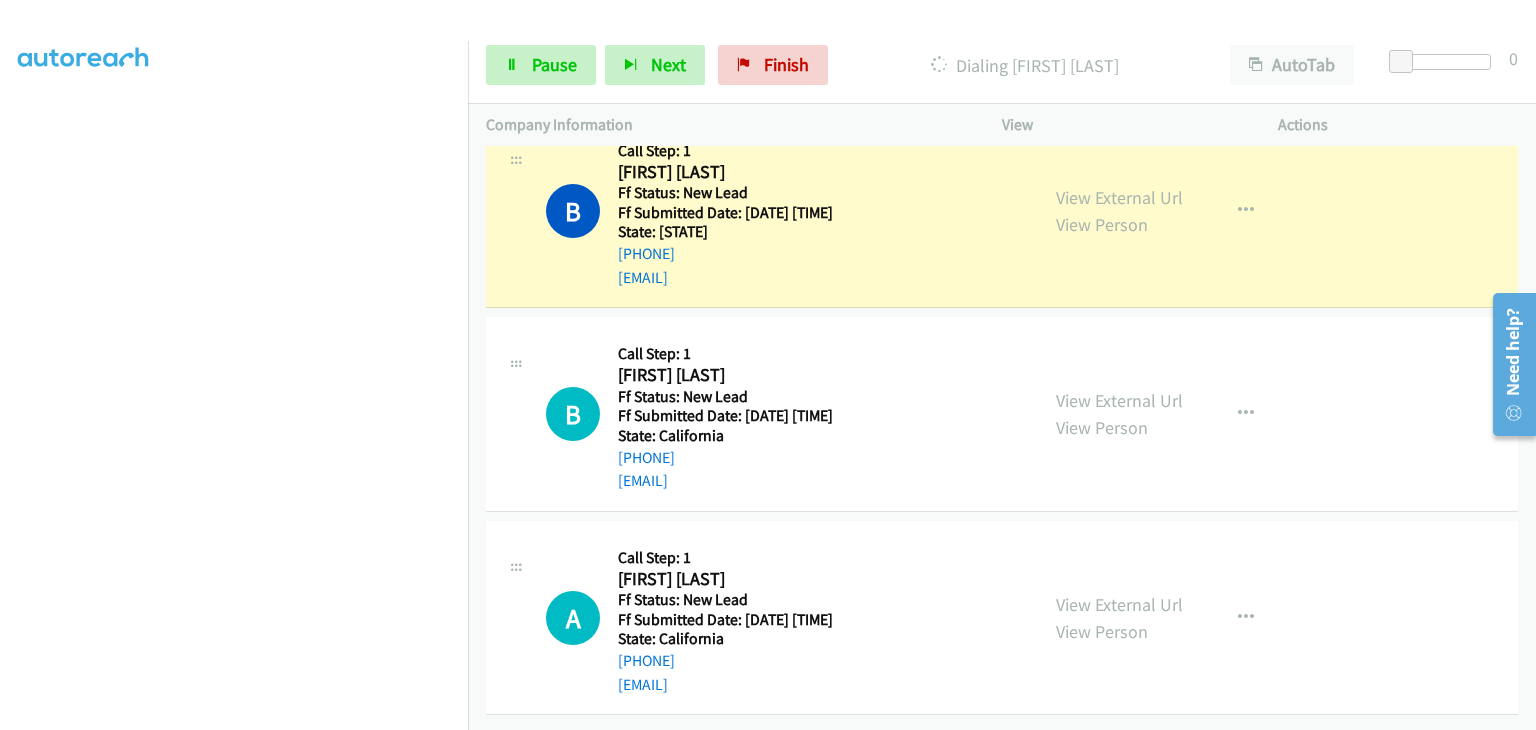 scroll, scrollTop: 0, scrollLeft: 0, axis: both 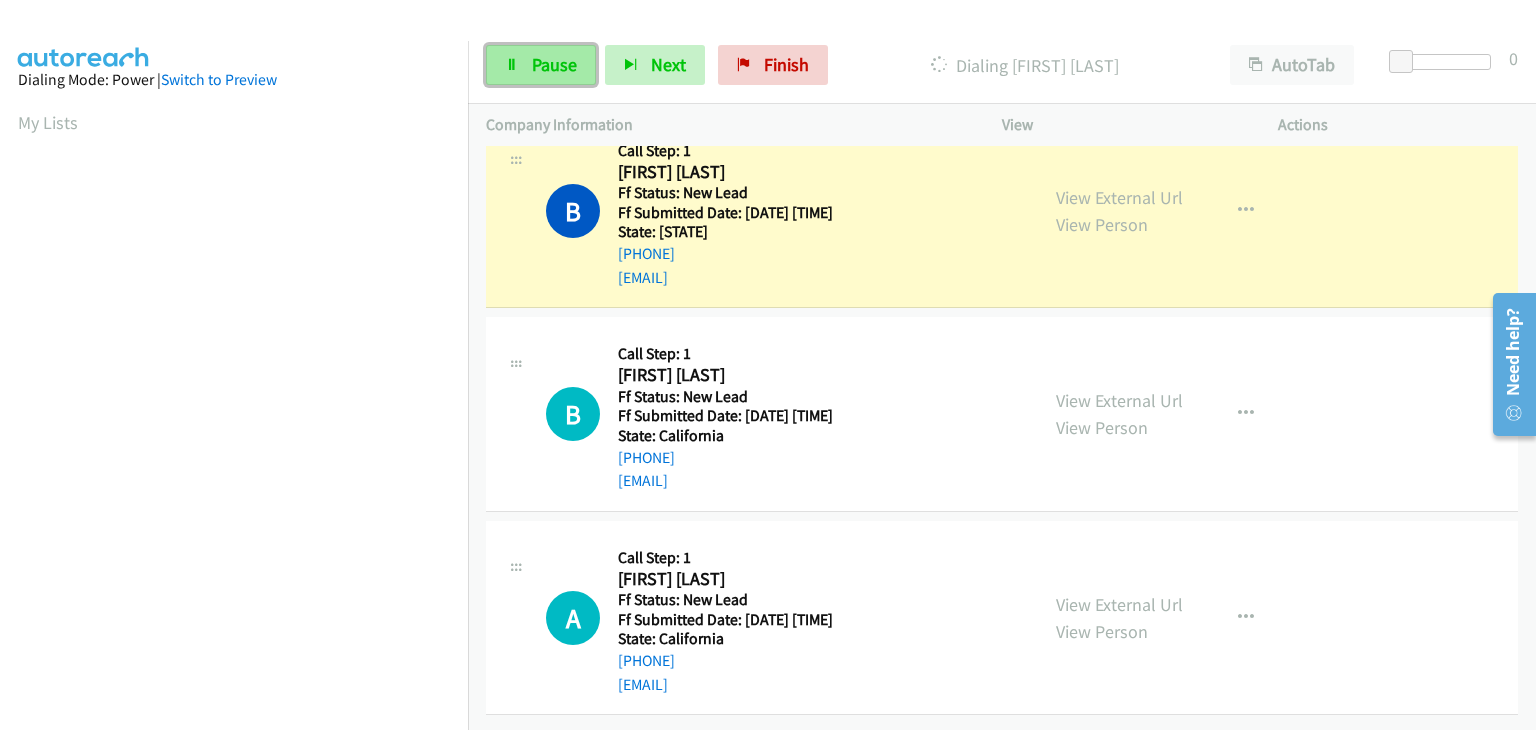 click on "Pause" at bounding box center (554, 64) 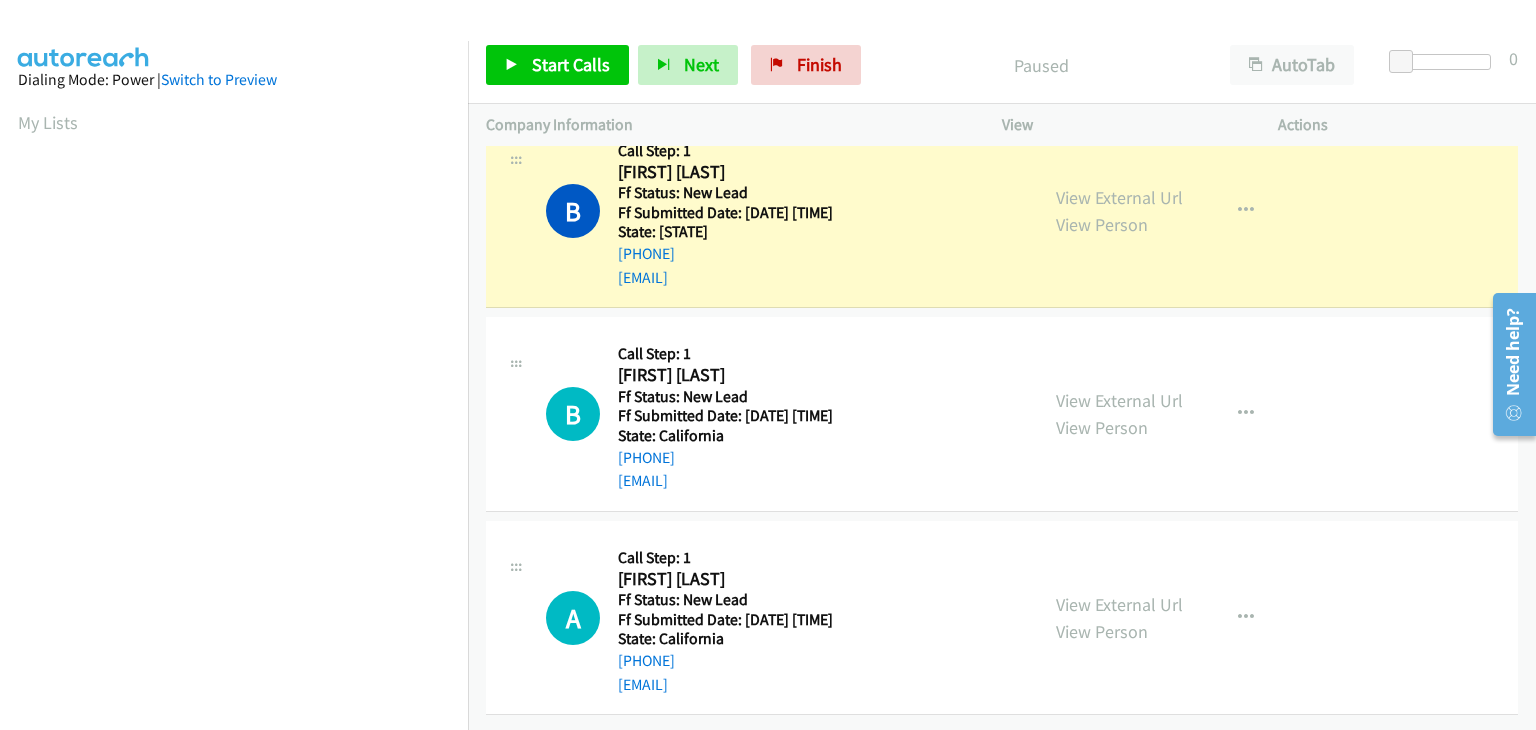 scroll, scrollTop: 392, scrollLeft: 0, axis: vertical 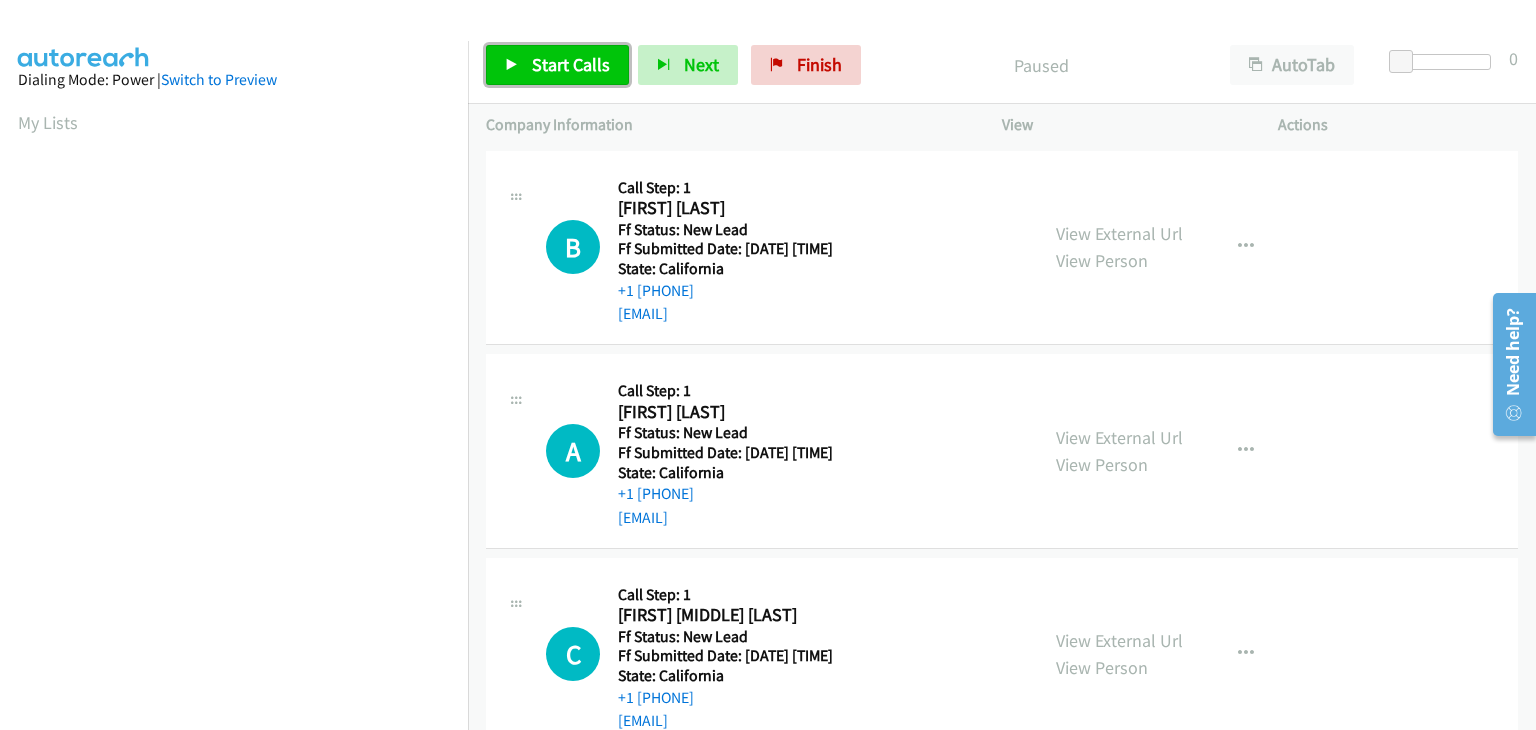 click on "Start Calls" at bounding box center [571, 64] 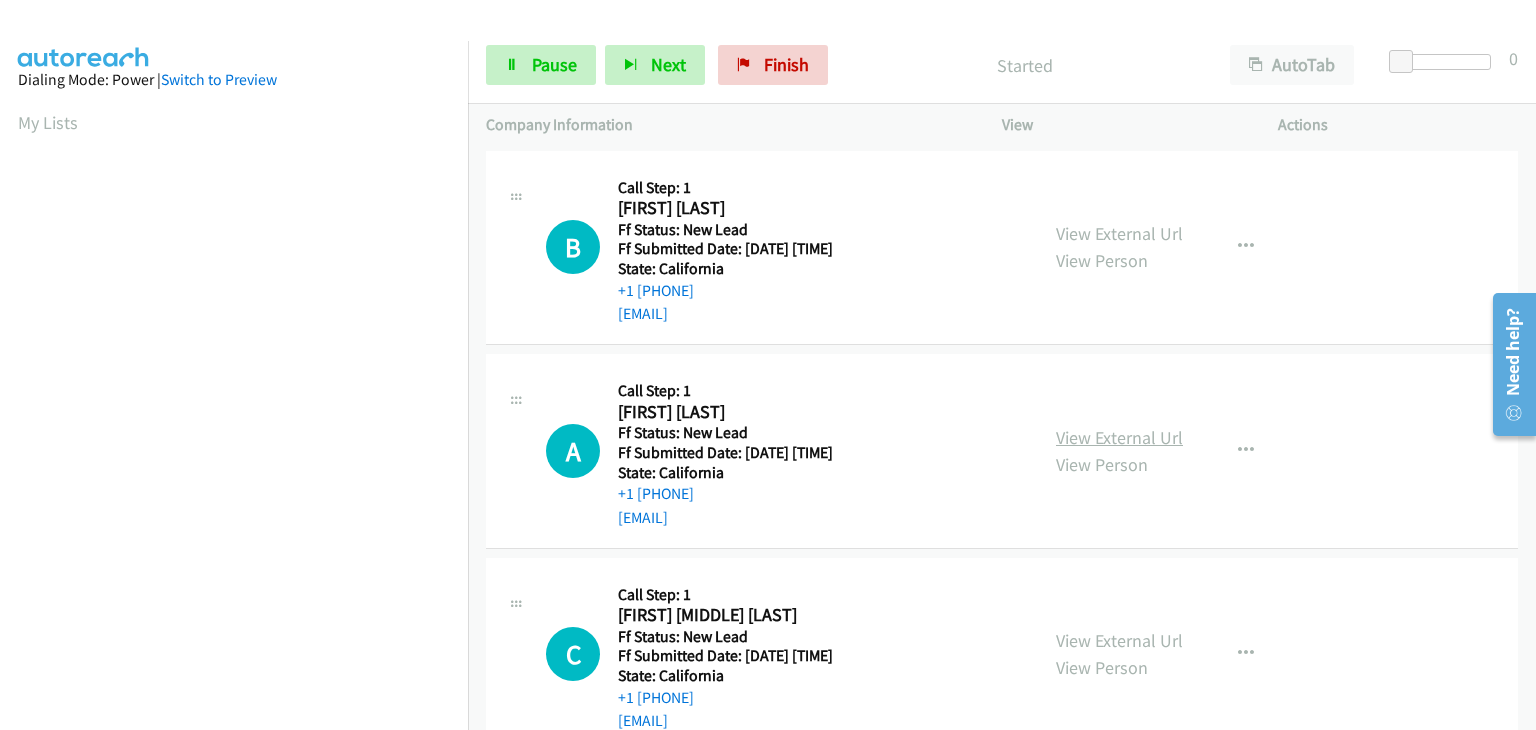click on "View External Url" at bounding box center (1119, 437) 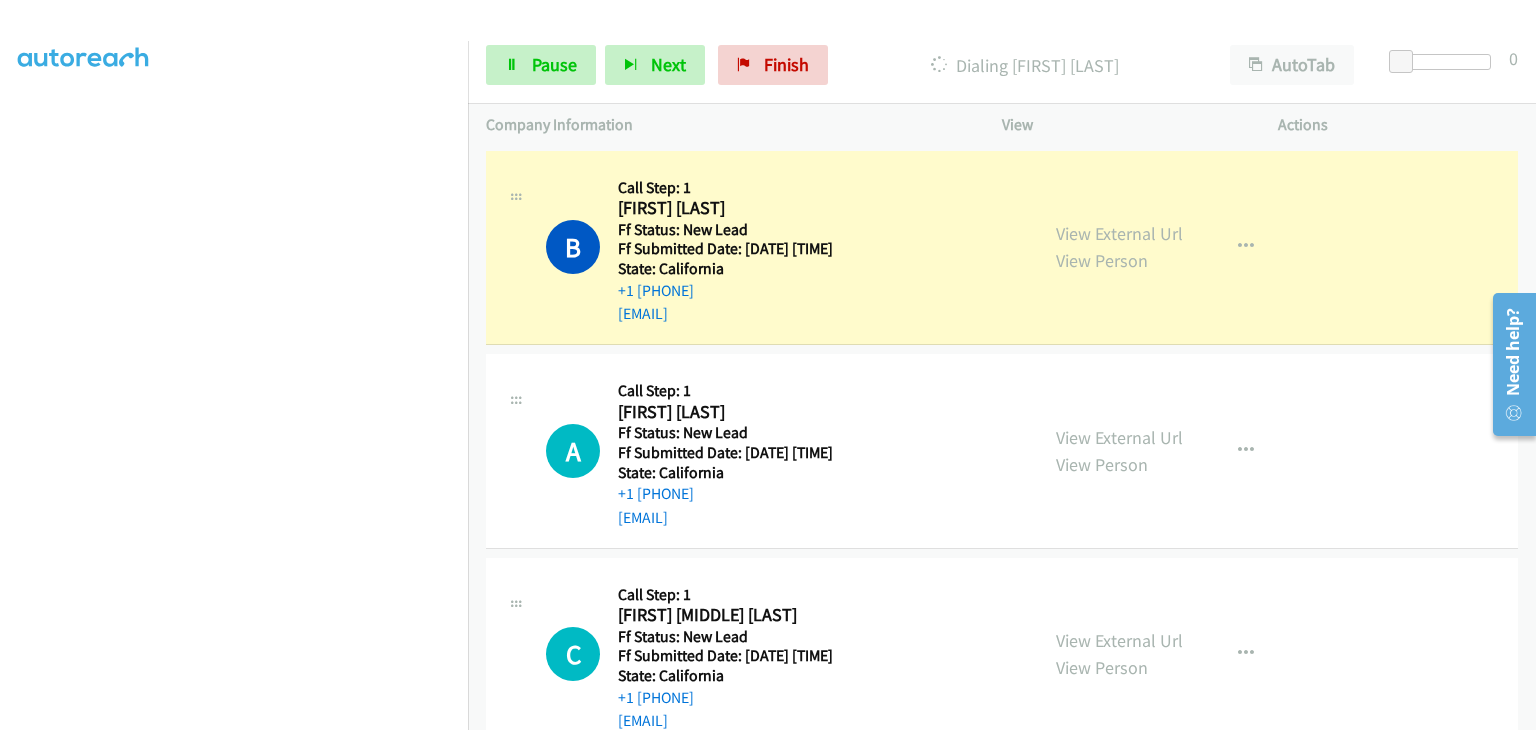 scroll, scrollTop: 392, scrollLeft: 0, axis: vertical 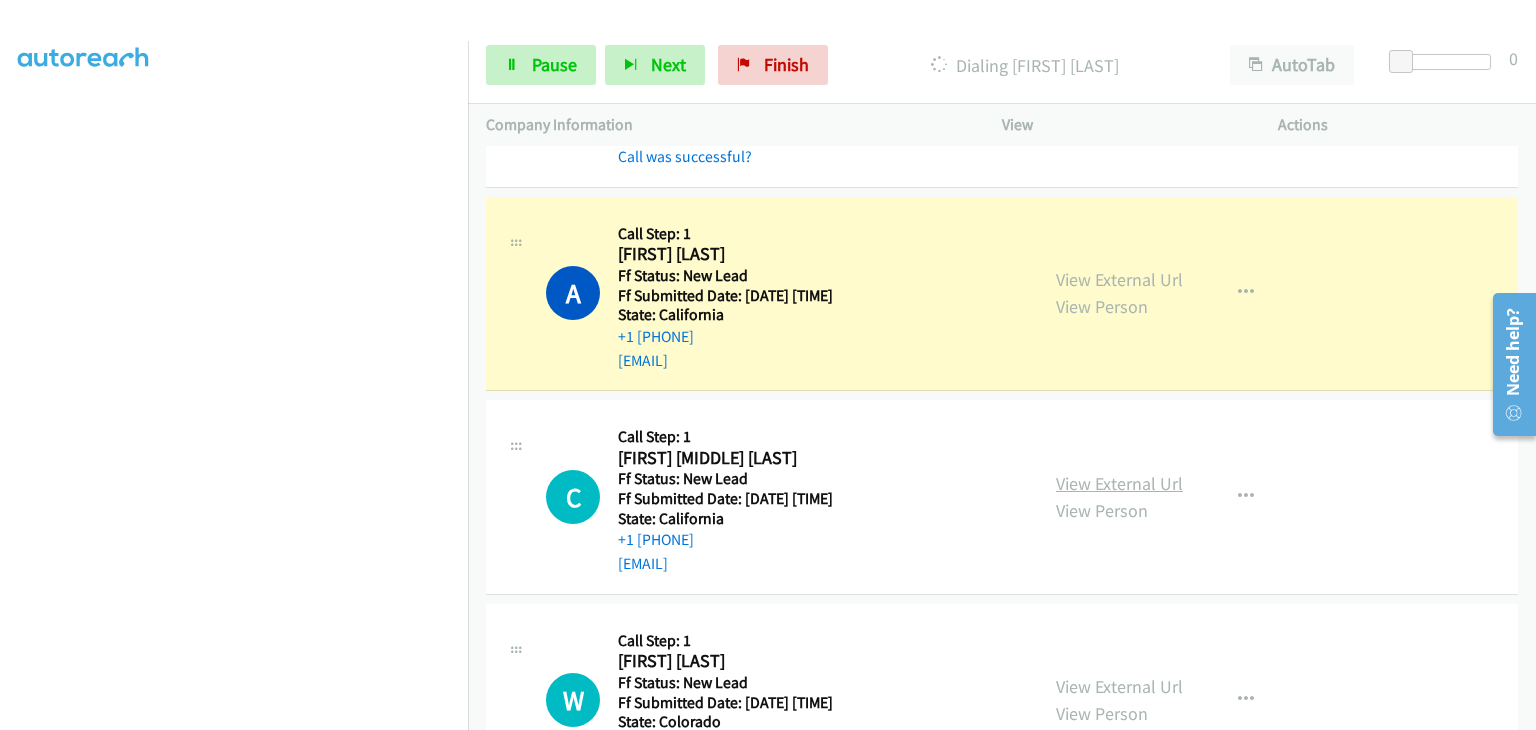click on "View External Url" at bounding box center (1119, 483) 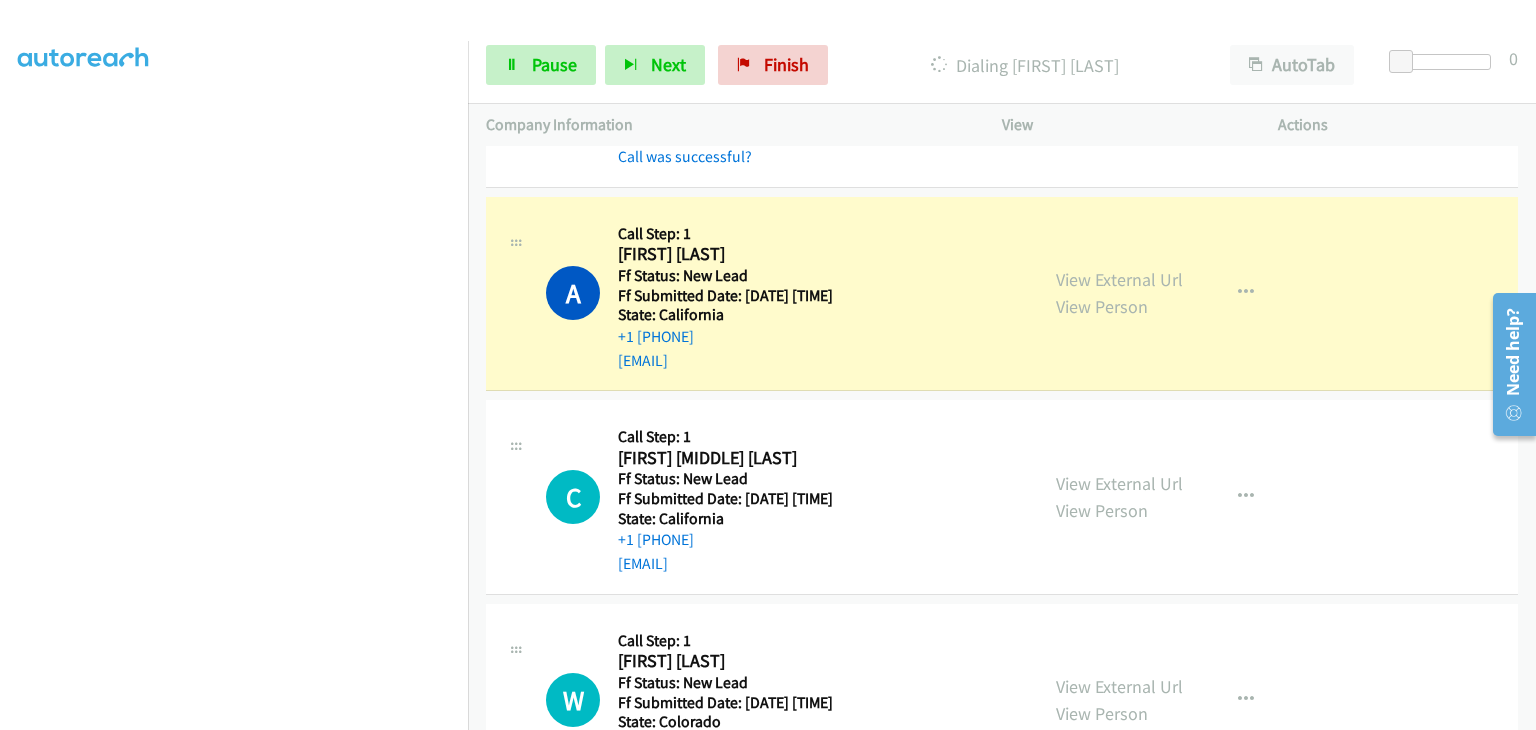 scroll, scrollTop: 392, scrollLeft: 0, axis: vertical 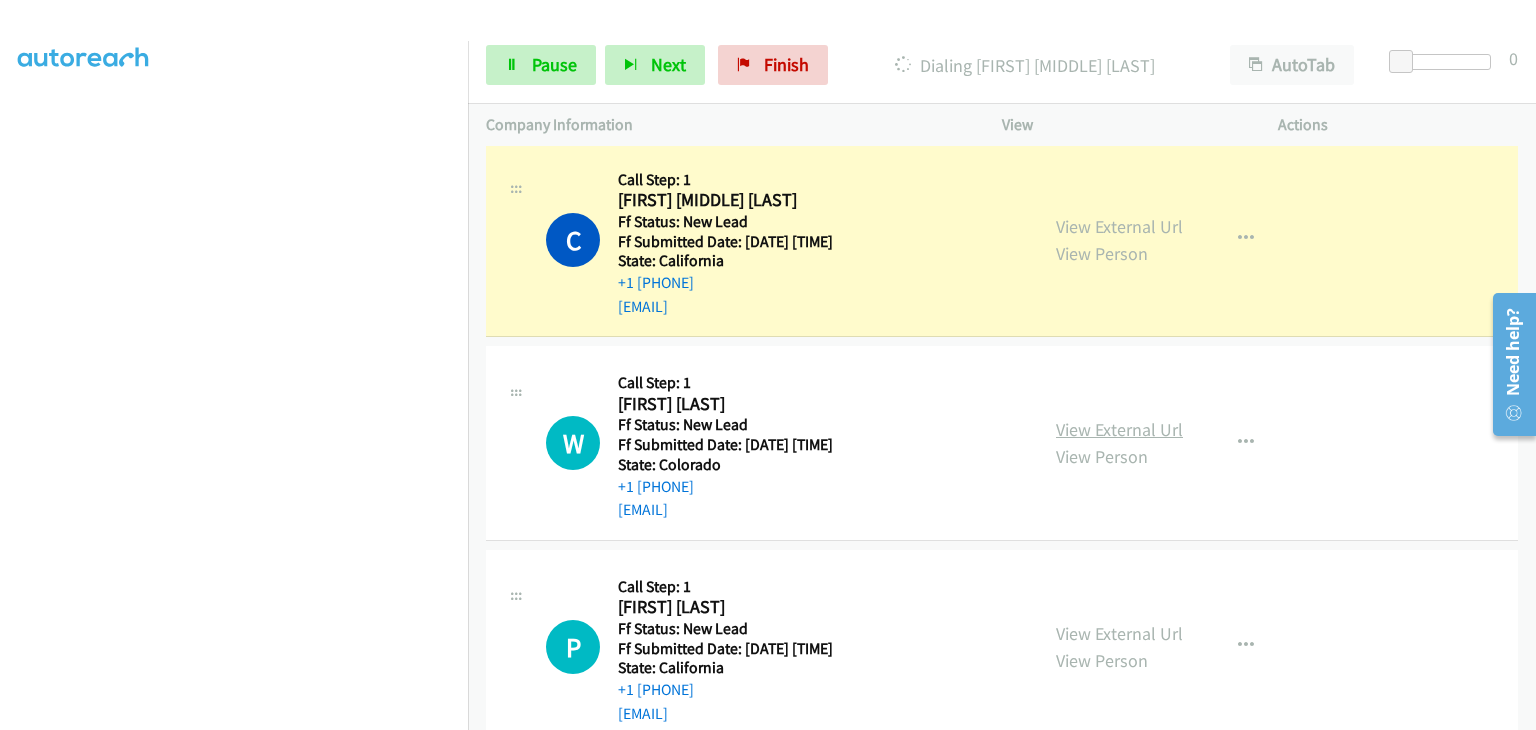 click on "View External Url" at bounding box center [1119, 429] 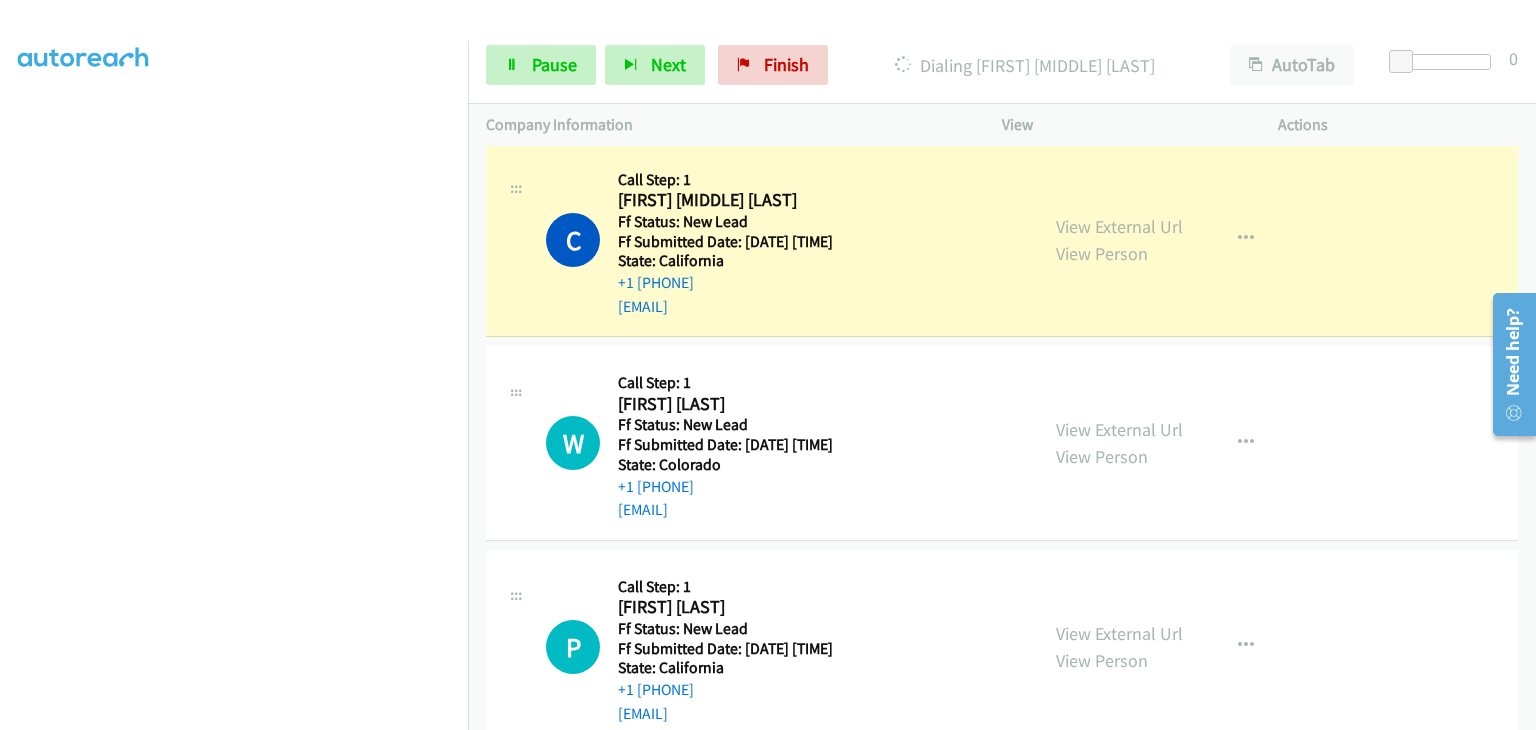 scroll, scrollTop: 392, scrollLeft: 0, axis: vertical 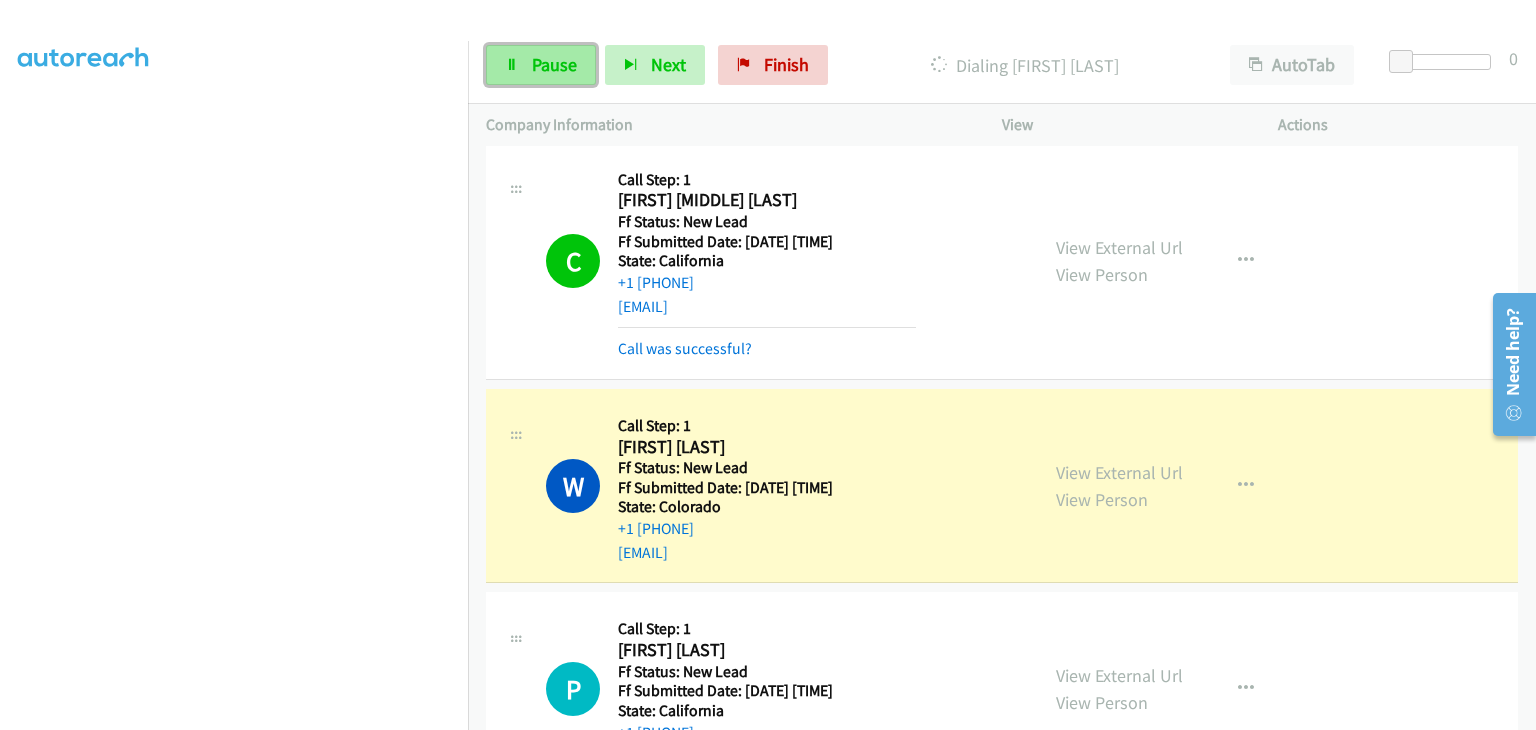 click on "Pause" at bounding box center [554, 64] 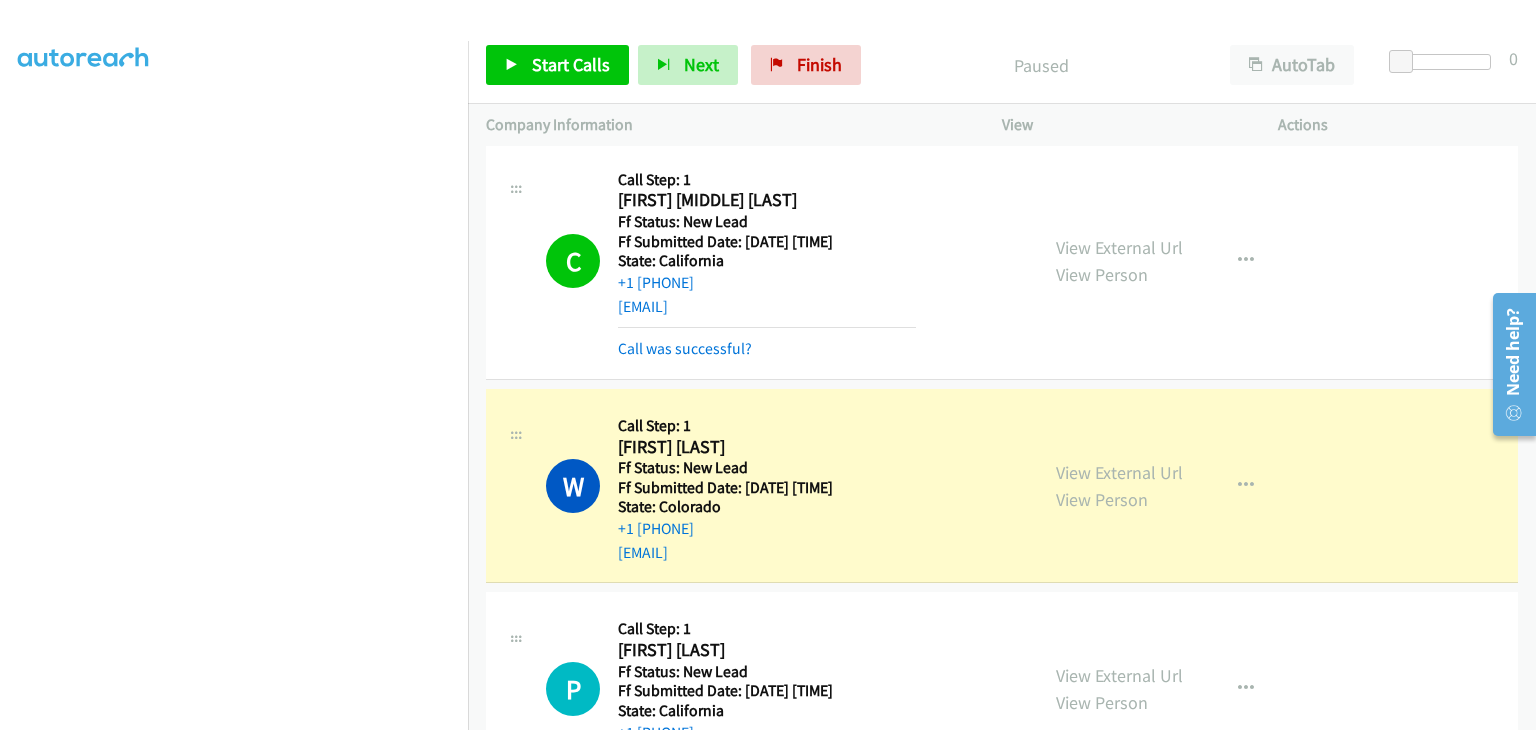 scroll, scrollTop: 392, scrollLeft: 0, axis: vertical 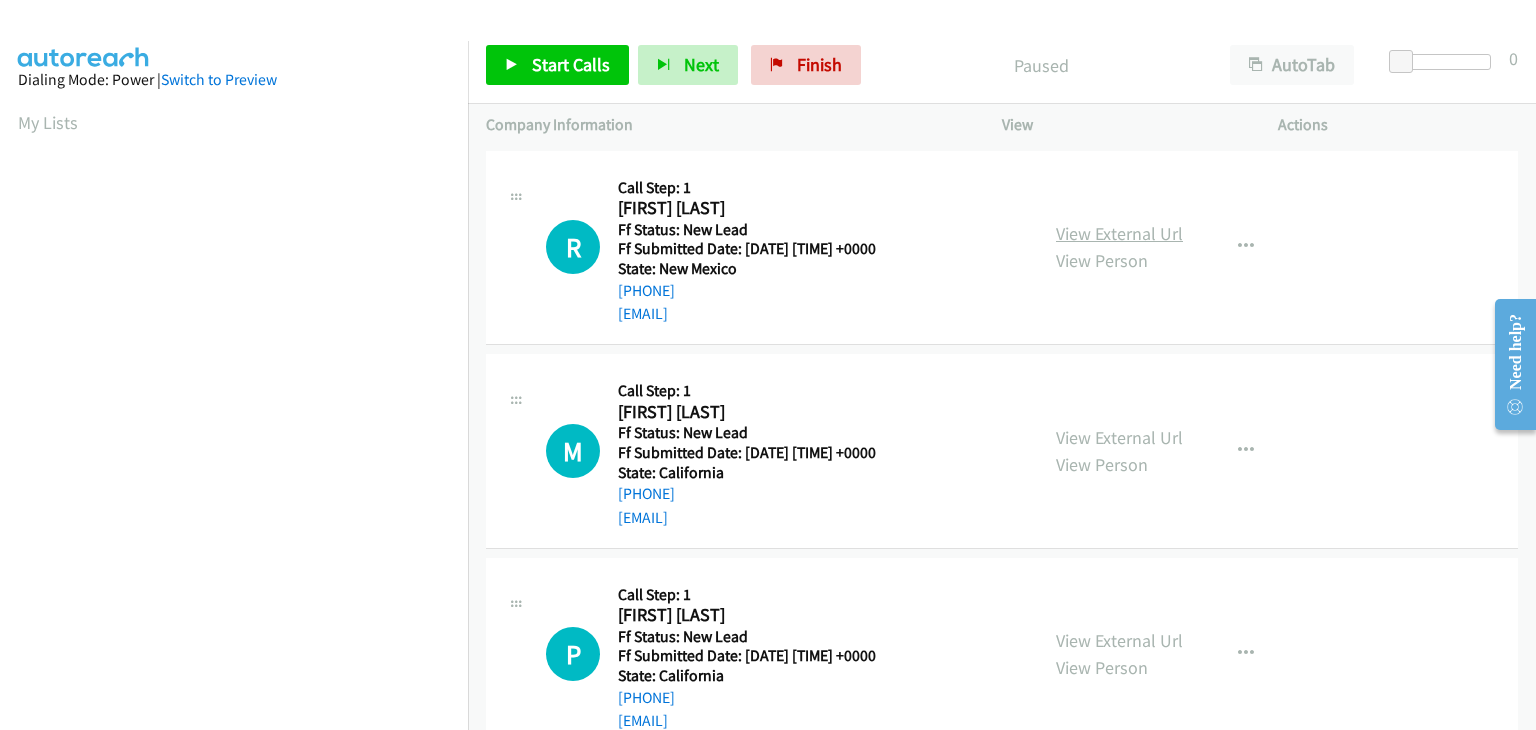 click on "View External Url" at bounding box center [1119, 233] 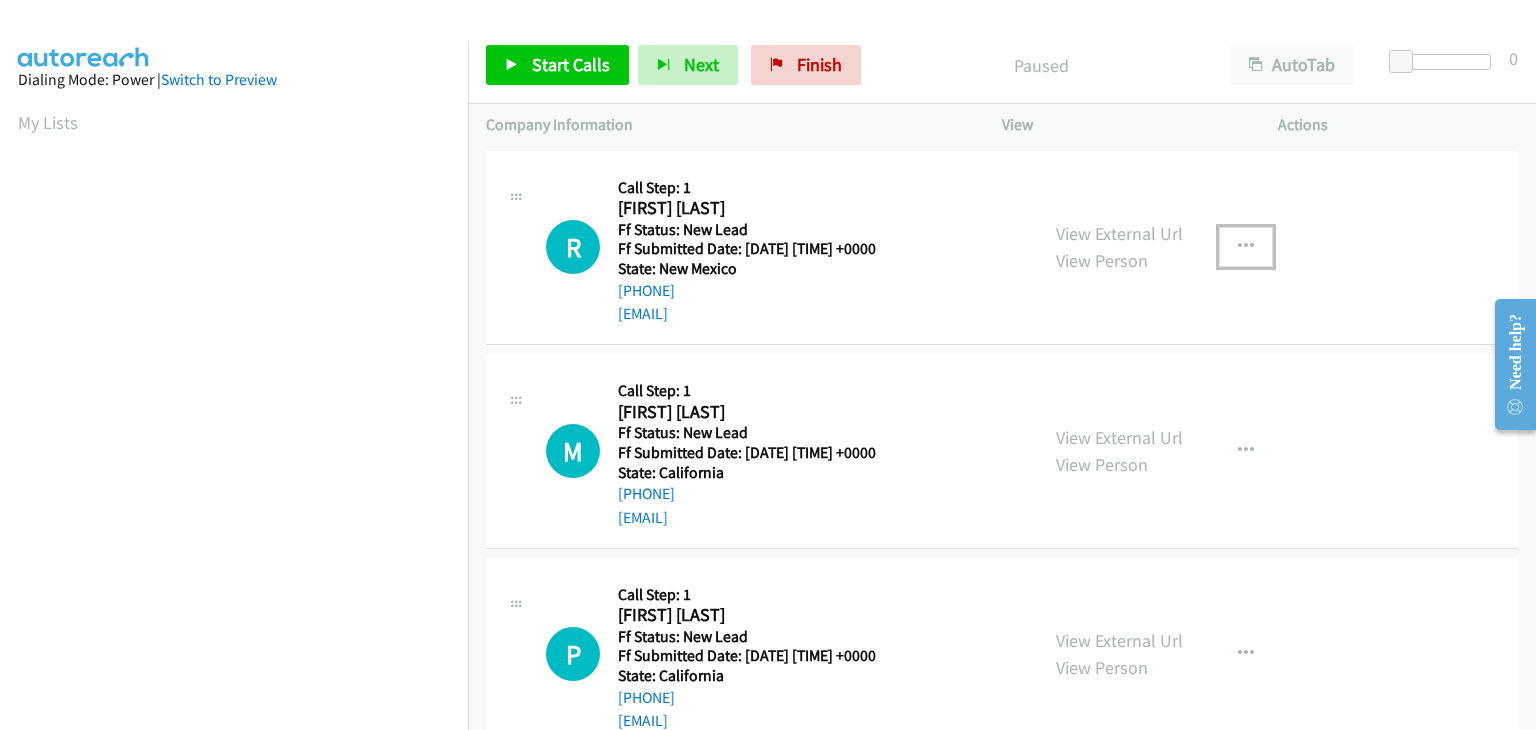 click at bounding box center (1246, 247) 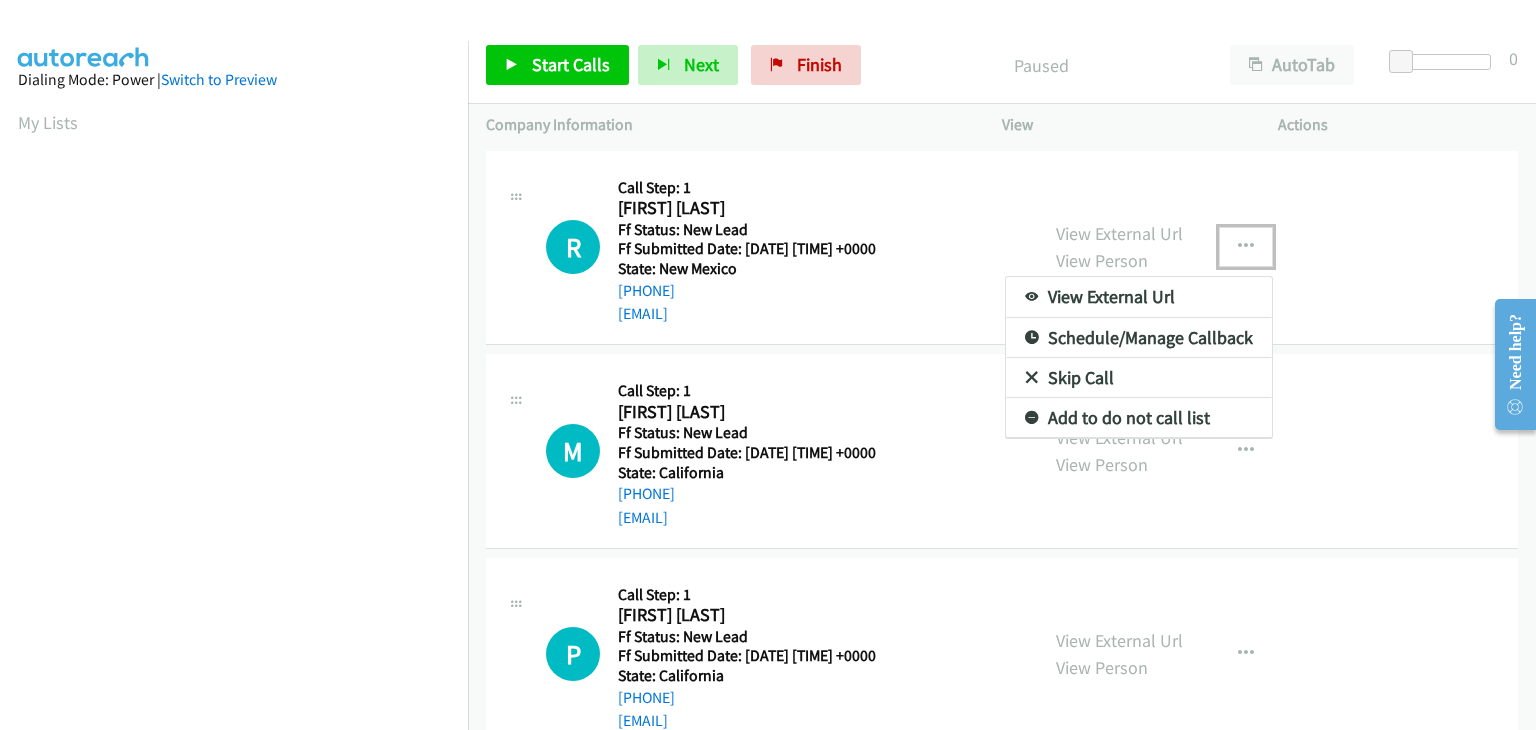 click on "Skip Call" at bounding box center (1139, 378) 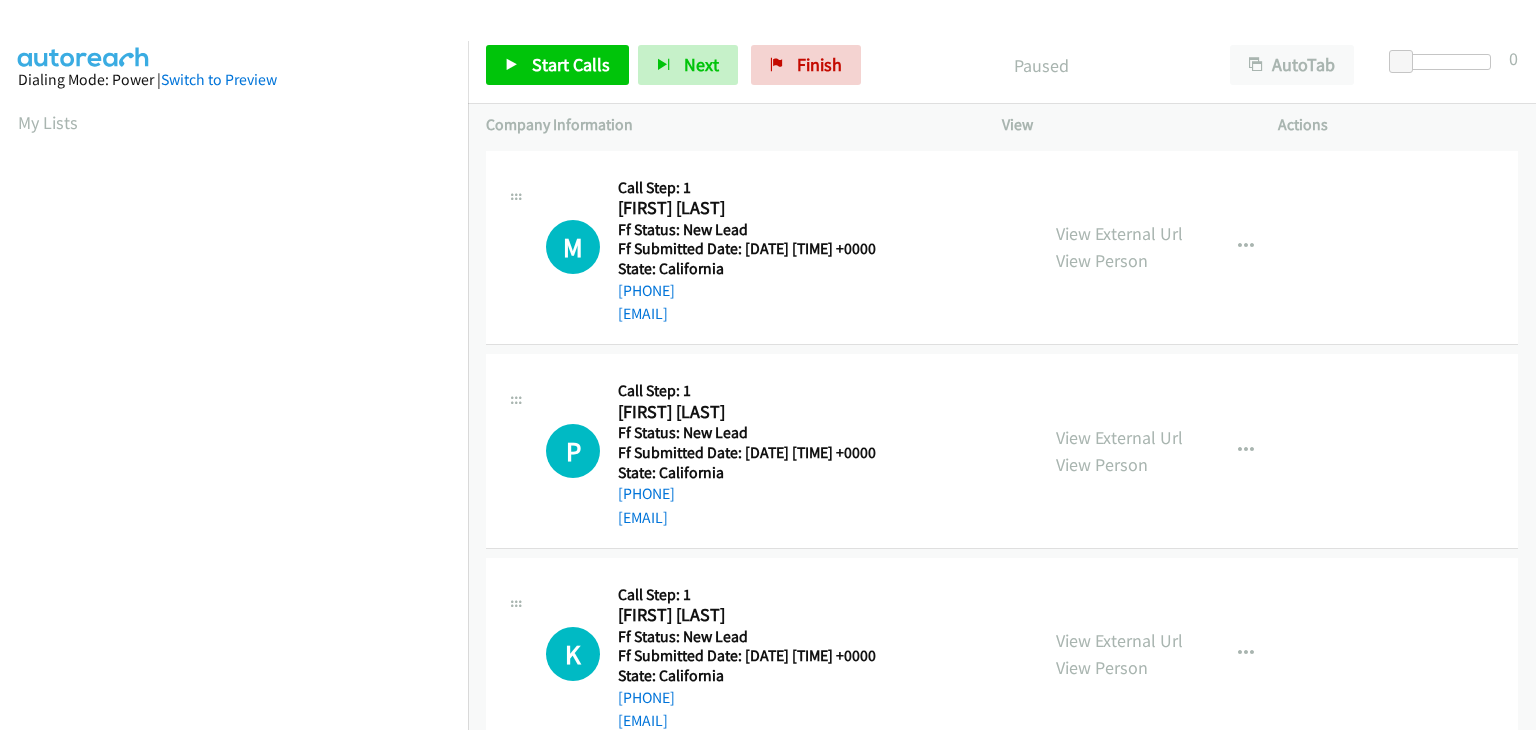 scroll, scrollTop: 0, scrollLeft: 0, axis: both 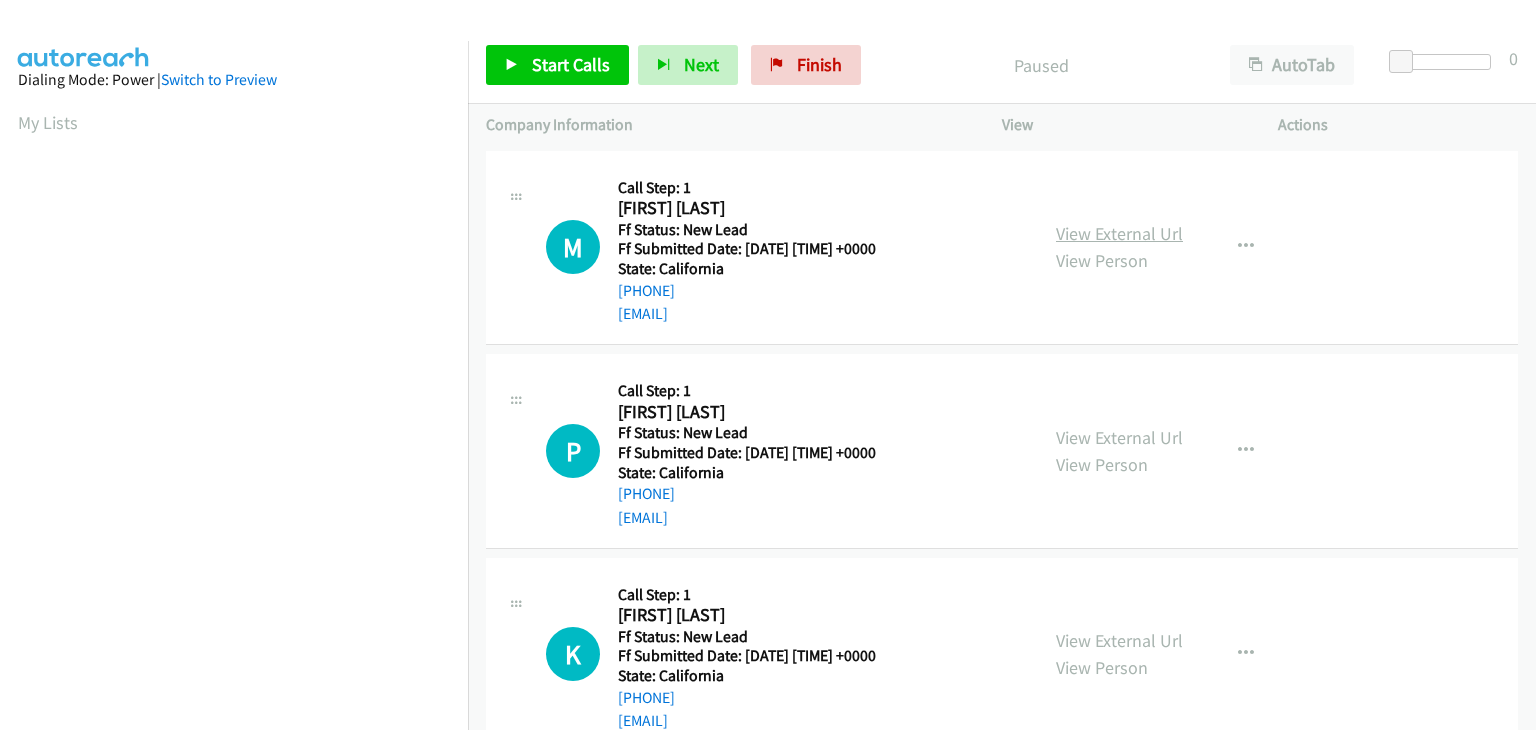 click on "View External Url" at bounding box center [1119, 233] 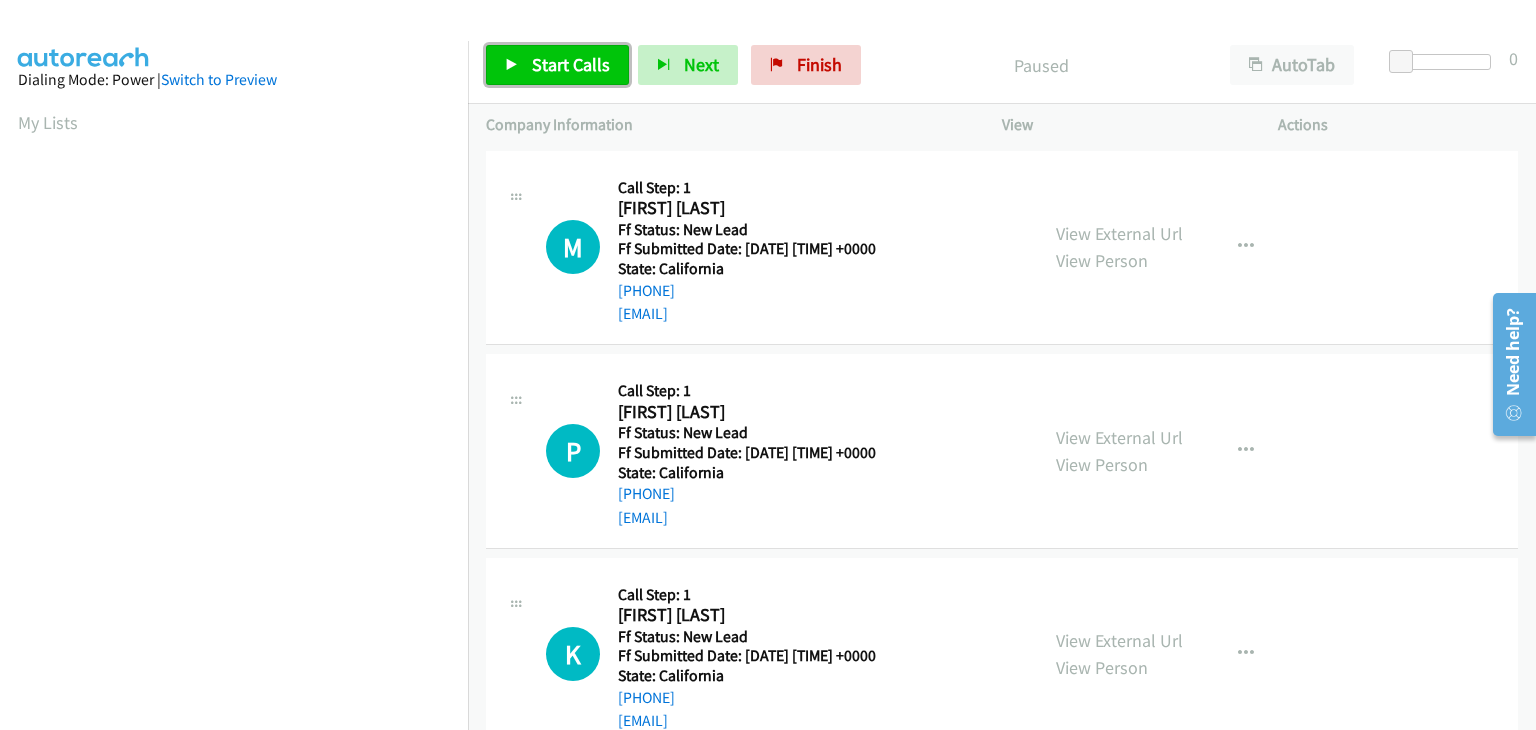 click on "Start Calls" at bounding box center [571, 64] 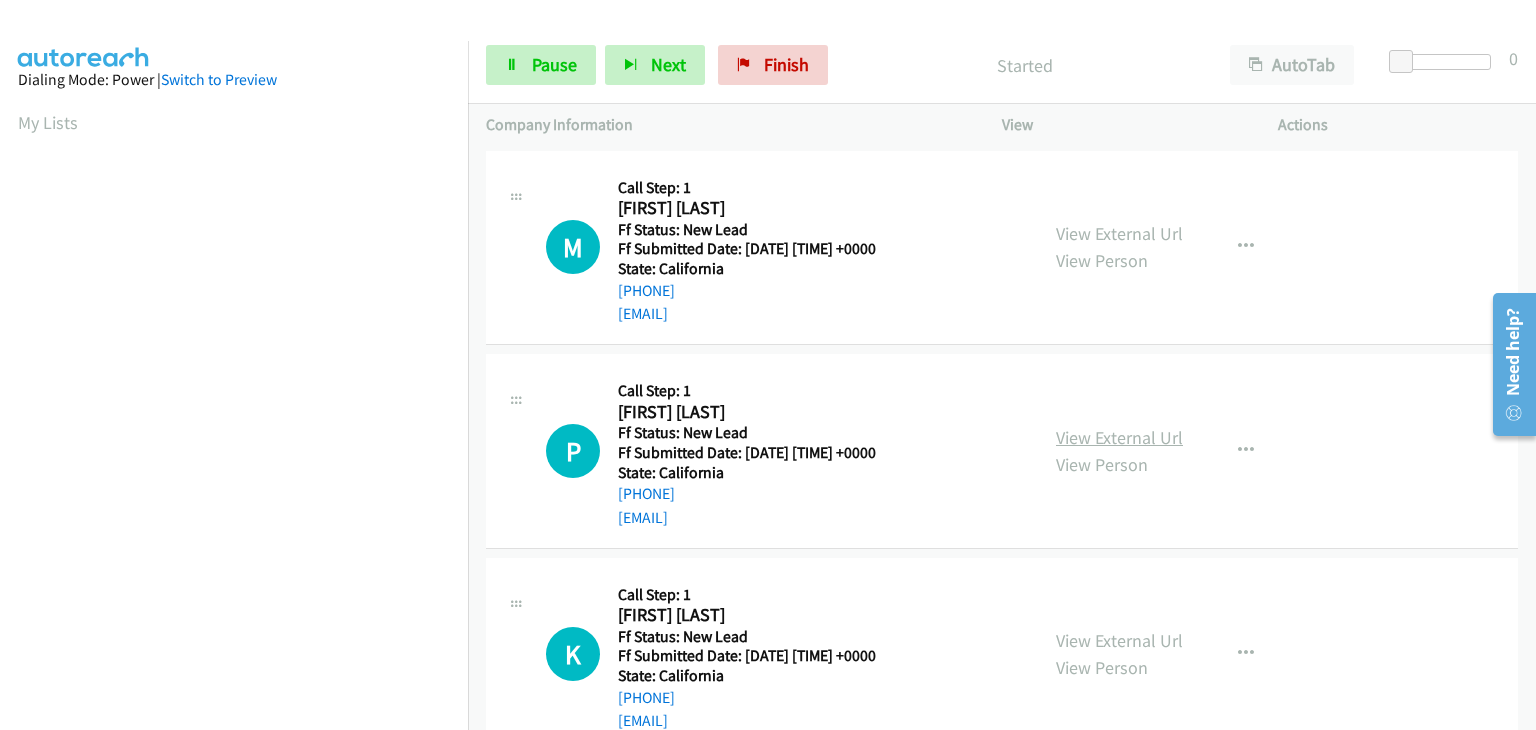click on "View External Url" at bounding box center [1119, 437] 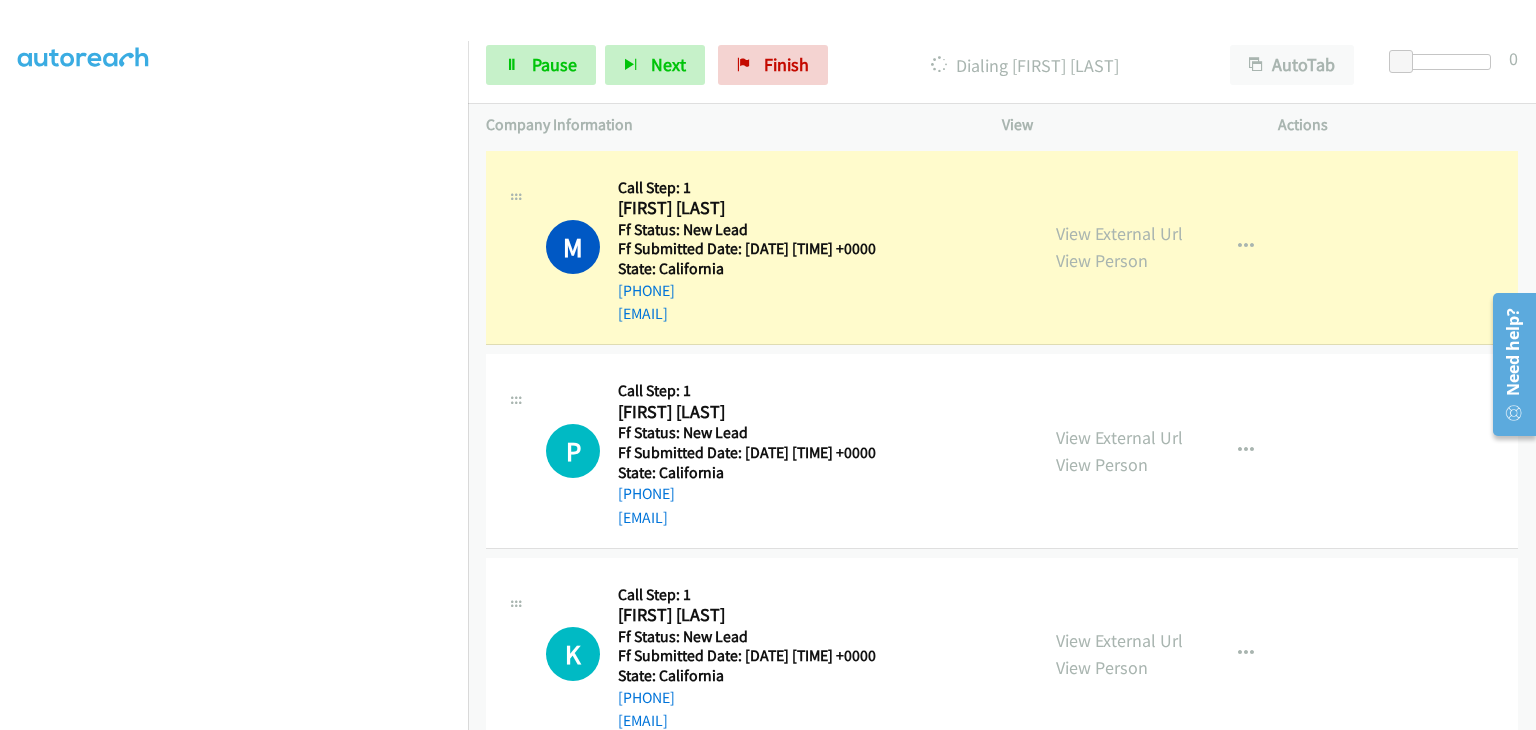 scroll, scrollTop: 392, scrollLeft: 0, axis: vertical 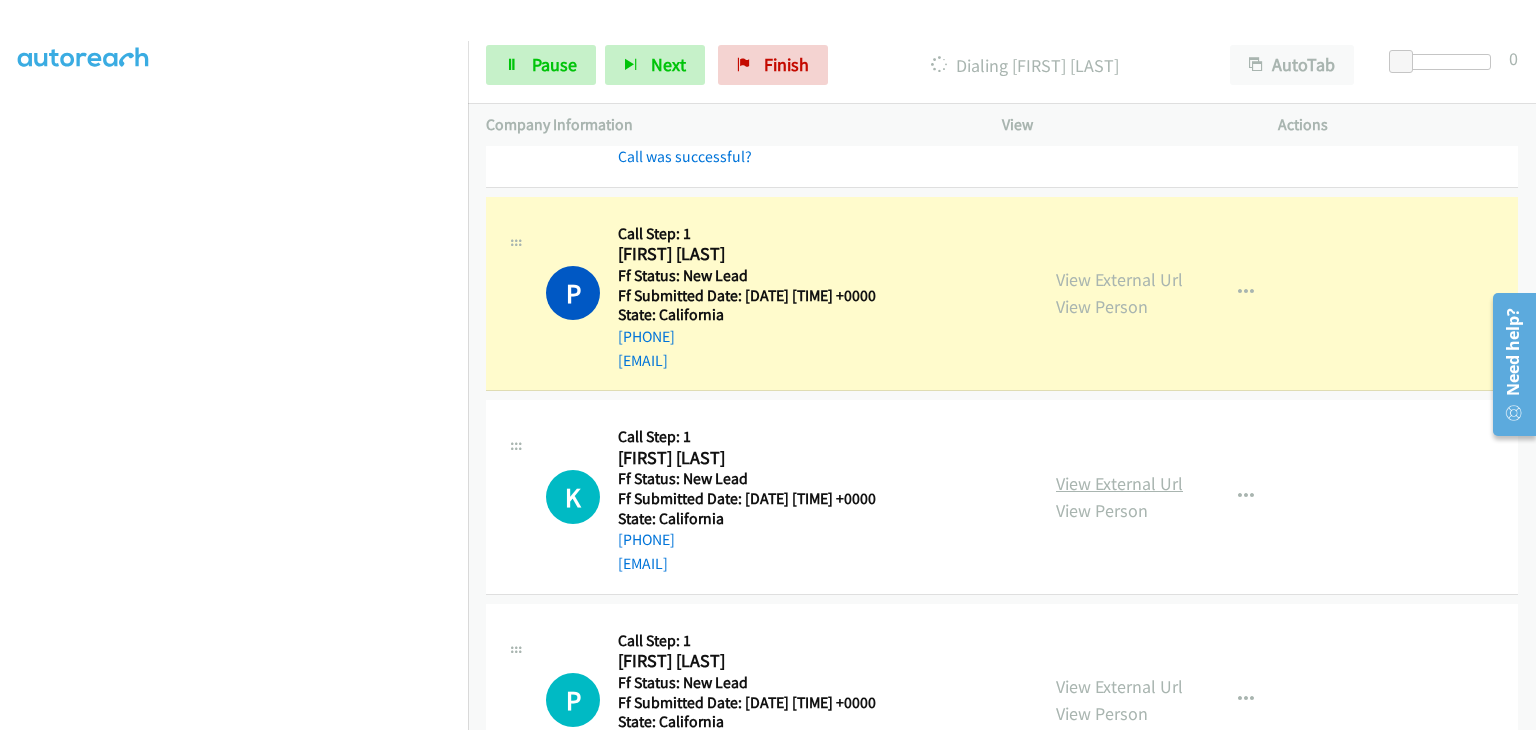 click on "View External Url" at bounding box center (1119, 483) 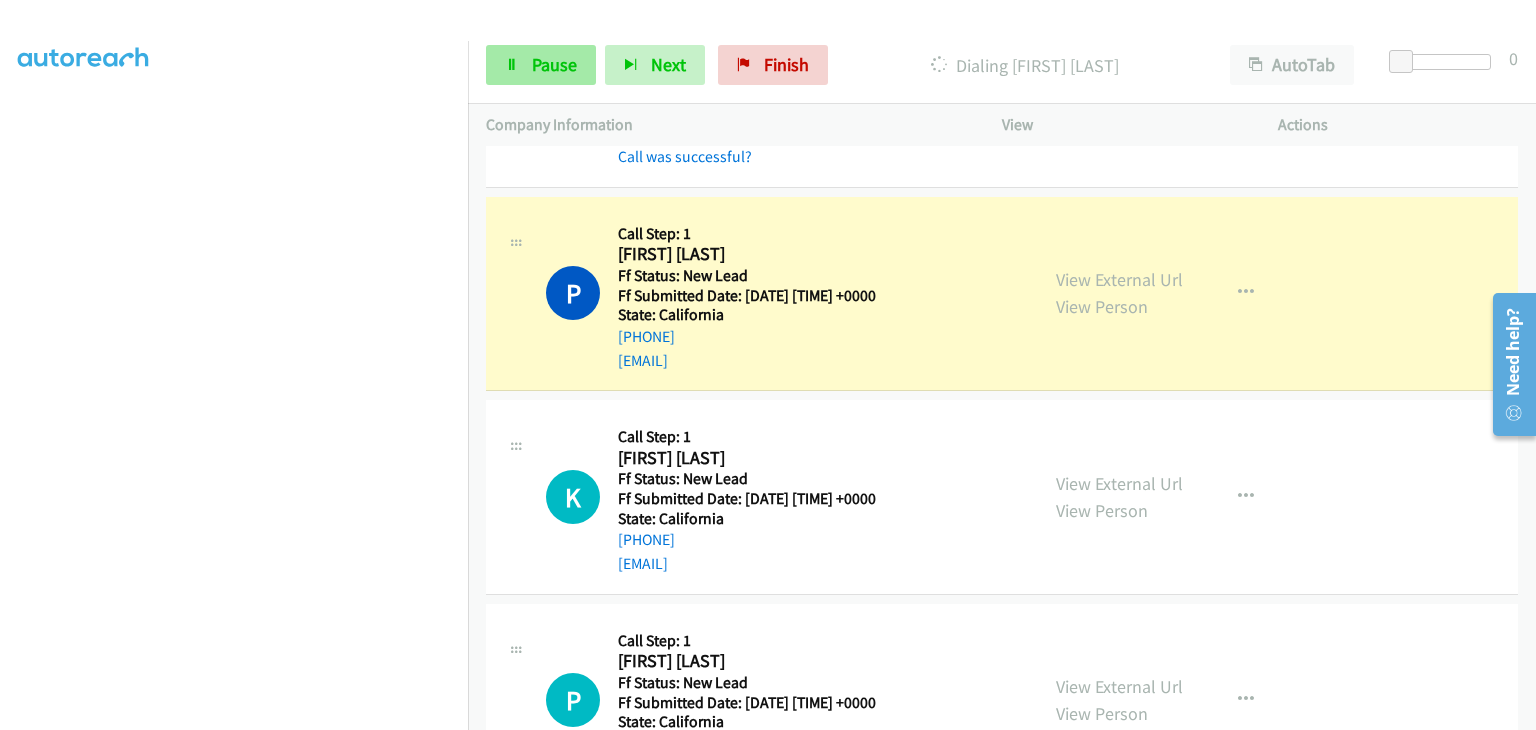 scroll, scrollTop: 392, scrollLeft: 0, axis: vertical 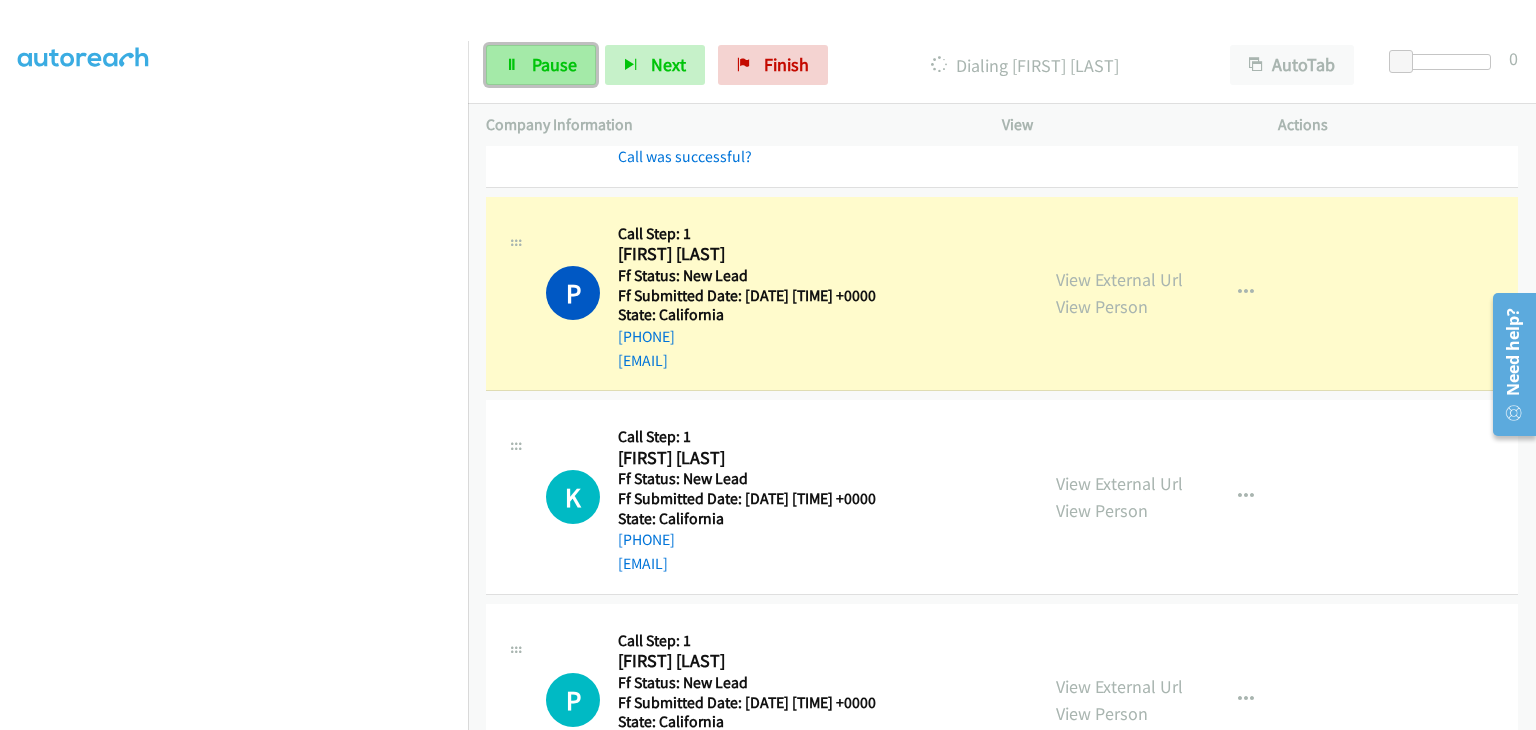 click on "Pause" at bounding box center (554, 64) 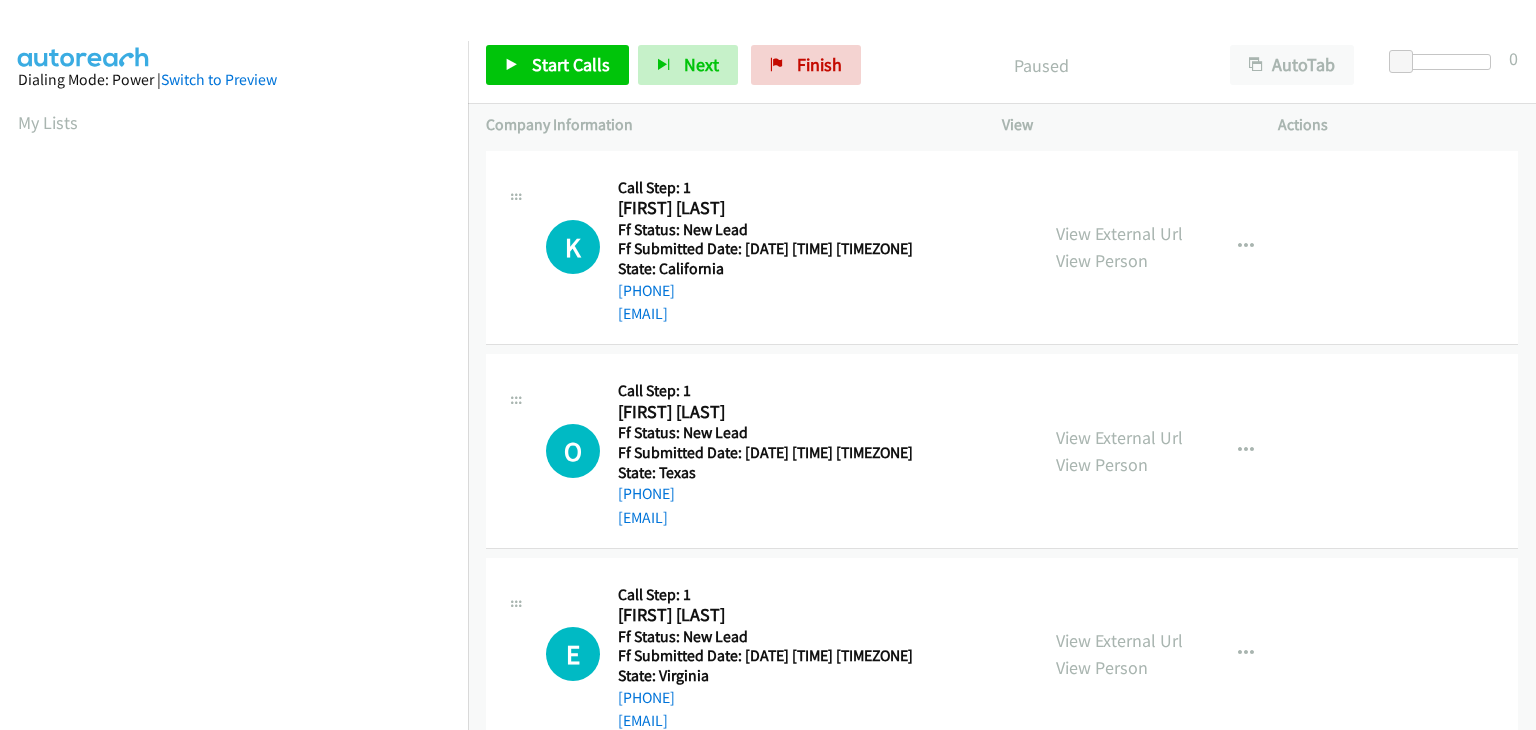 scroll, scrollTop: 0, scrollLeft: 0, axis: both 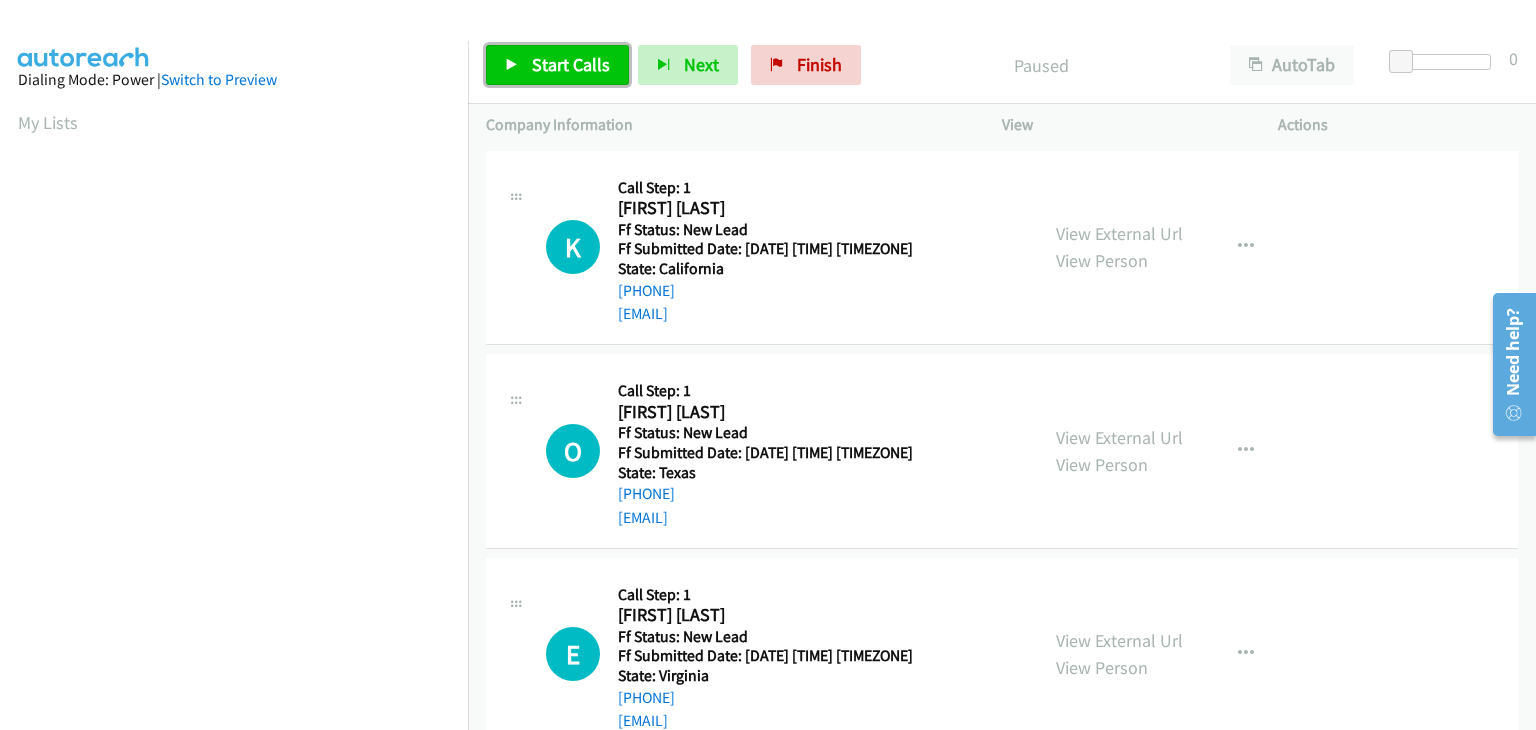 click on "Start Calls" at bounding box center [557, 65] 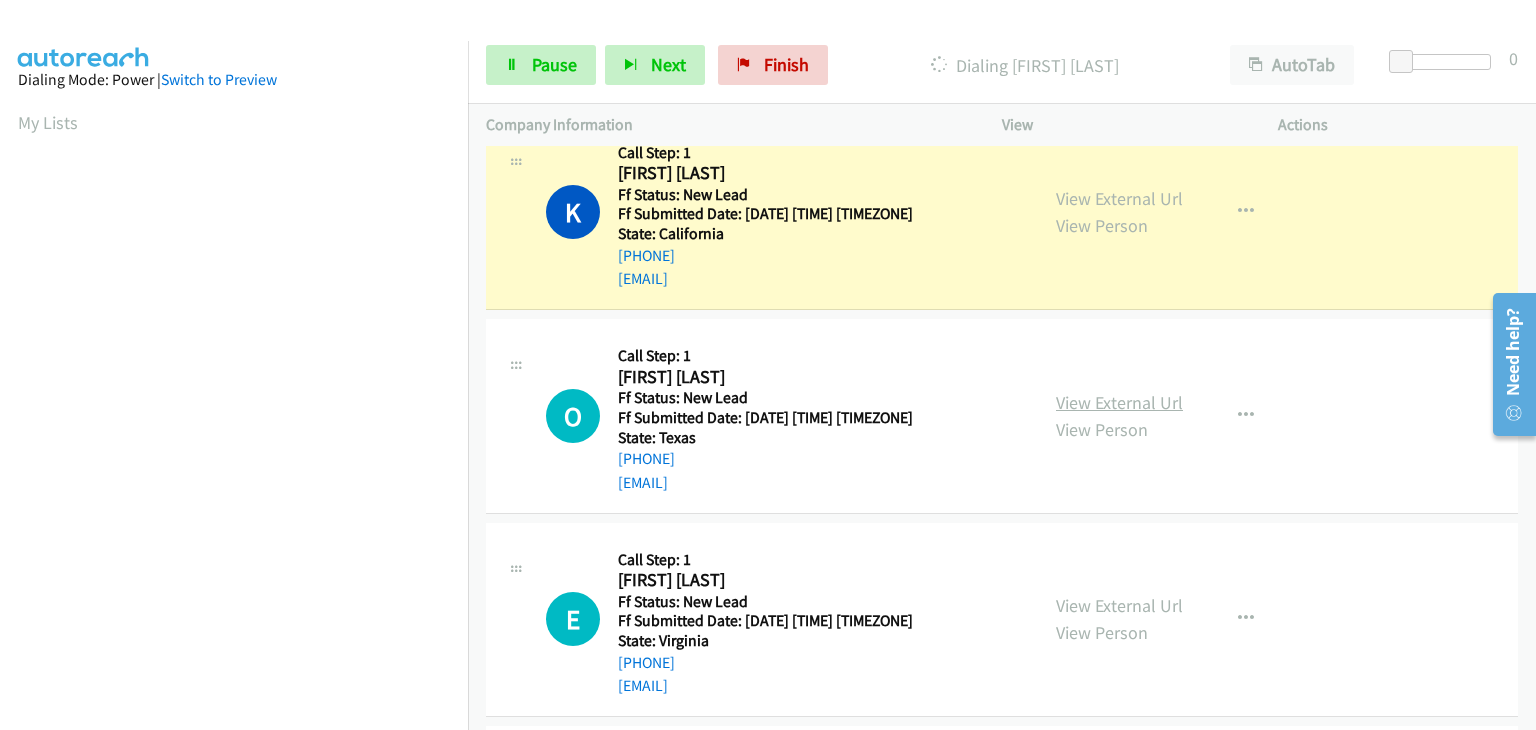 scroll, scrollTop: 0, scrollLeft: 0, axis: both 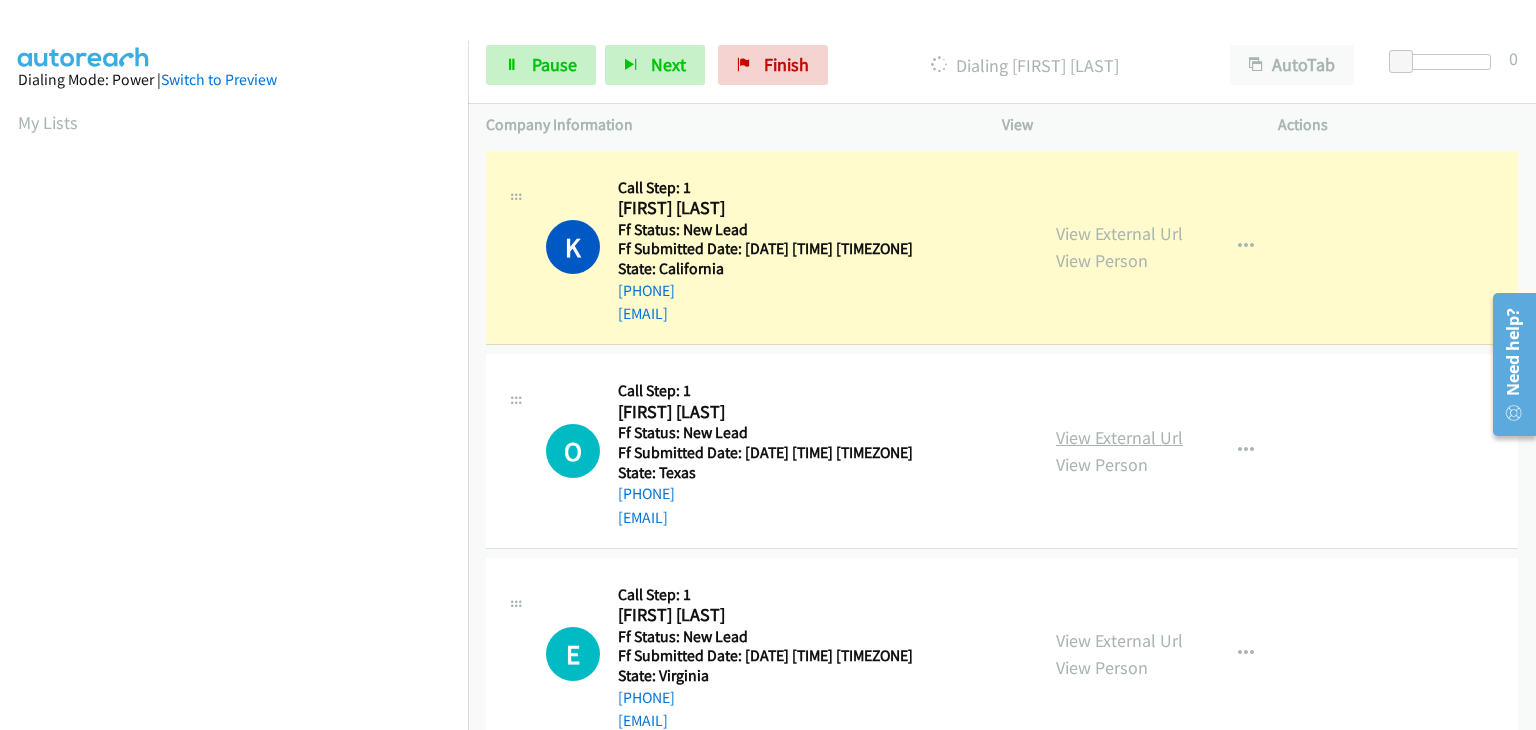 click on "View External Url" at bounding box center (1119, 437) 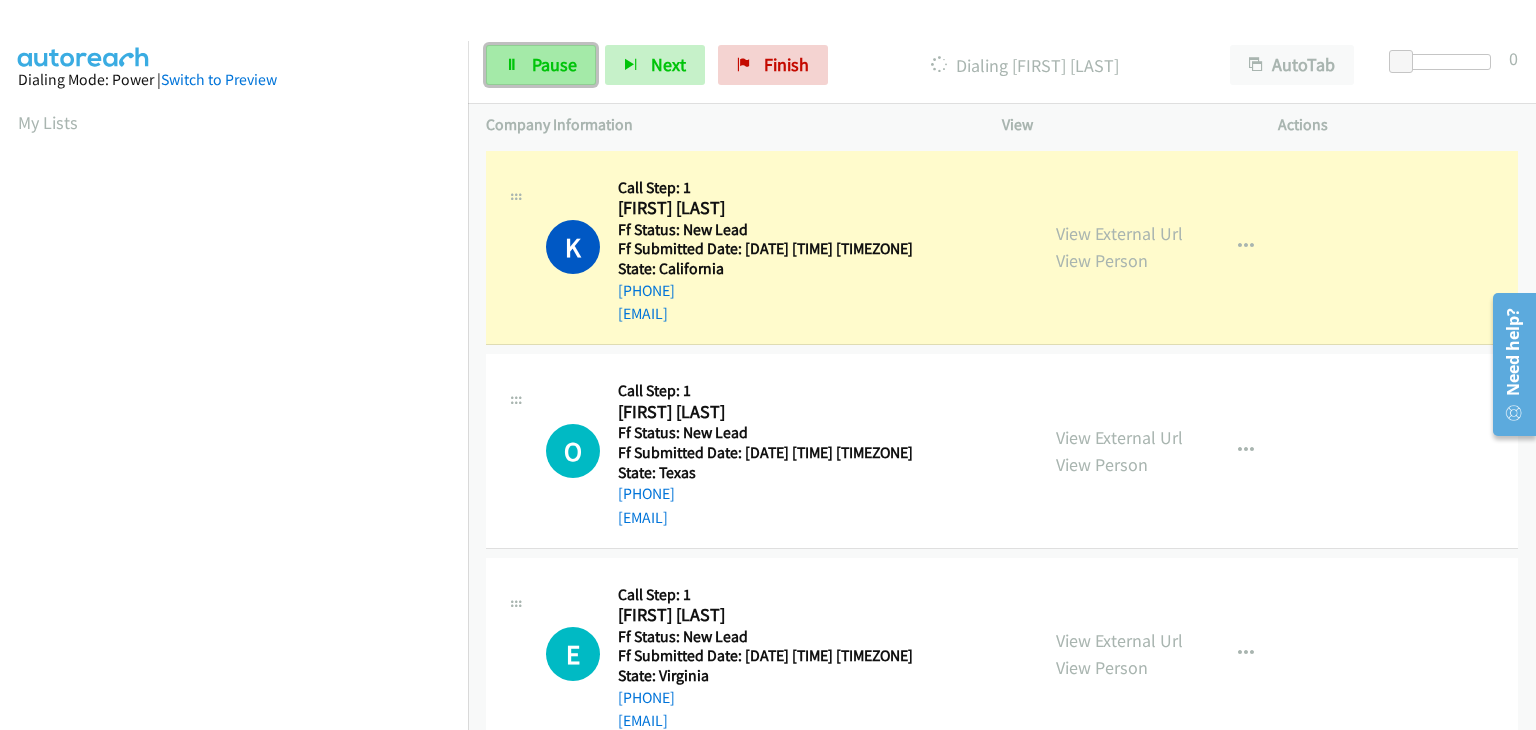 click on "Pause" at bounding box center (554, 64) 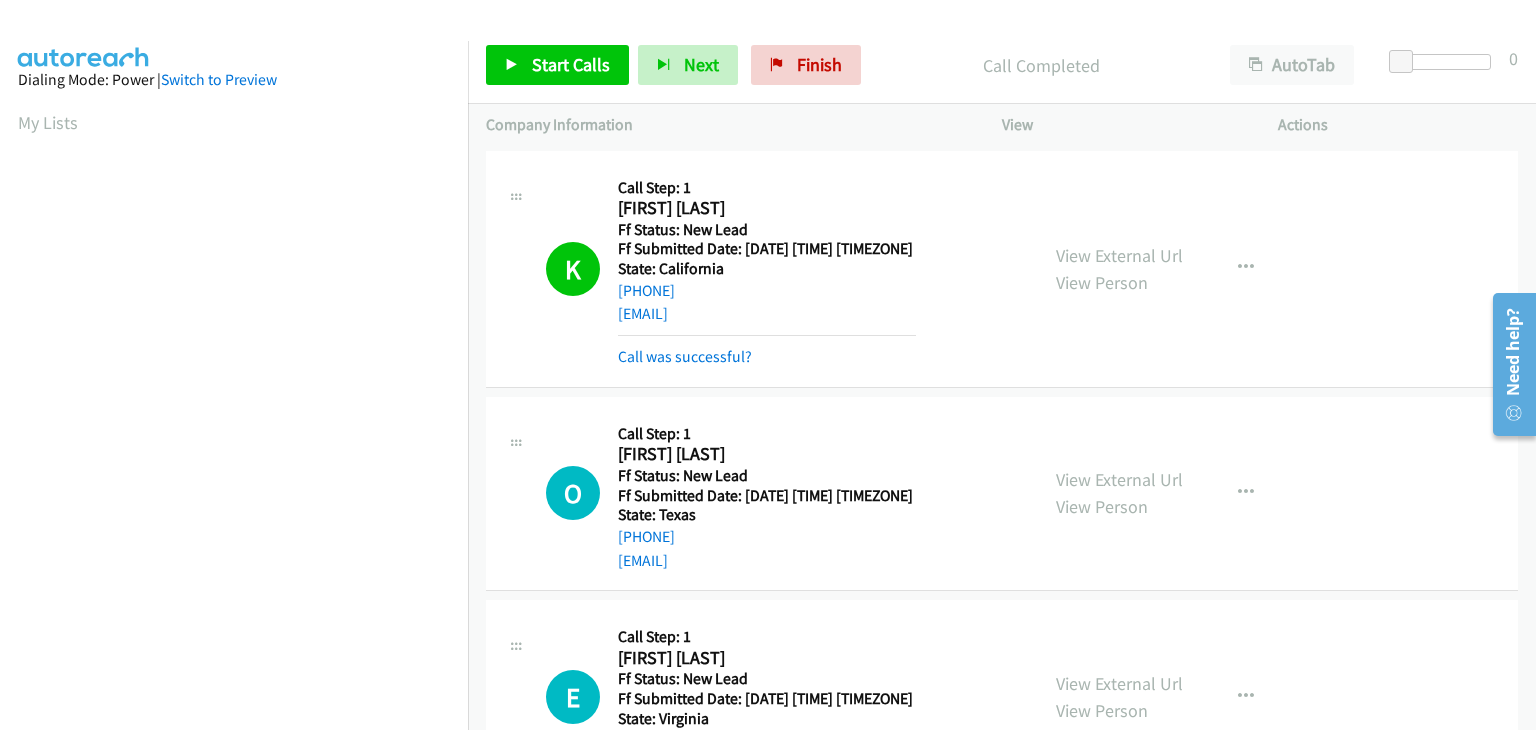scroll, scrollTop: 392, scrollLeft: 0, axis: vertical 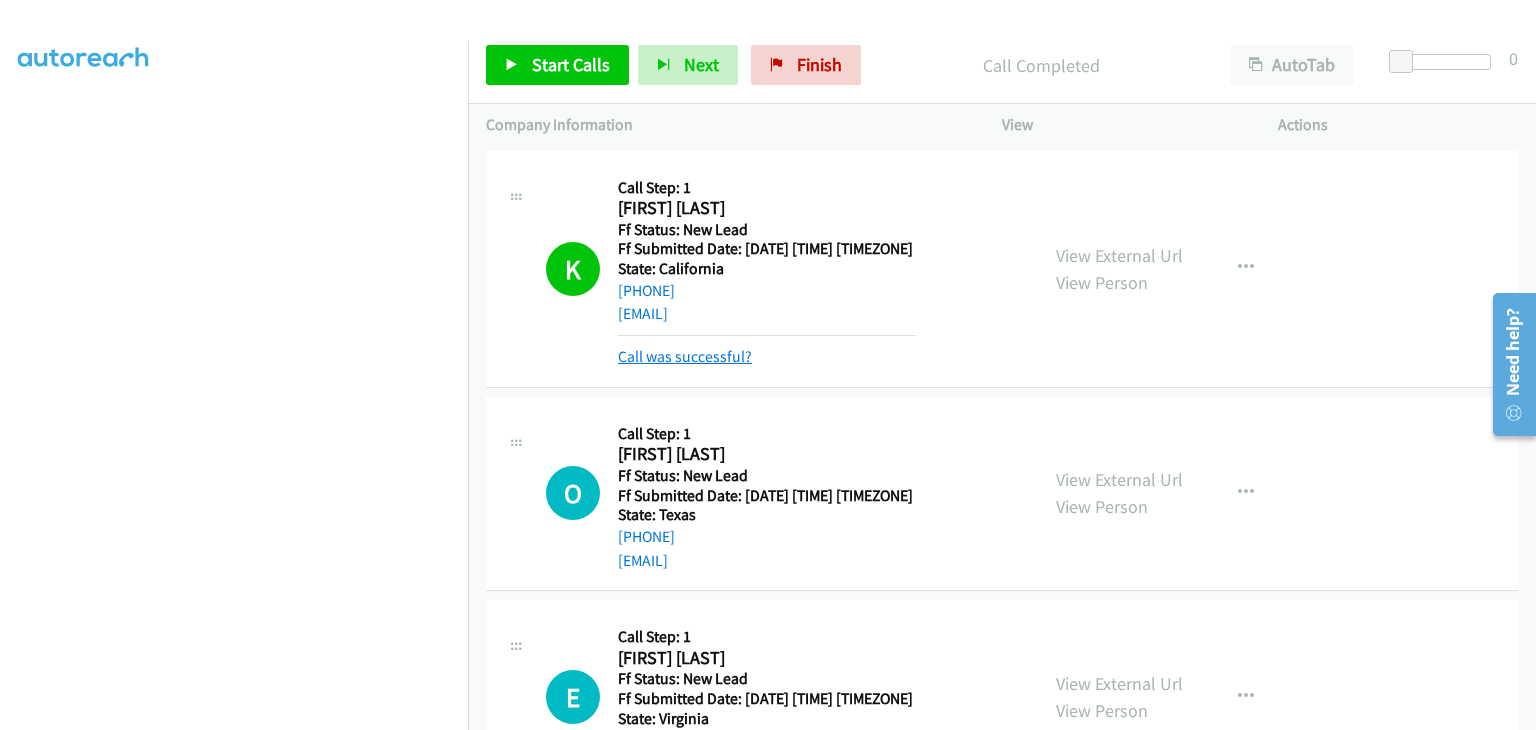 click on "Call was successful?" at bounding box center [685, 356] 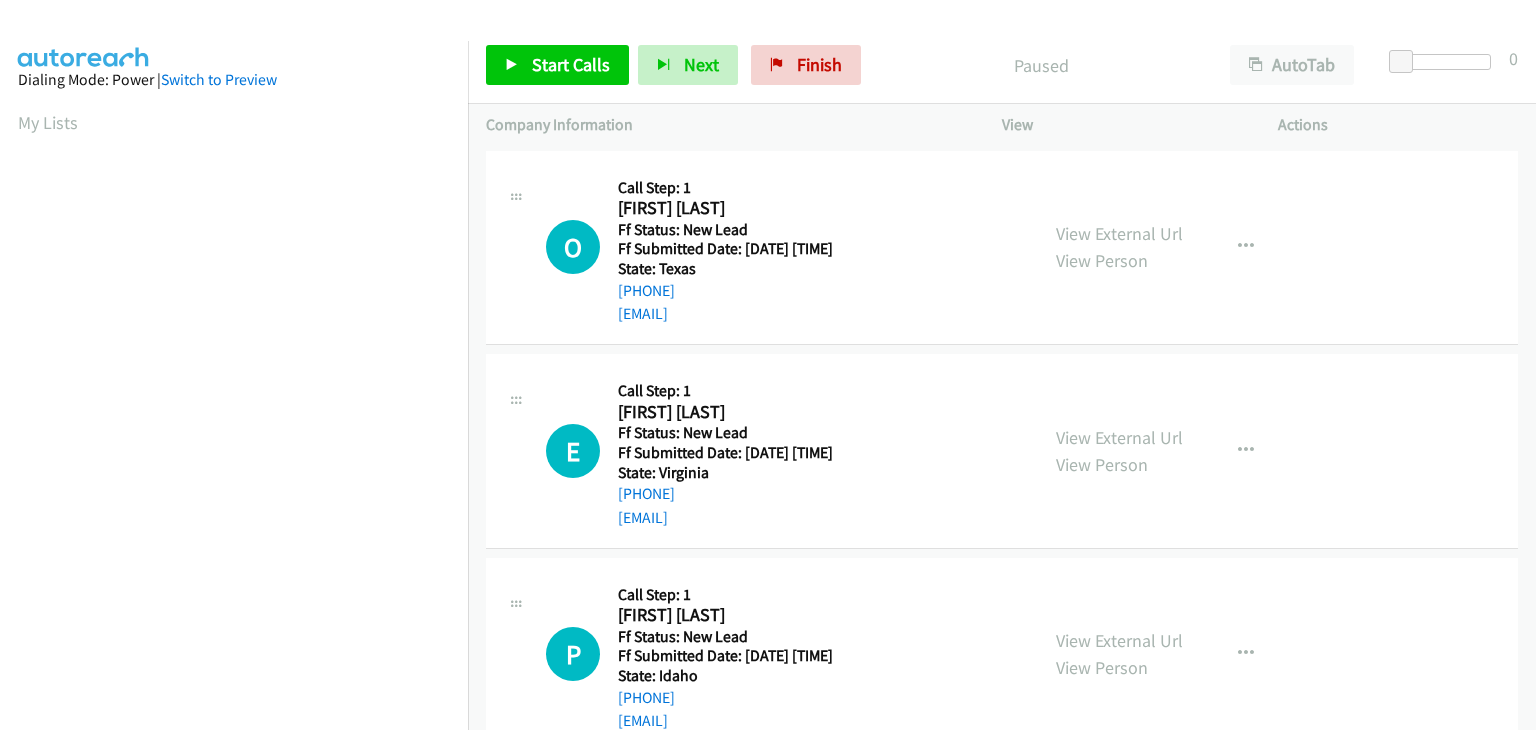 scroll, scrollTop: 0, scrollLeft: 0, axis: both 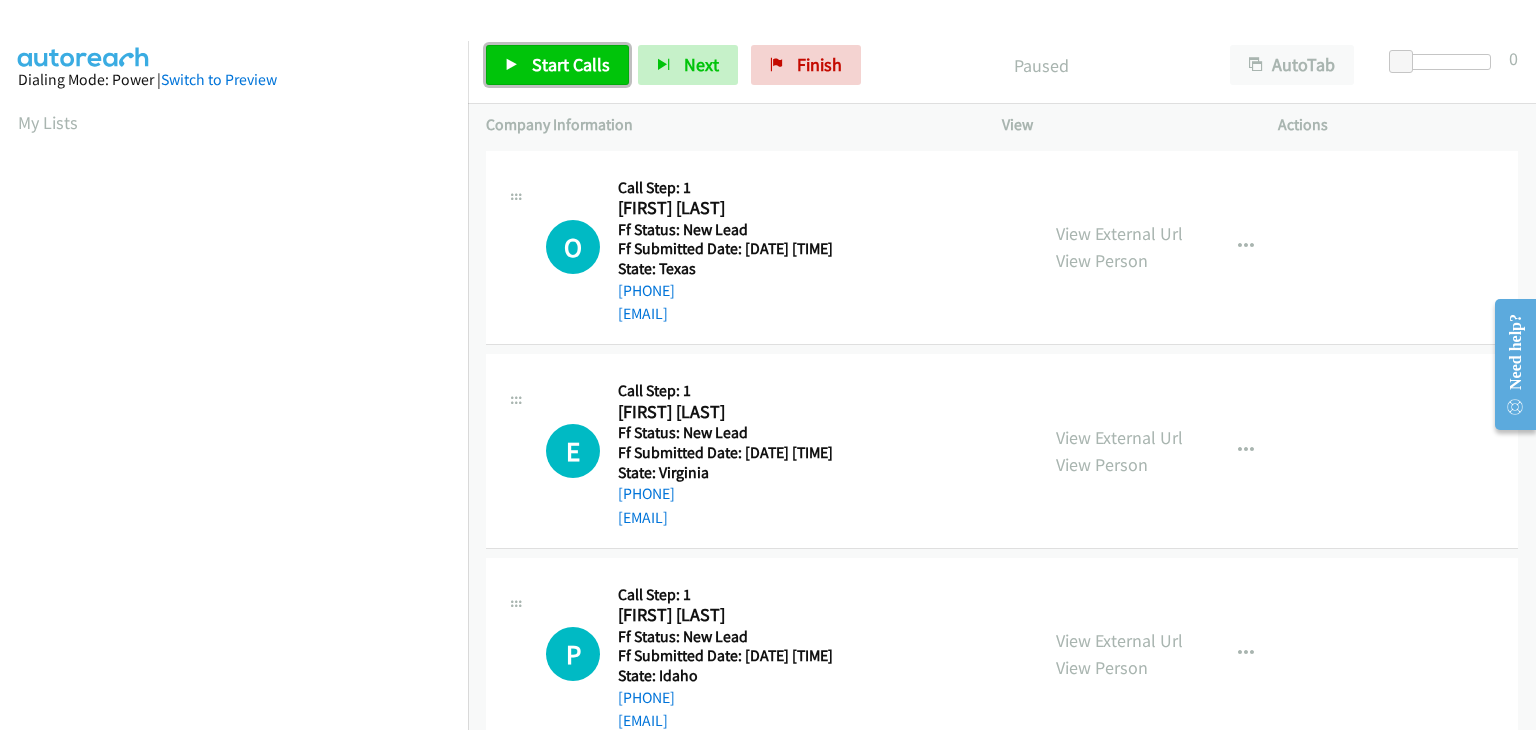 click on "Start Calls" at bounding box center (571, 64) 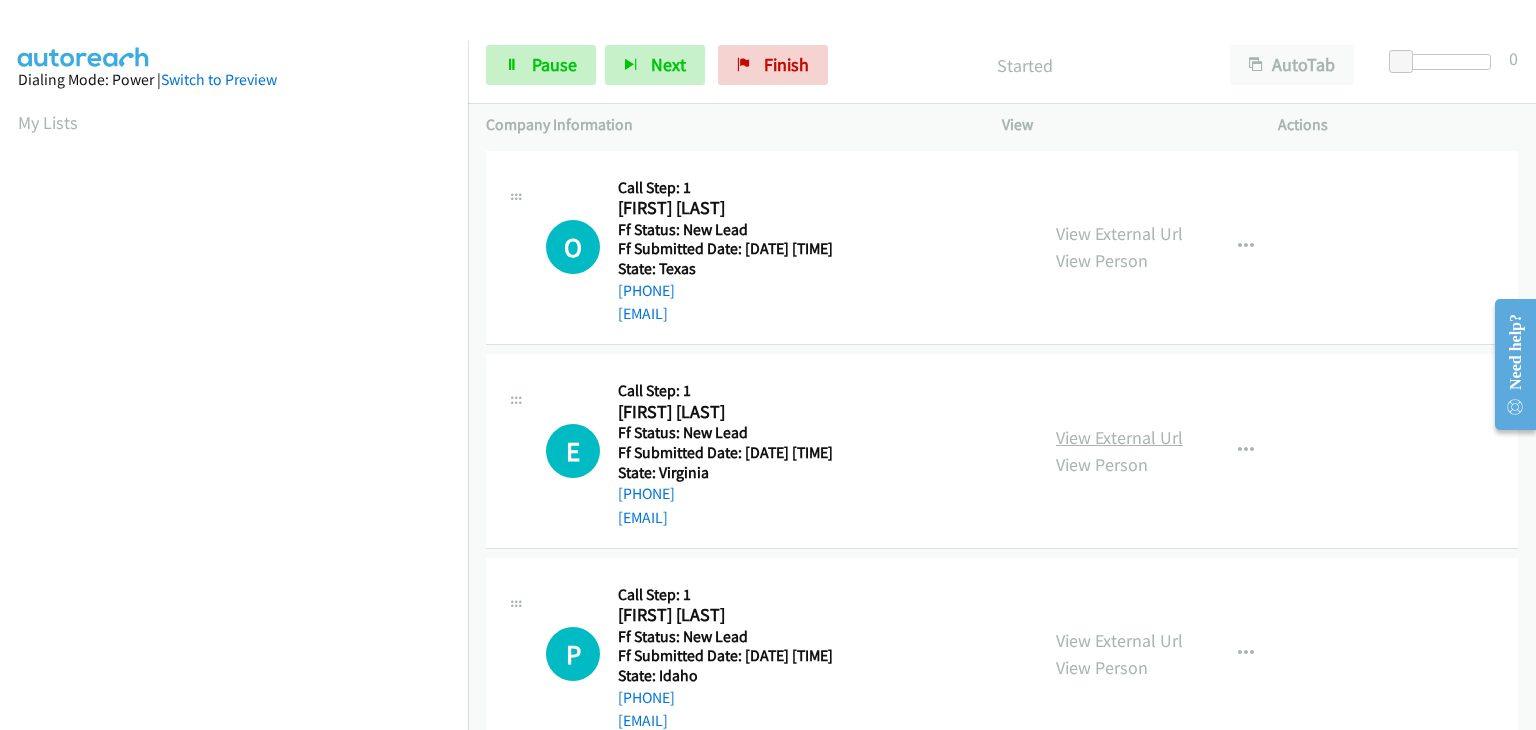 click on "View External Url" at bounding box center (1119, 437) 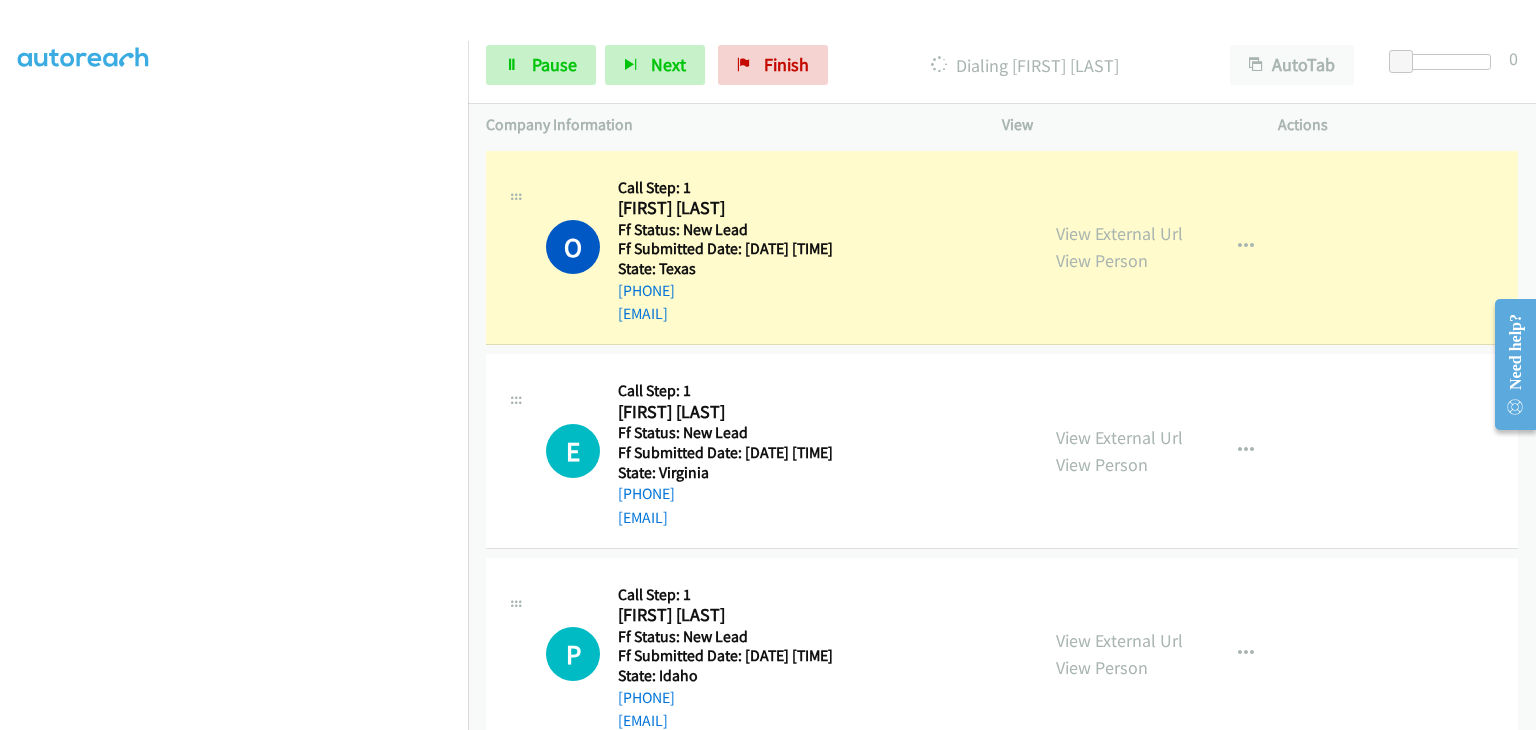 scroll, scrollTop: 392, scrollLeft: 0, axis: vertical 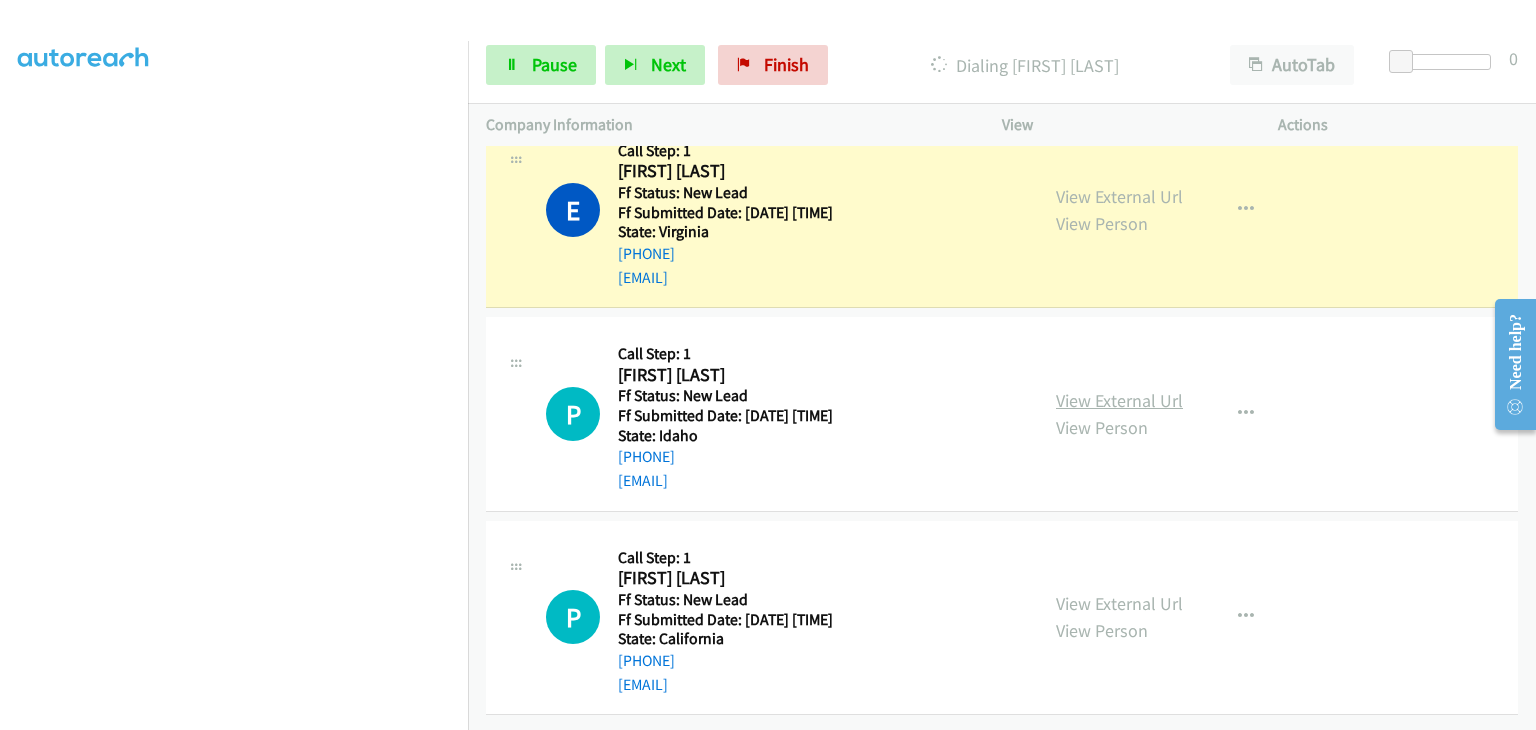 click on "View External Url" at bounding box center (1119, 400) 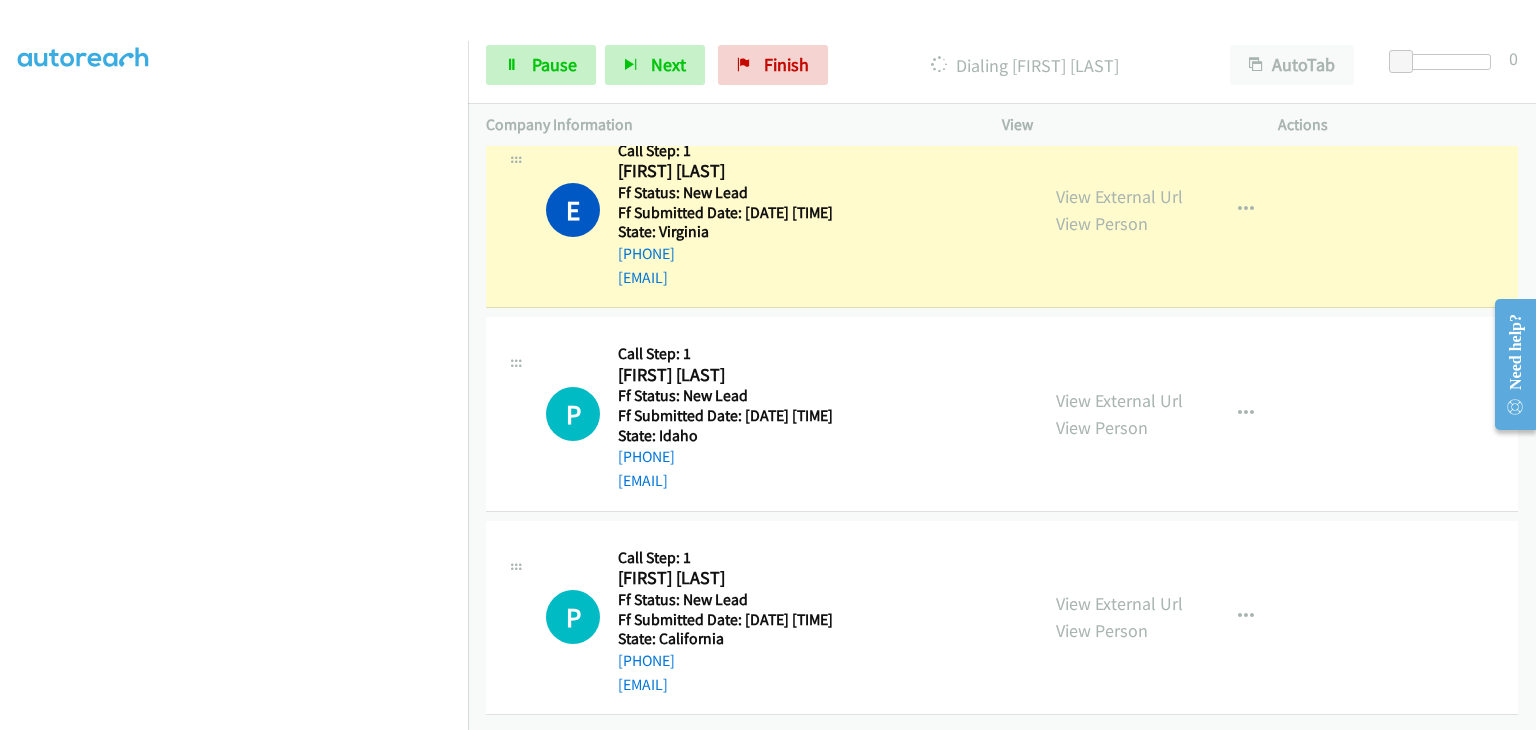 scroll, scrollTop: 392, scrollLeft: 0, axis: vertical 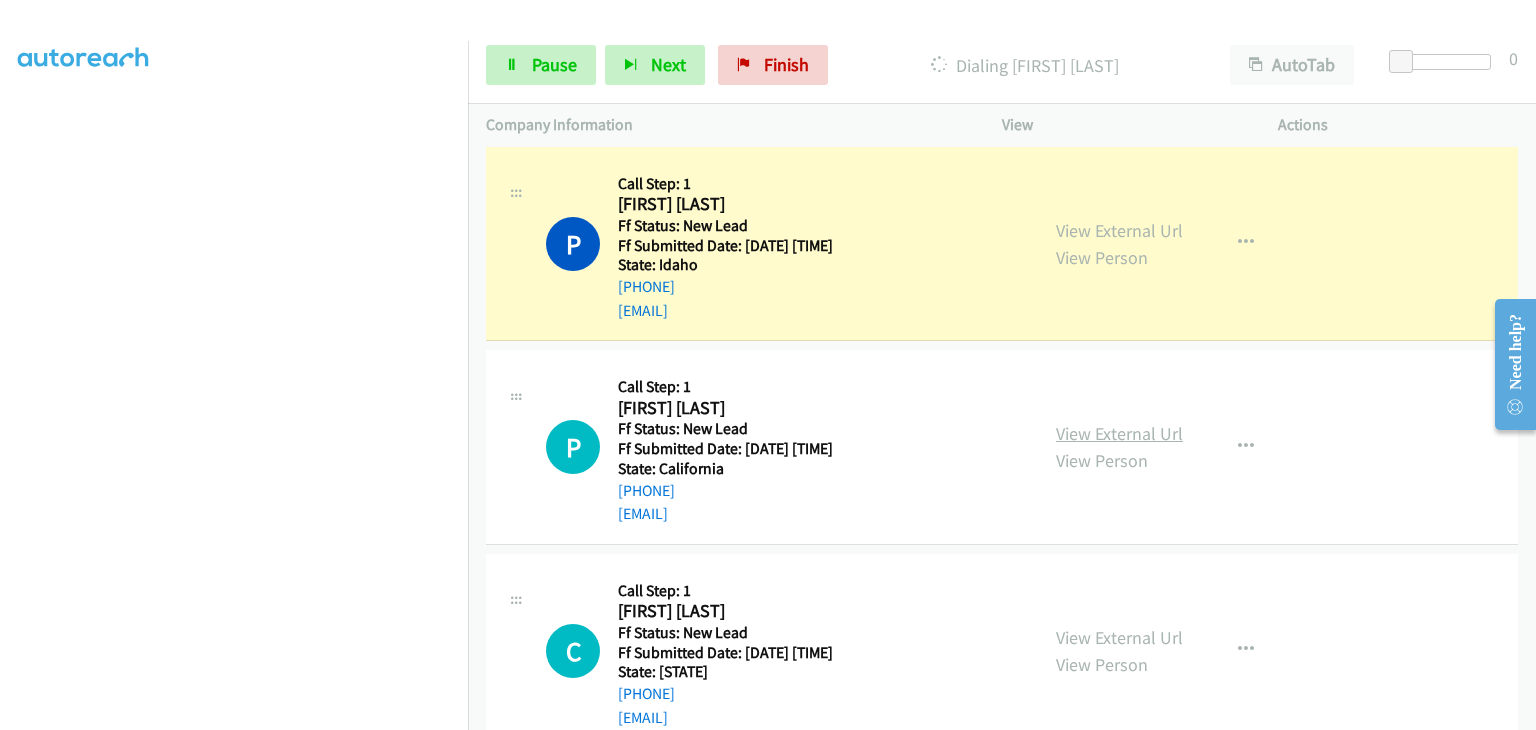 click on "View External Url" at bounding box center (1119, 433) 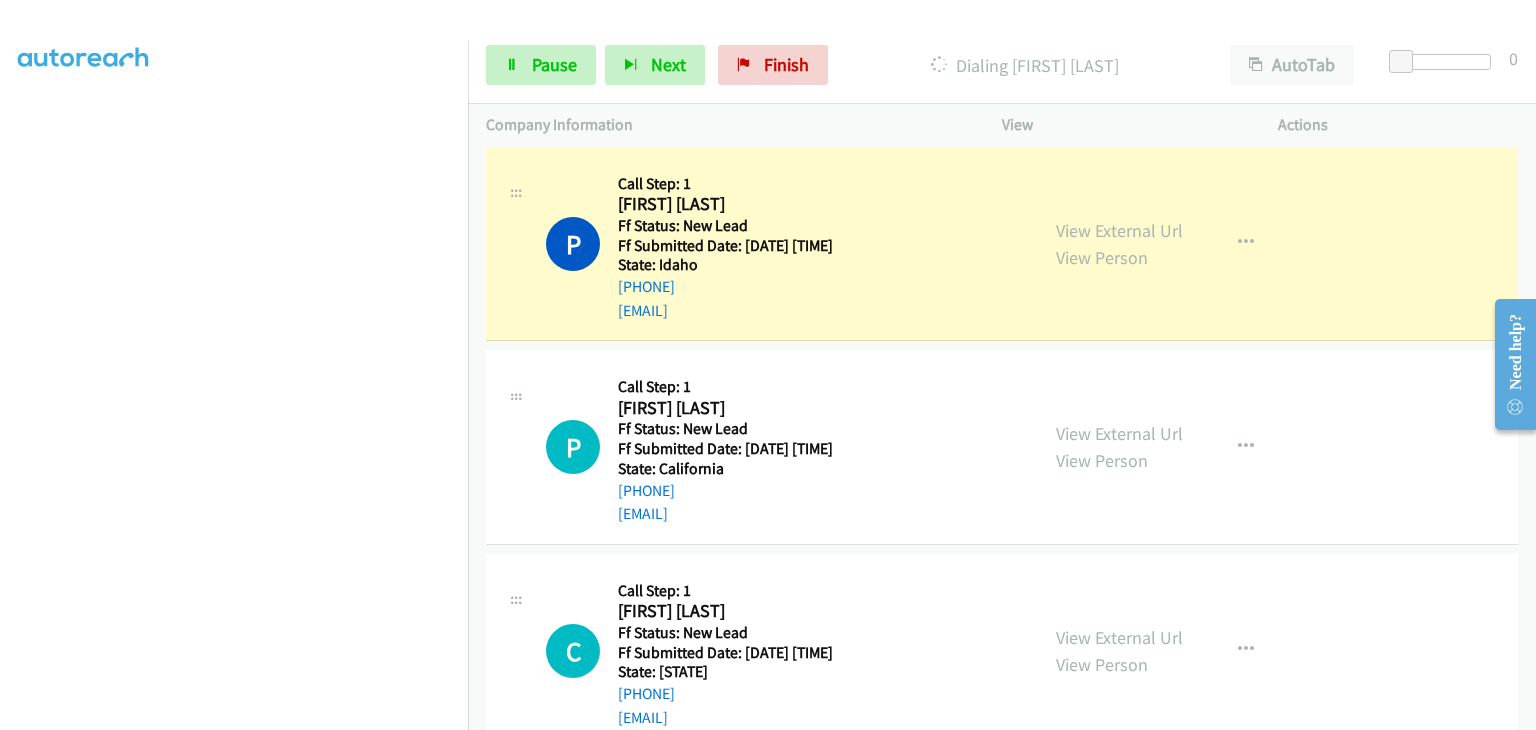 scroll, scrollTop: 392, scrollLeft: 0, axis: vertical 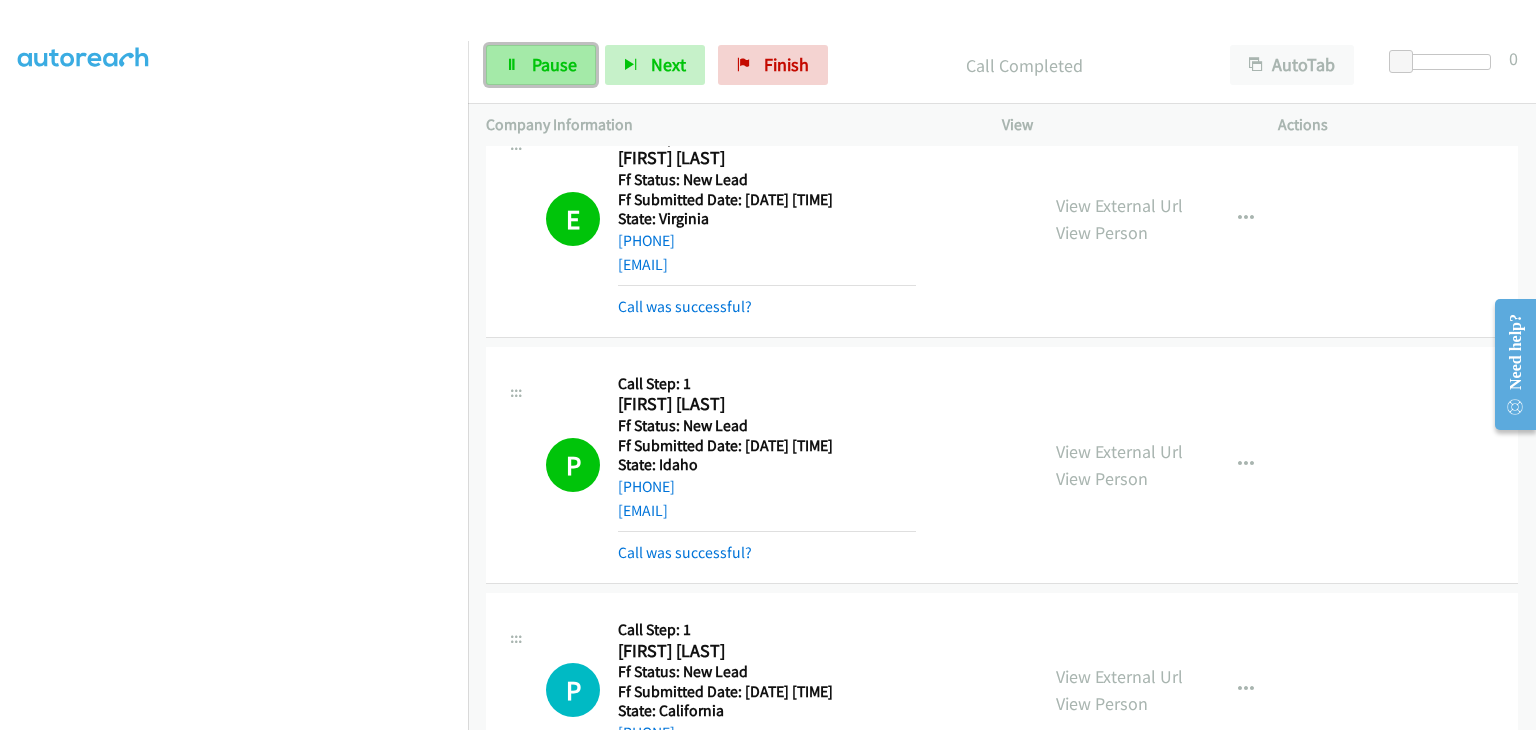 click on "Pause" at bounding box center [554, 64] 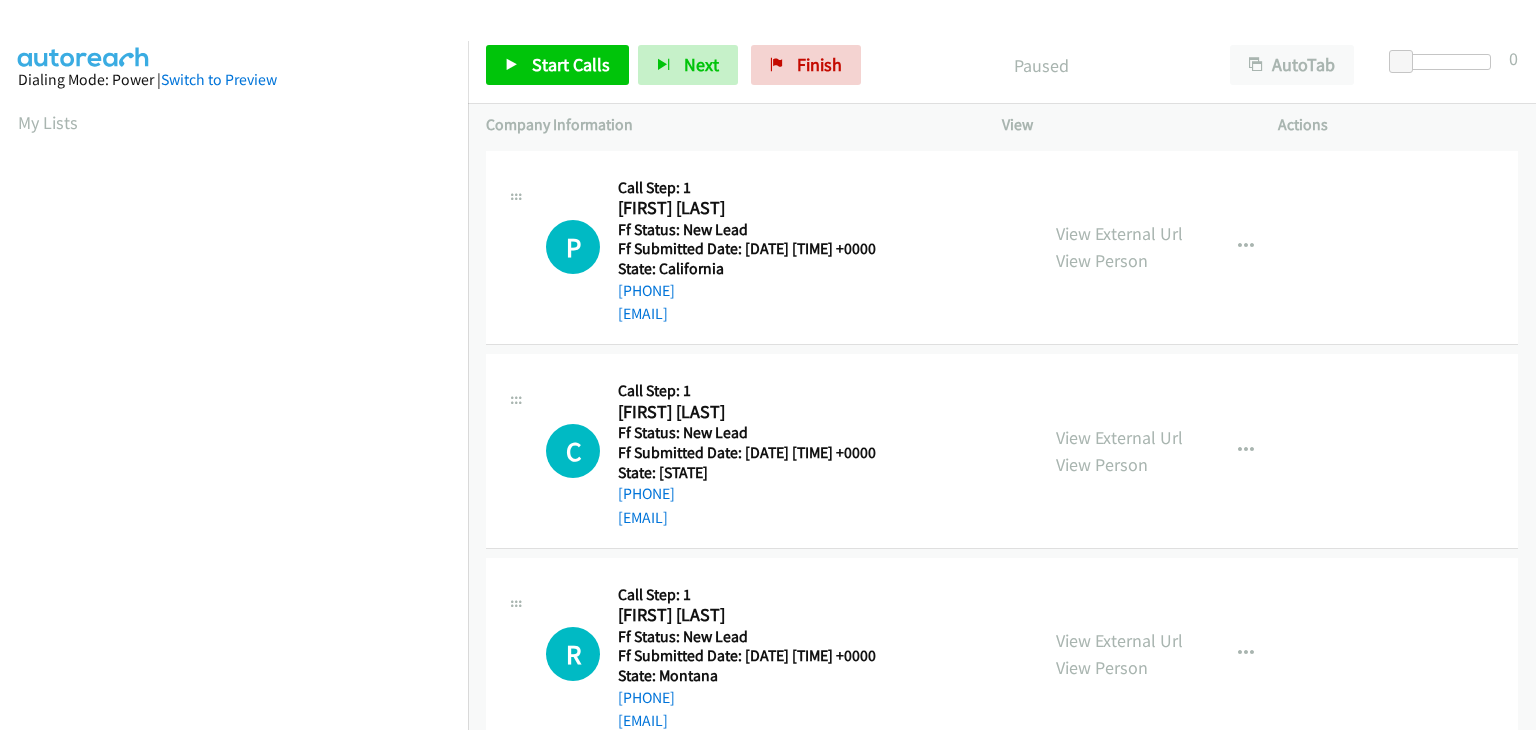 scroll, scrollTop: 0, scrollLeft: 0, axis: both 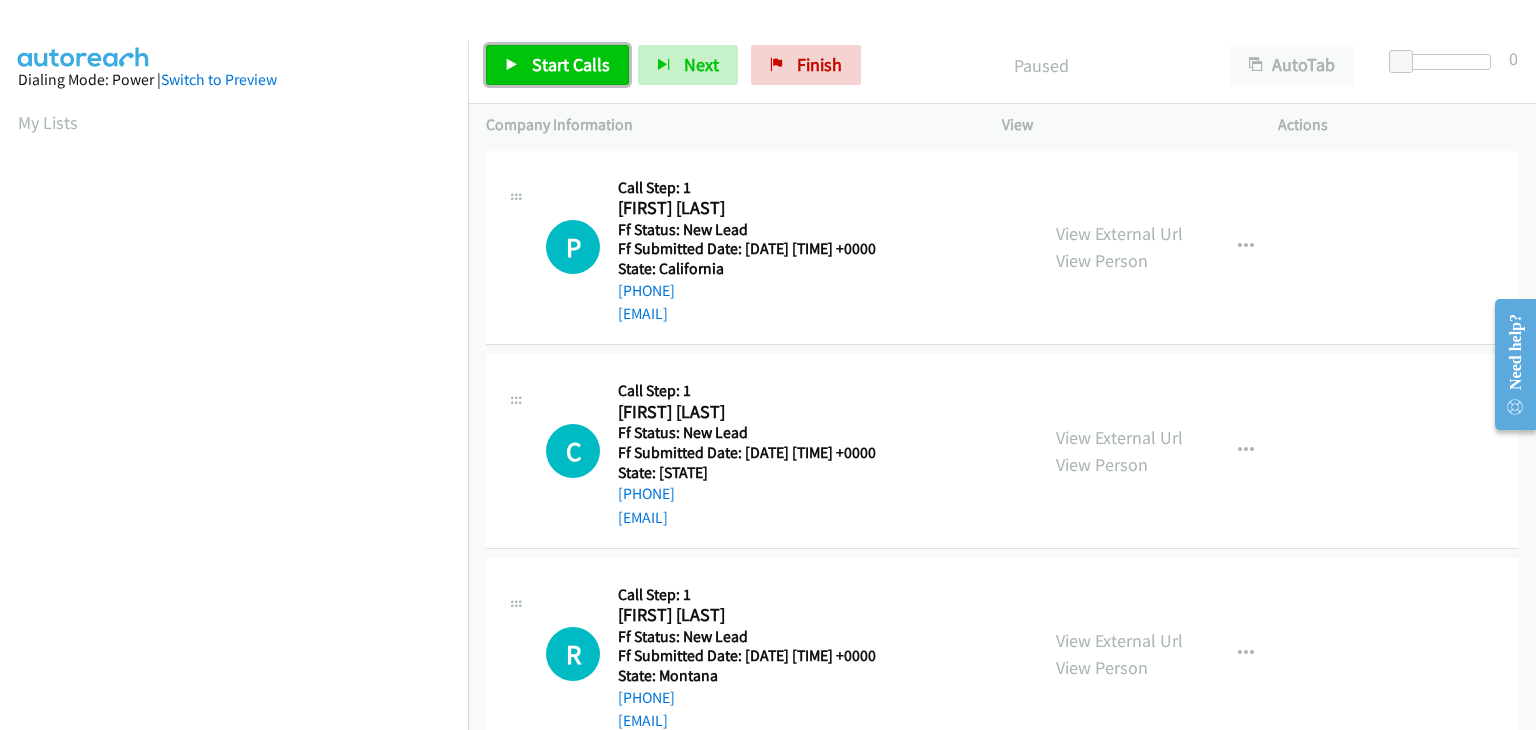 click on "Start Calls" at bounding box center (571, 64) 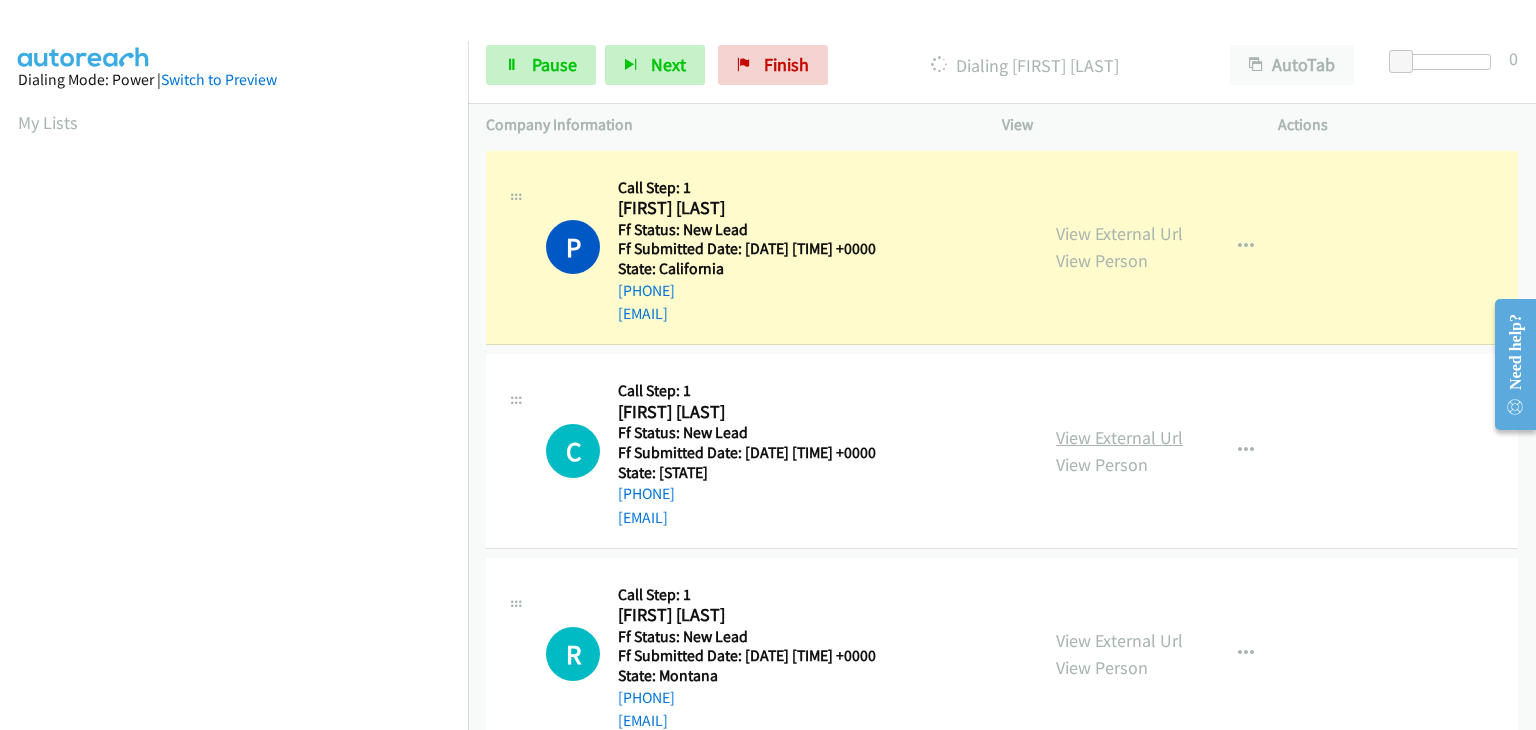 click on "View External Url" at bounding box center (1119, 437) 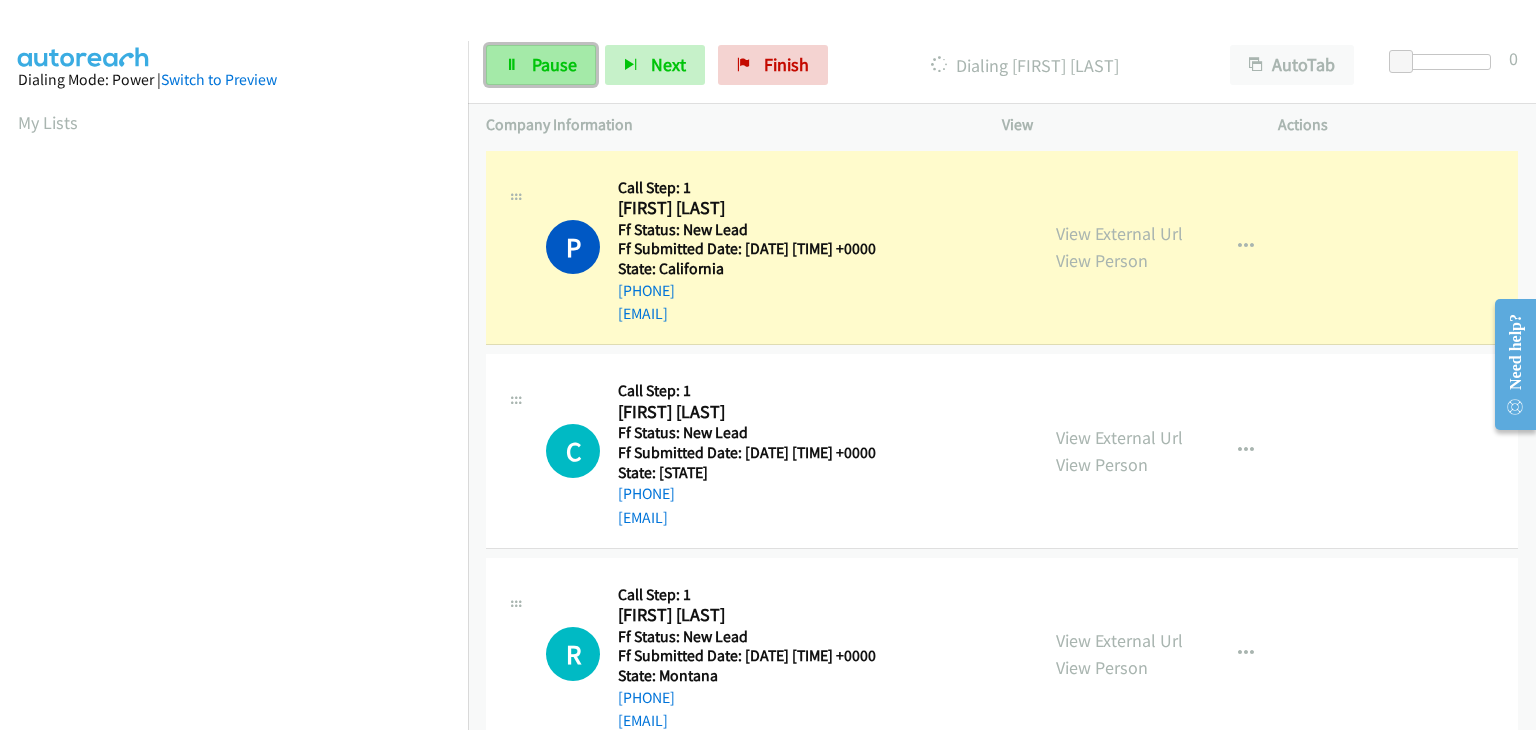 click on "Pause" at bounding box center [554, 64] 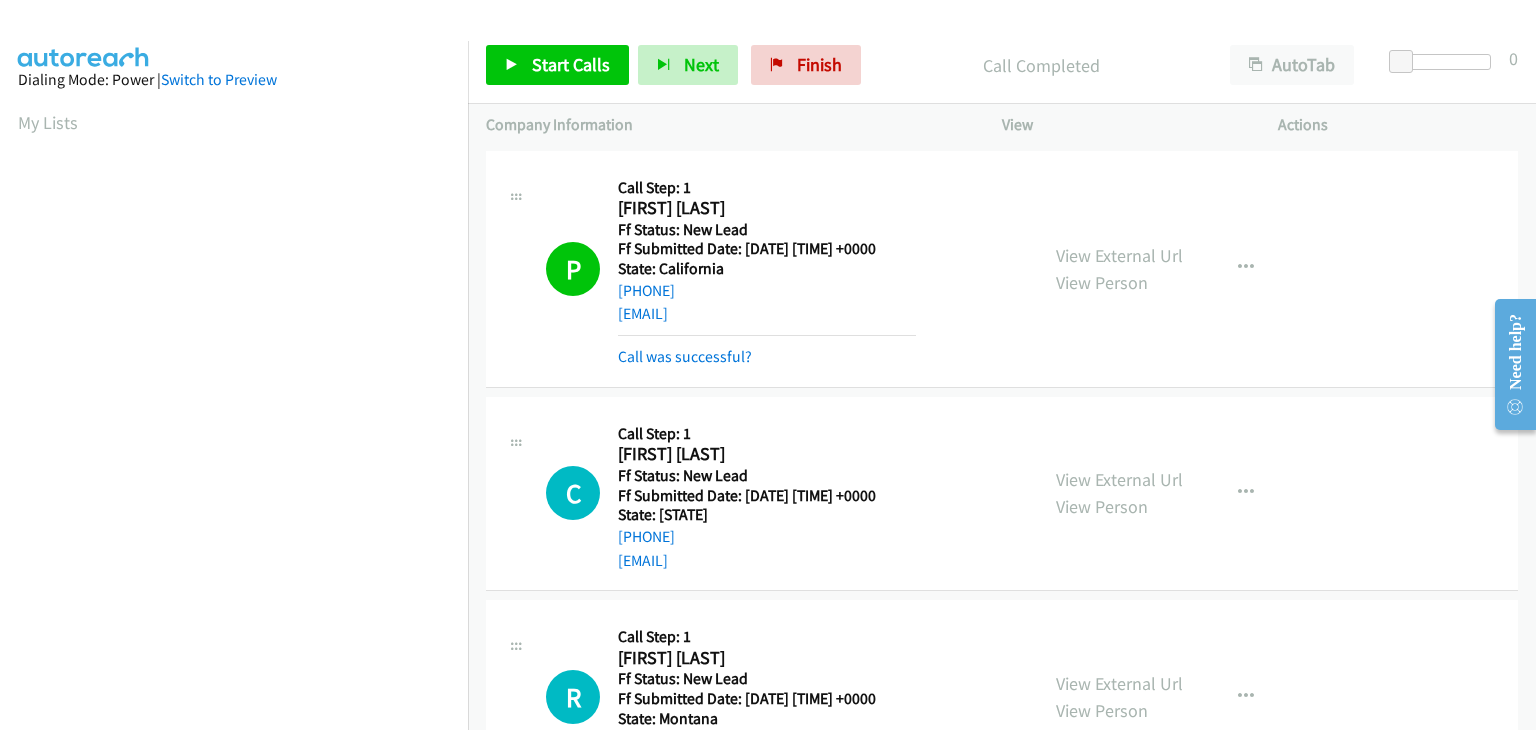 scroll, scrollTop: 392, scrollLeft: 0, axis: vertical 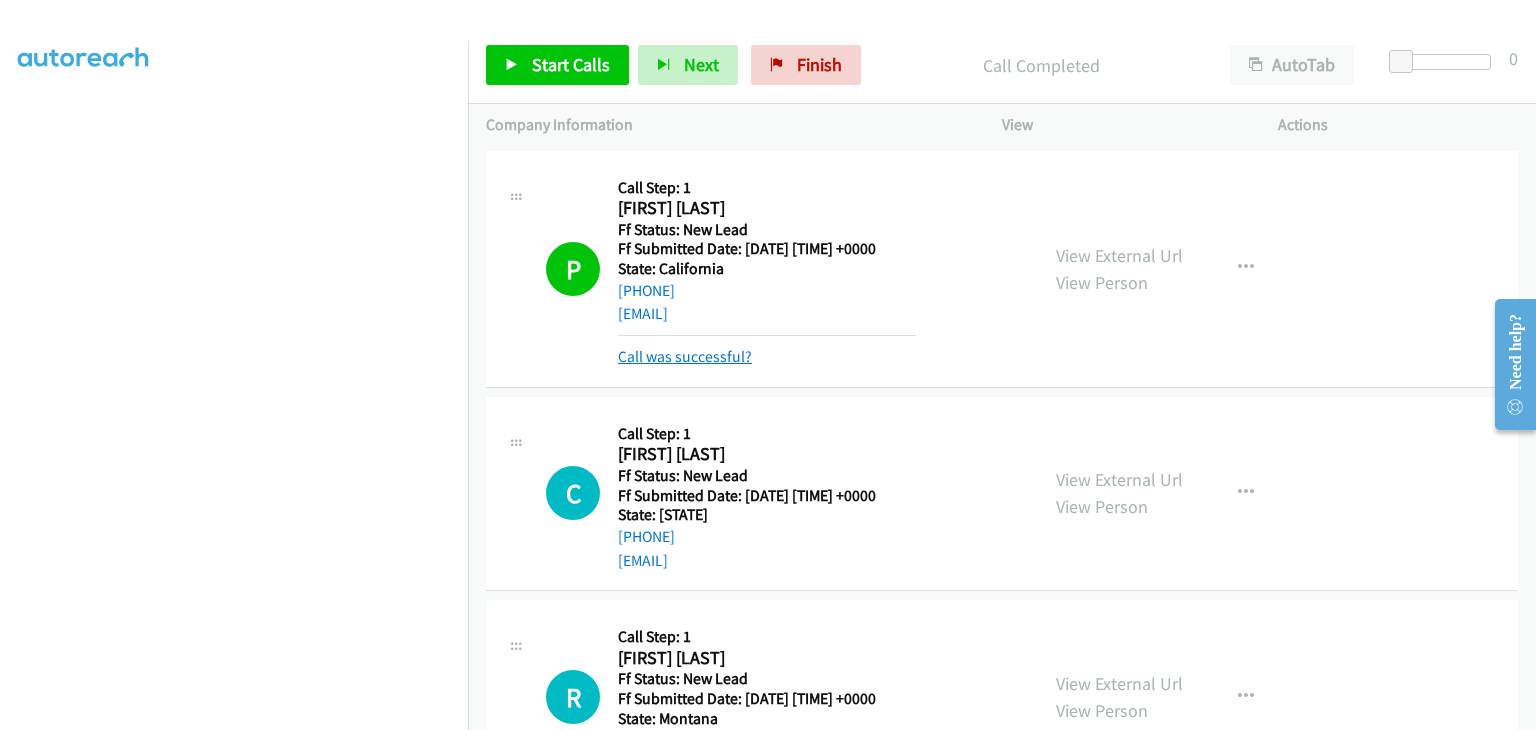 click on "Call was successful?" at bounding box center (685, 356) 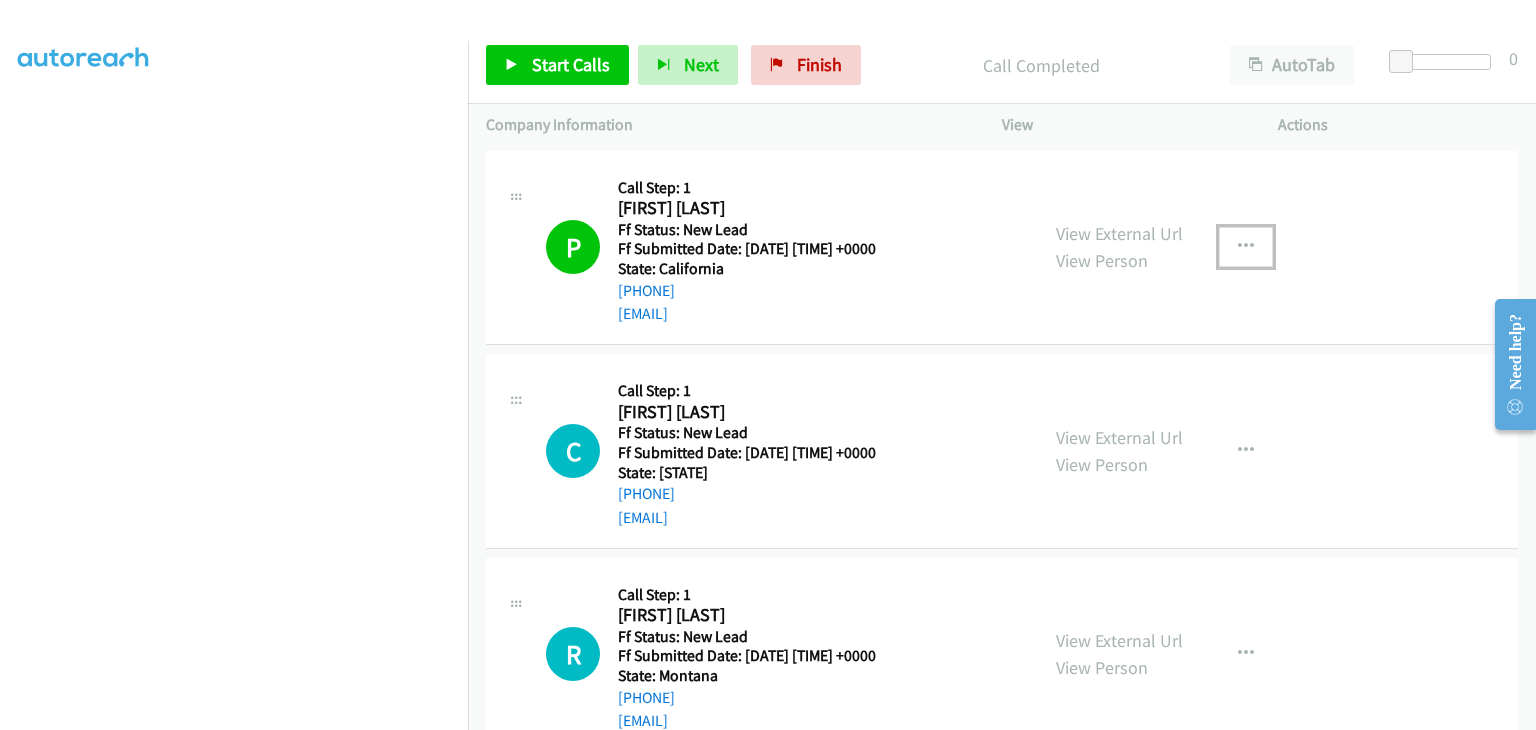 click at bounding box center [1246, 247] 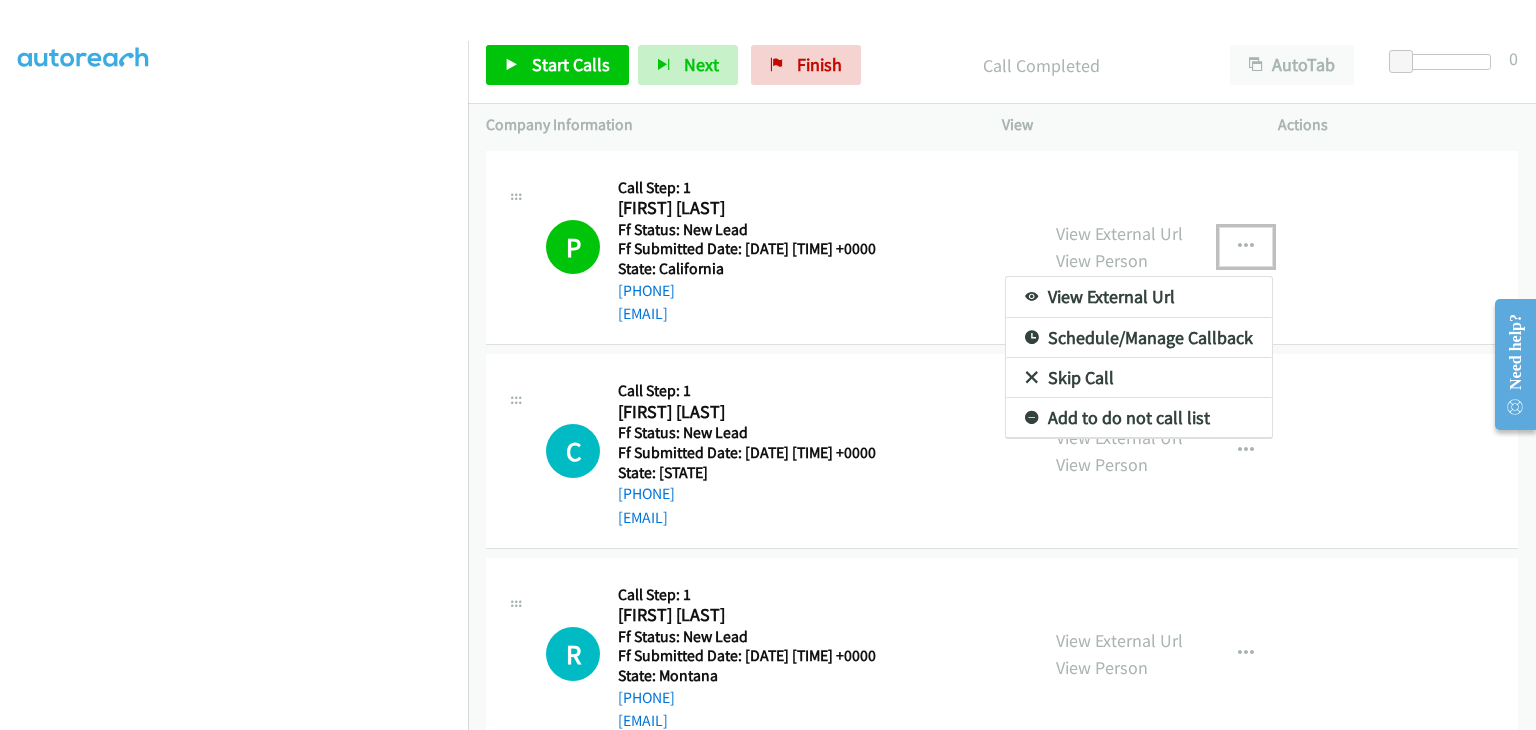 click on "Add to do not call list" at bounding box center (1139, 418) 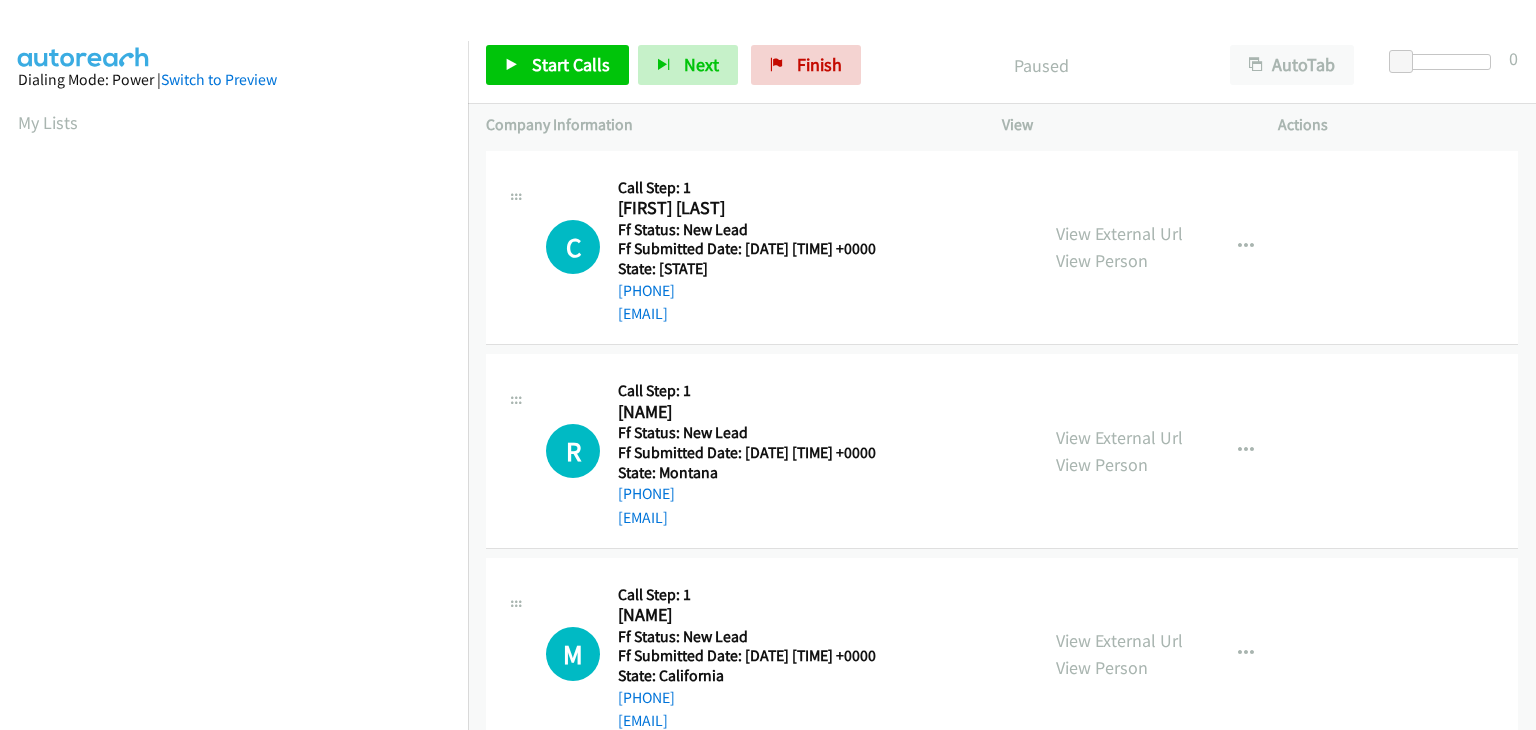 scroll, scrollTop: 0, scrollLeft: 0, axis: both 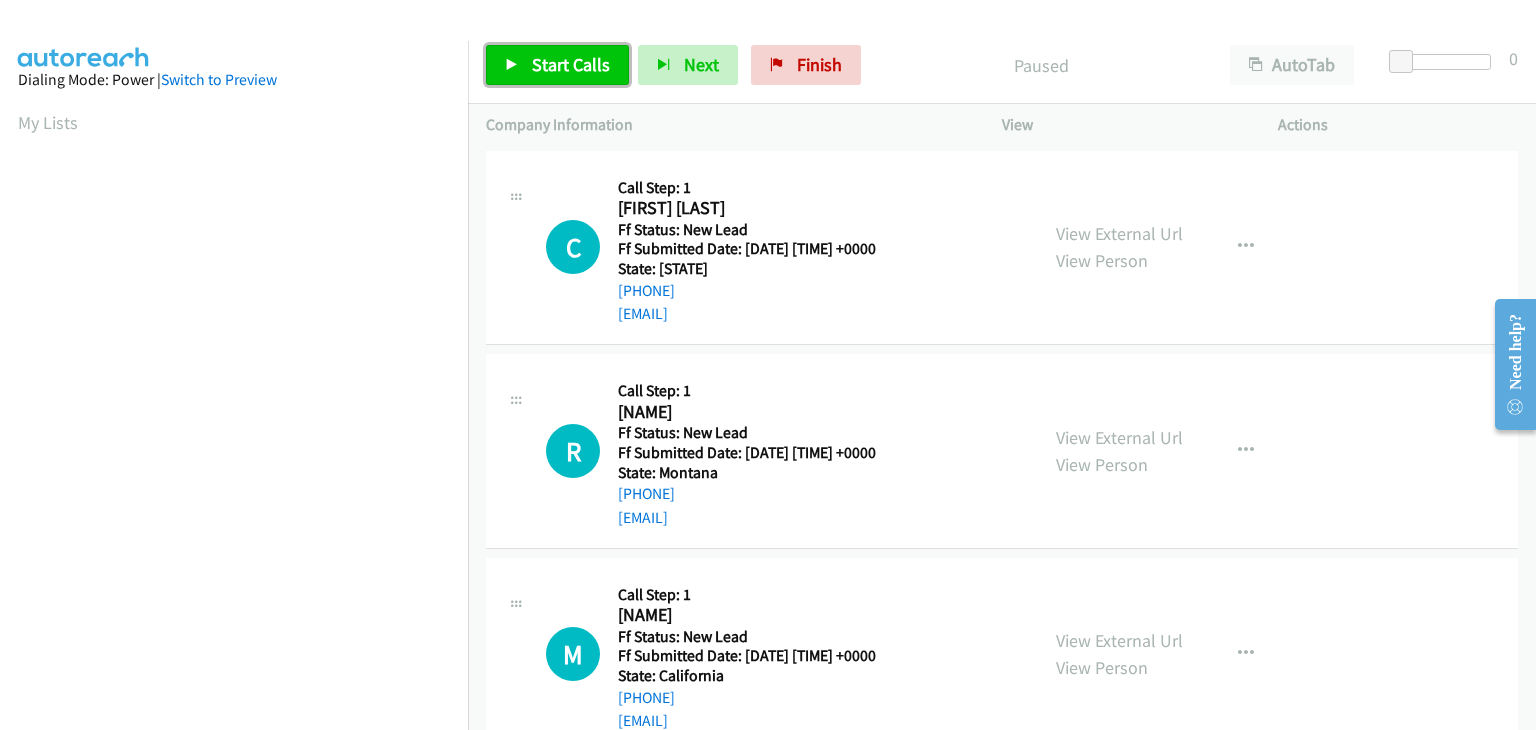 click on "Start Calls" at bounding box center (571, 64) 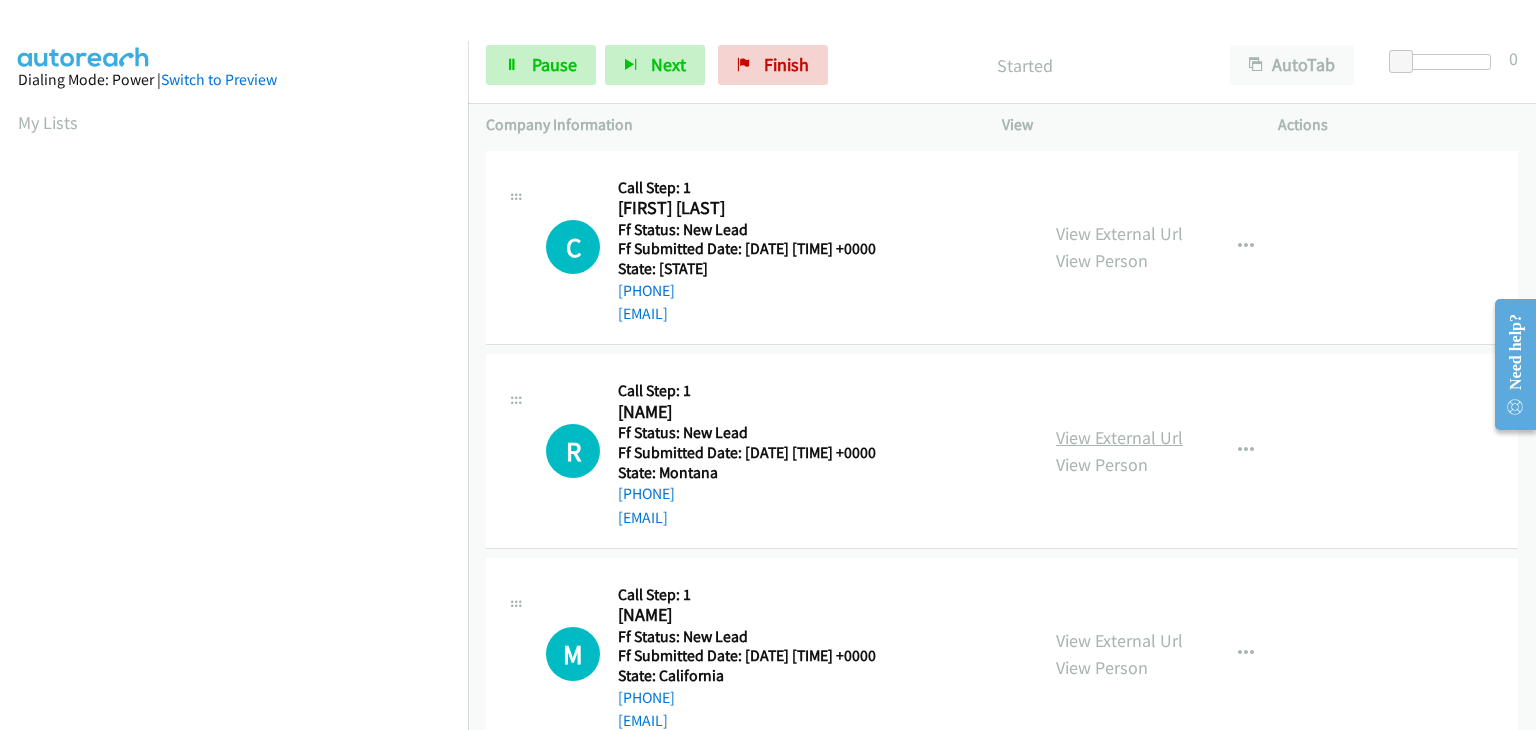 click on "View External Url" at bounding box center [1119, 437] 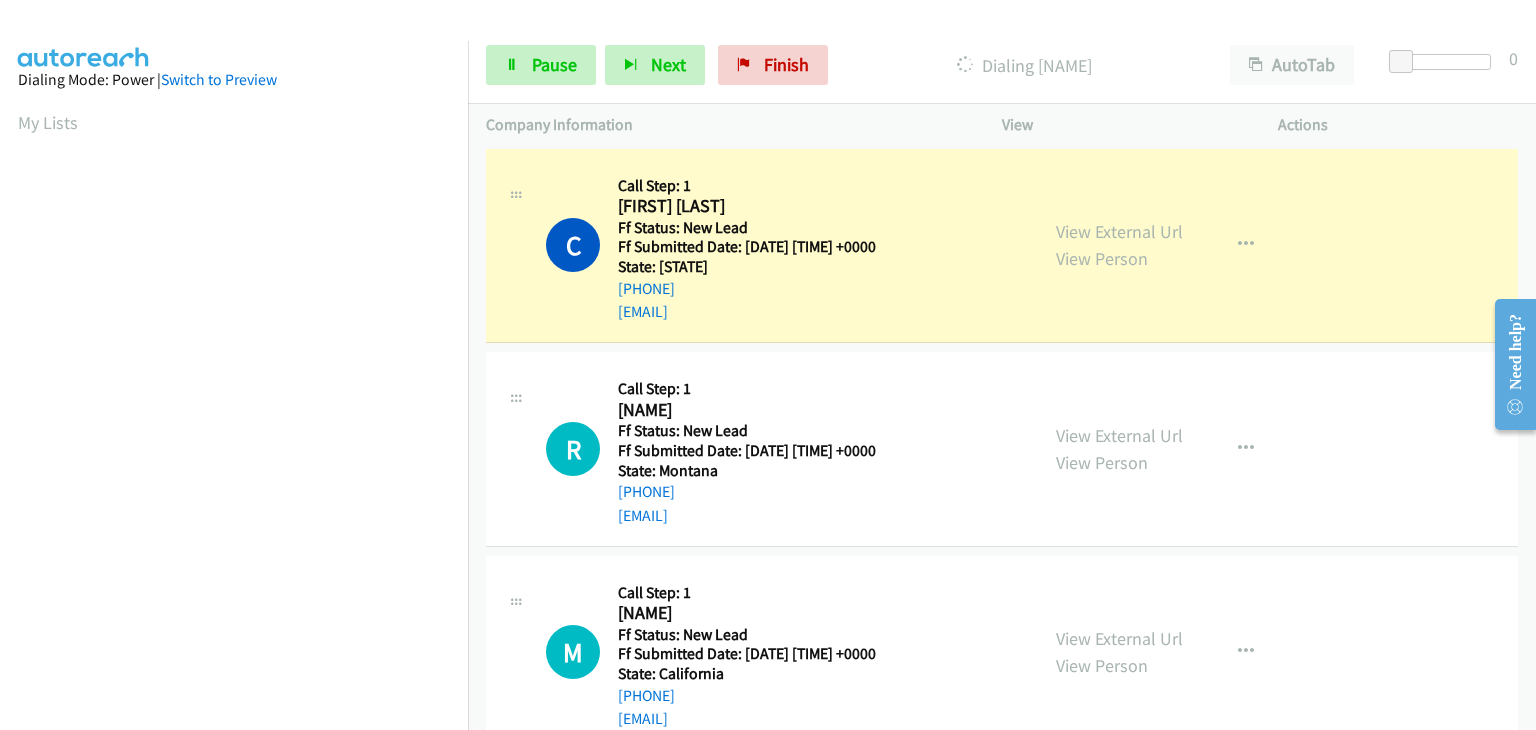 scroll, scrollTop: 0, scrollLeft: 0, axis: both 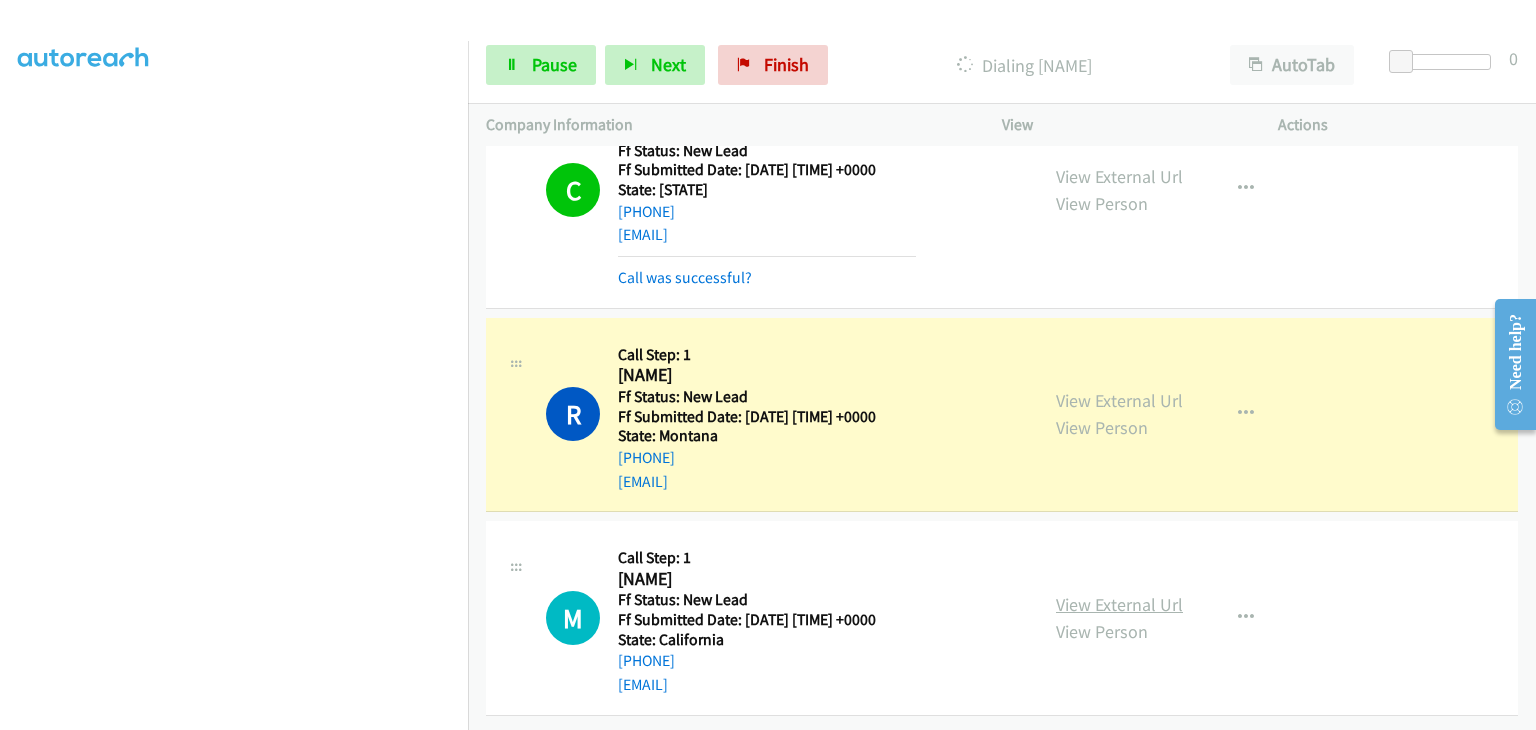 click on "View External Url" at bounding box center (1119, 604) 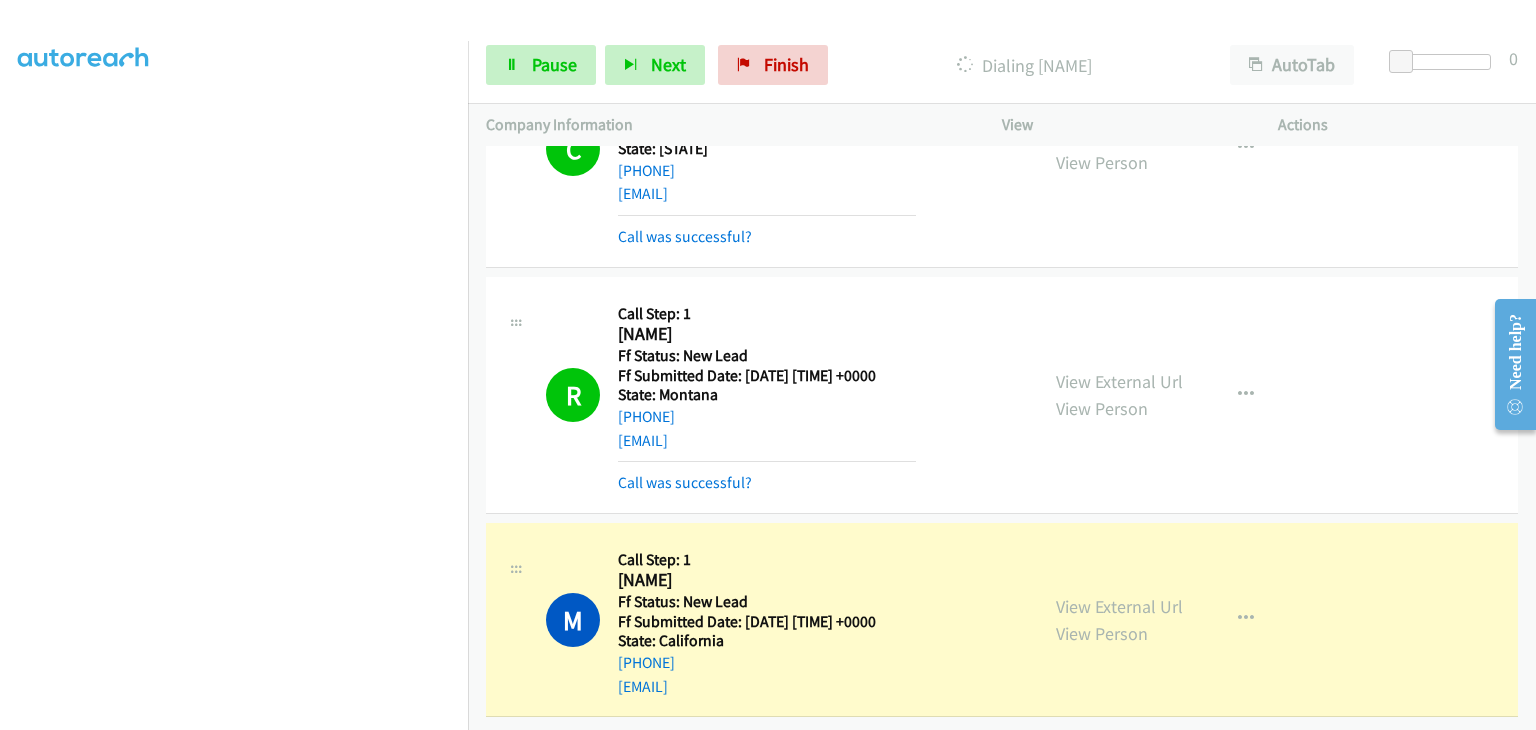 scroll, scrollTop: 136, scrollLeft: 0, axis: vertical 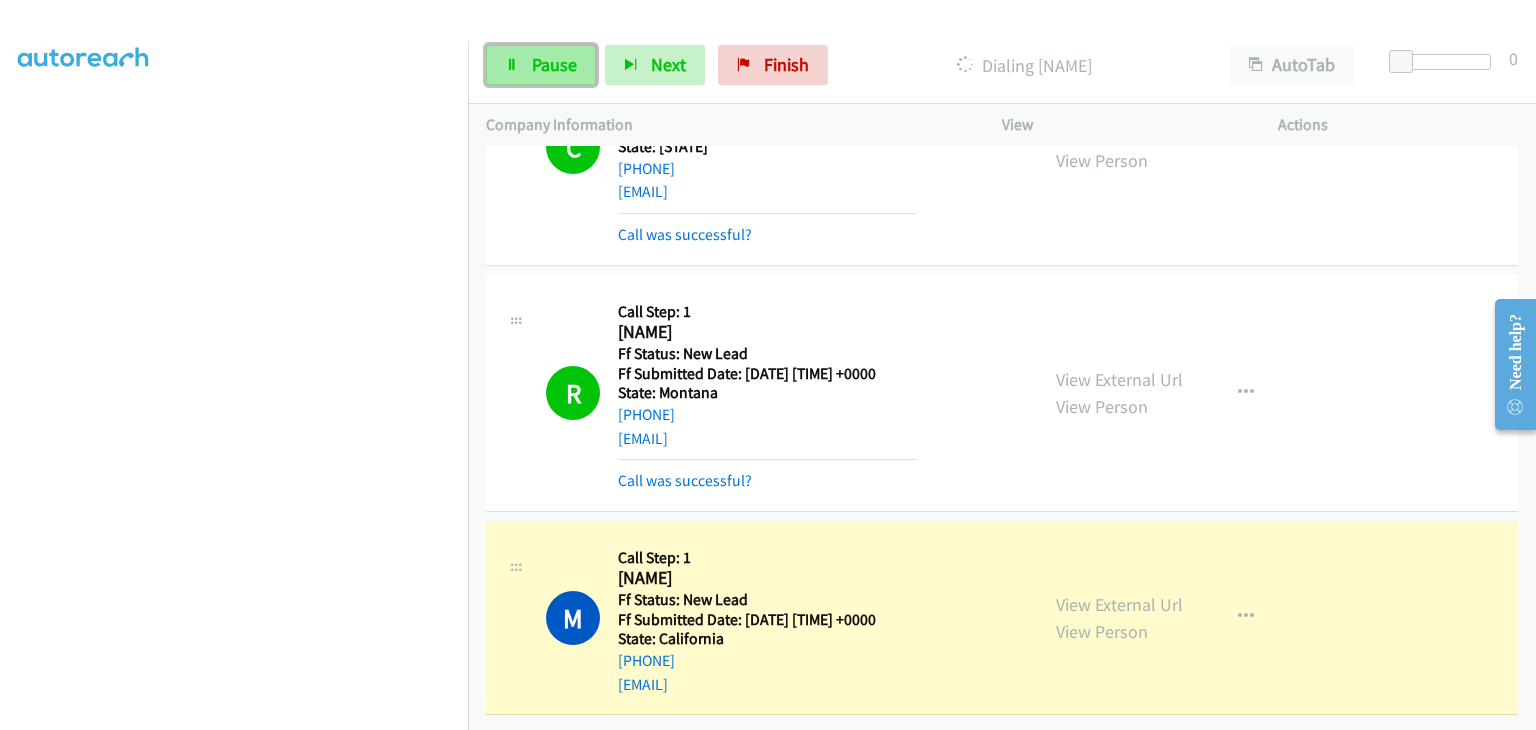 click on "Pause" at bounding box center [541, 65] 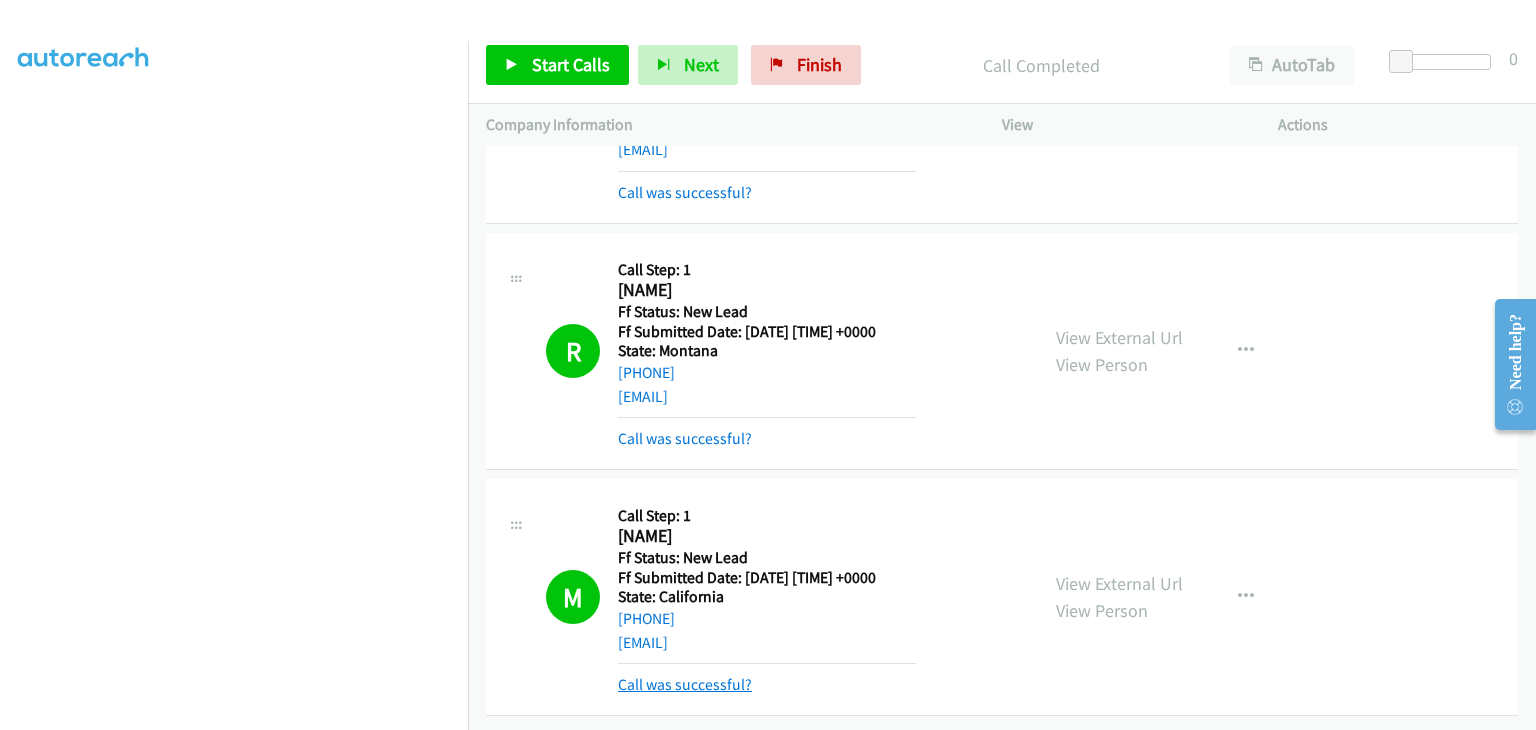 click on "Call was successful?" at bounding box center [685, 684] 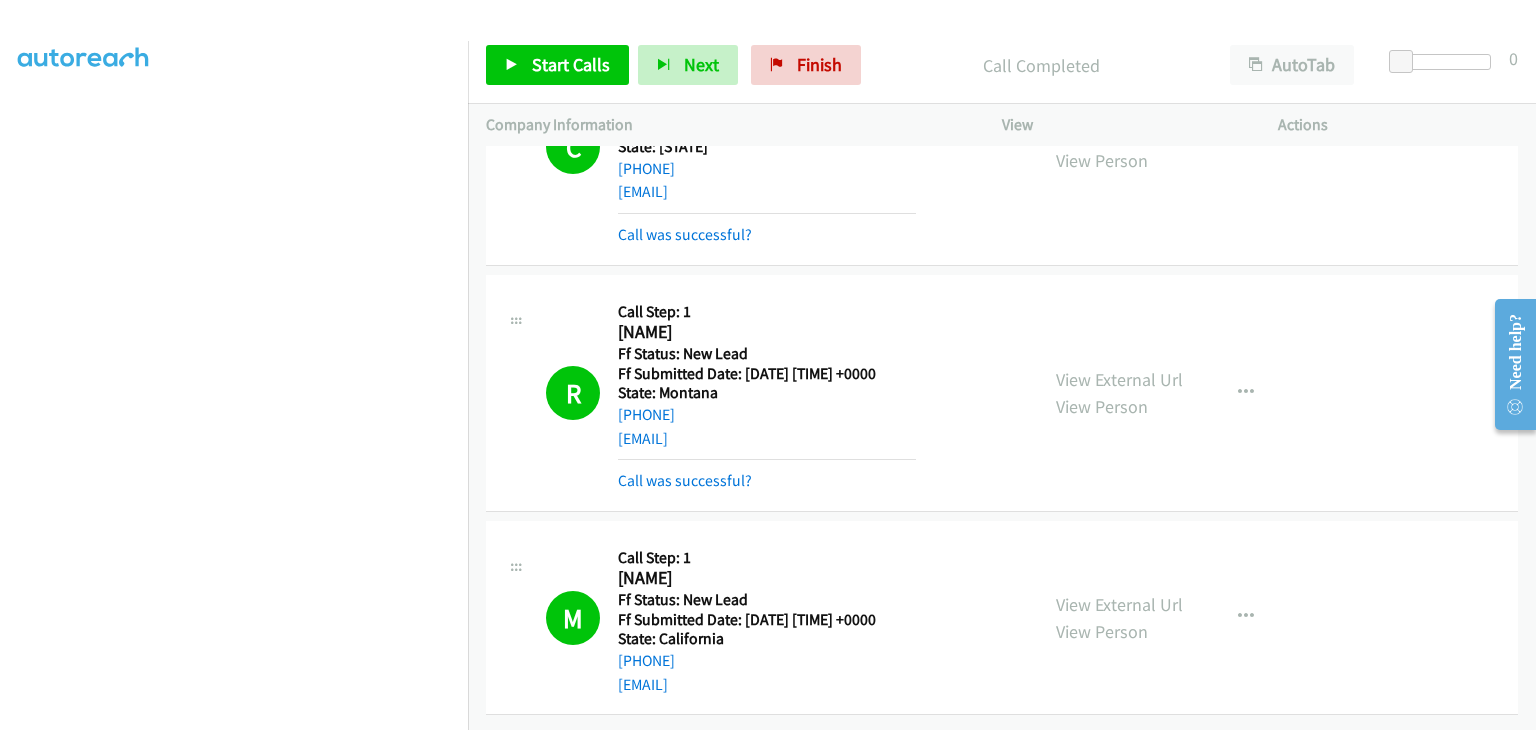 scroll, scrollTop: 200, scrollLeft: 0, axis: vertical 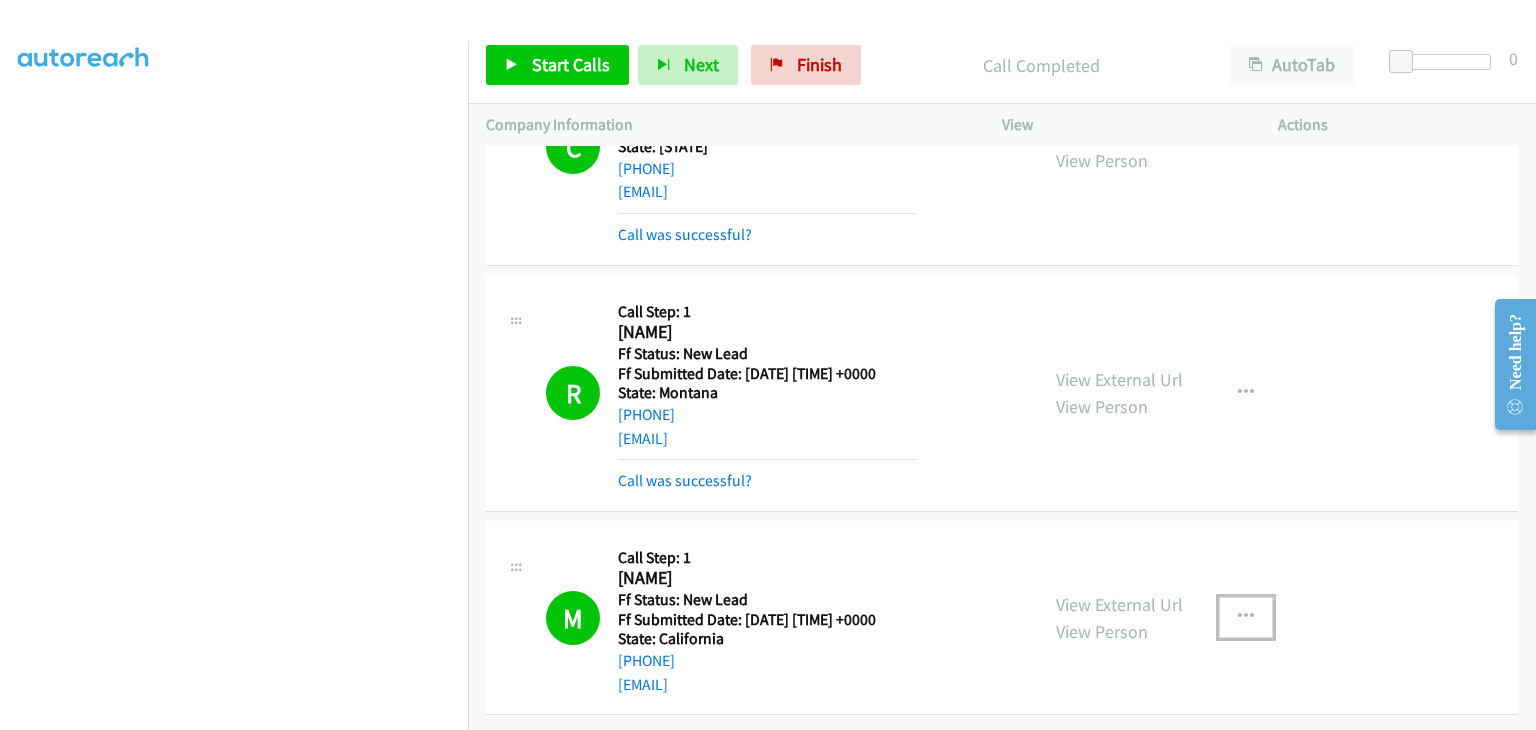 click at bounding box center (1246, 617) 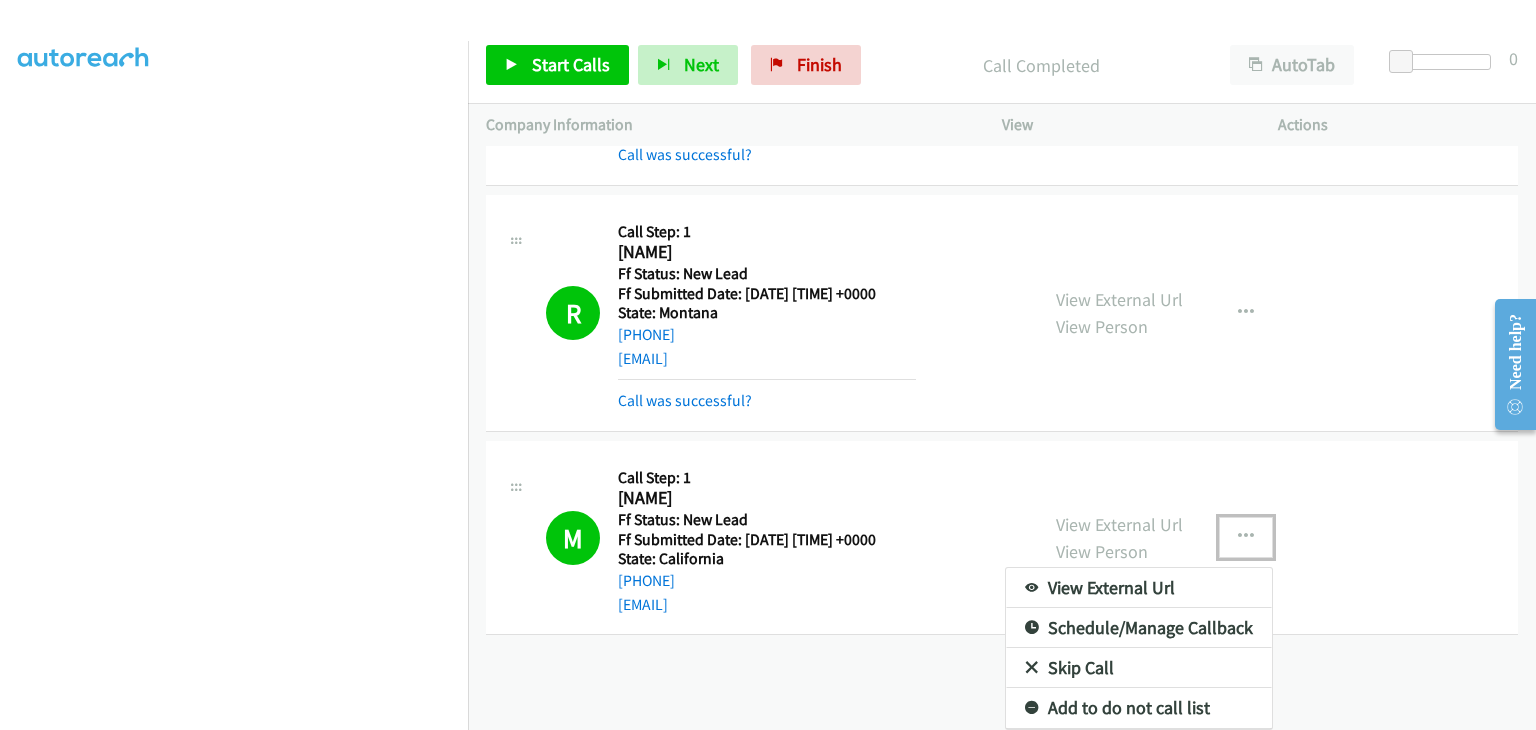 click on "Add to do not call list" at bounding box center (1139, 708) 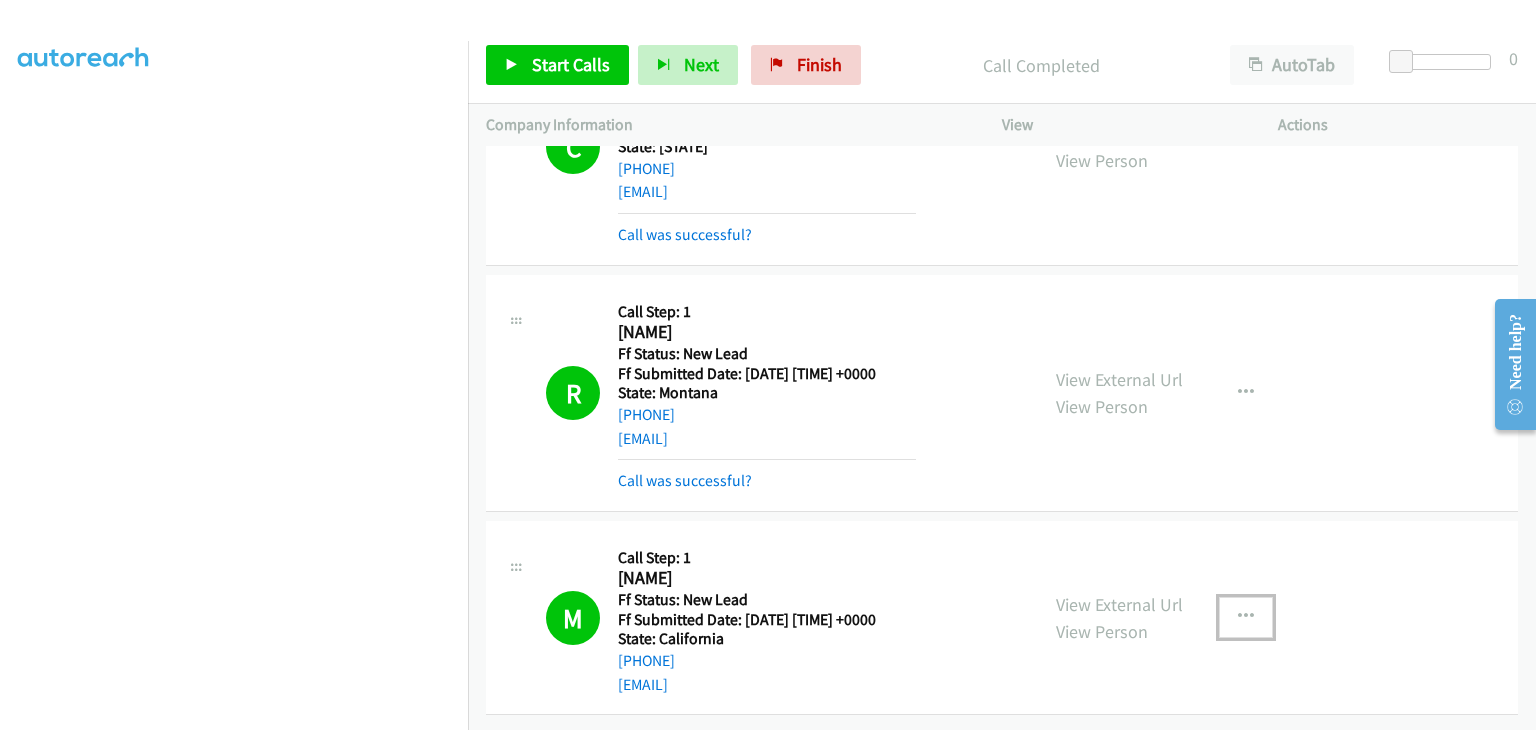 scroll, scrollTop: 200, scrollLeft: 0, axis: vertical 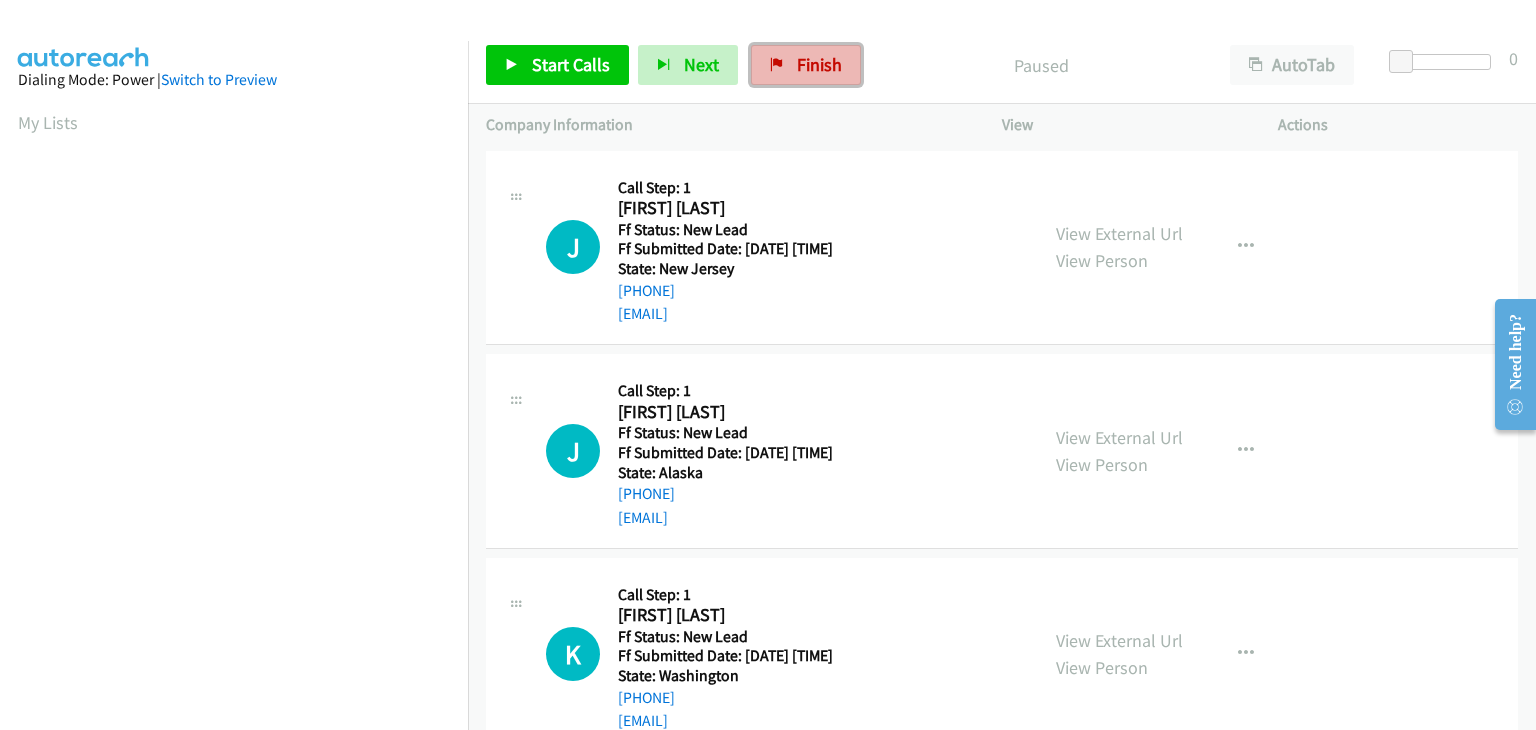 click on "Finish" at bounding box center [806, 65] 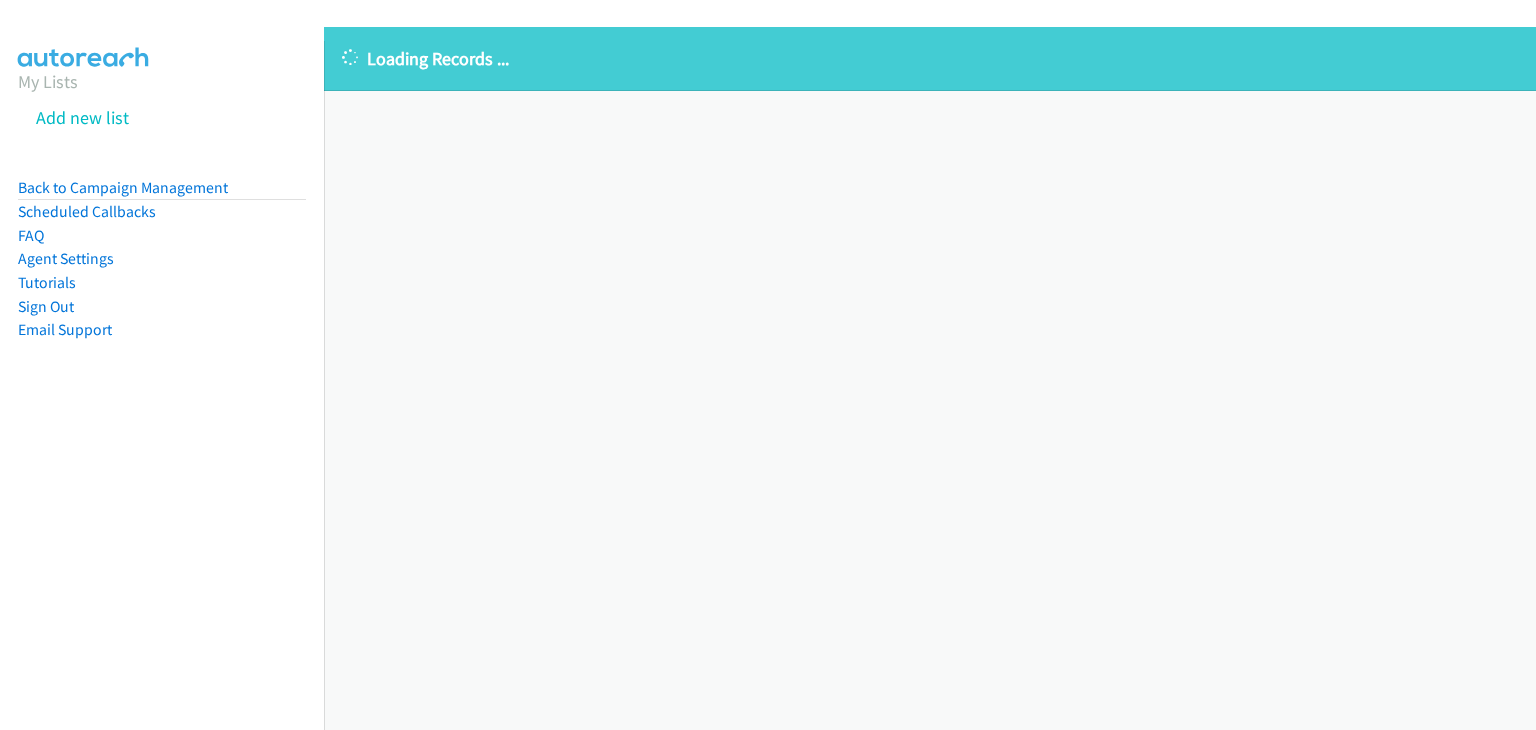 scroll, scrollTop: 0, scrollLeft: 0, axis: both 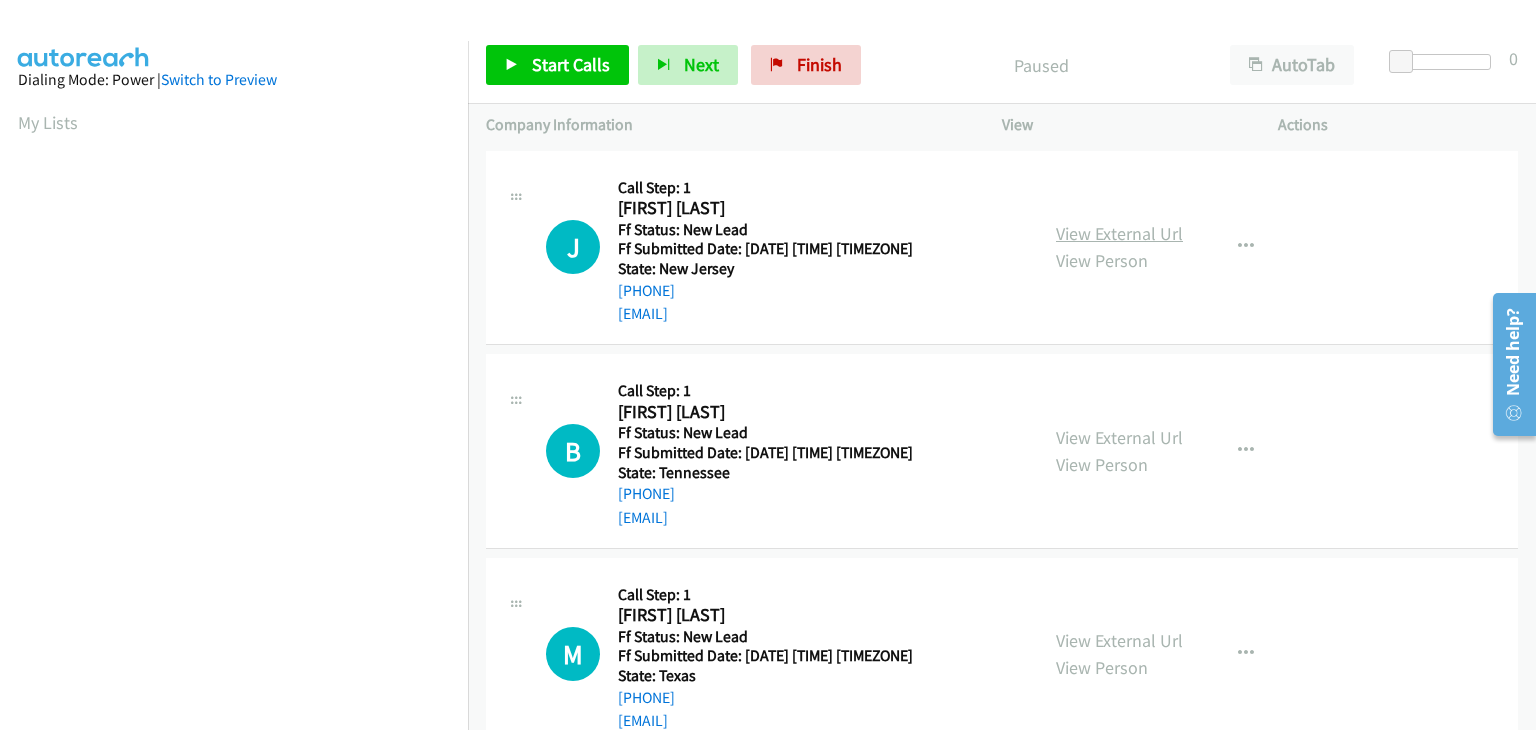 click on "View External Url" at bounding box center [1119, 233] 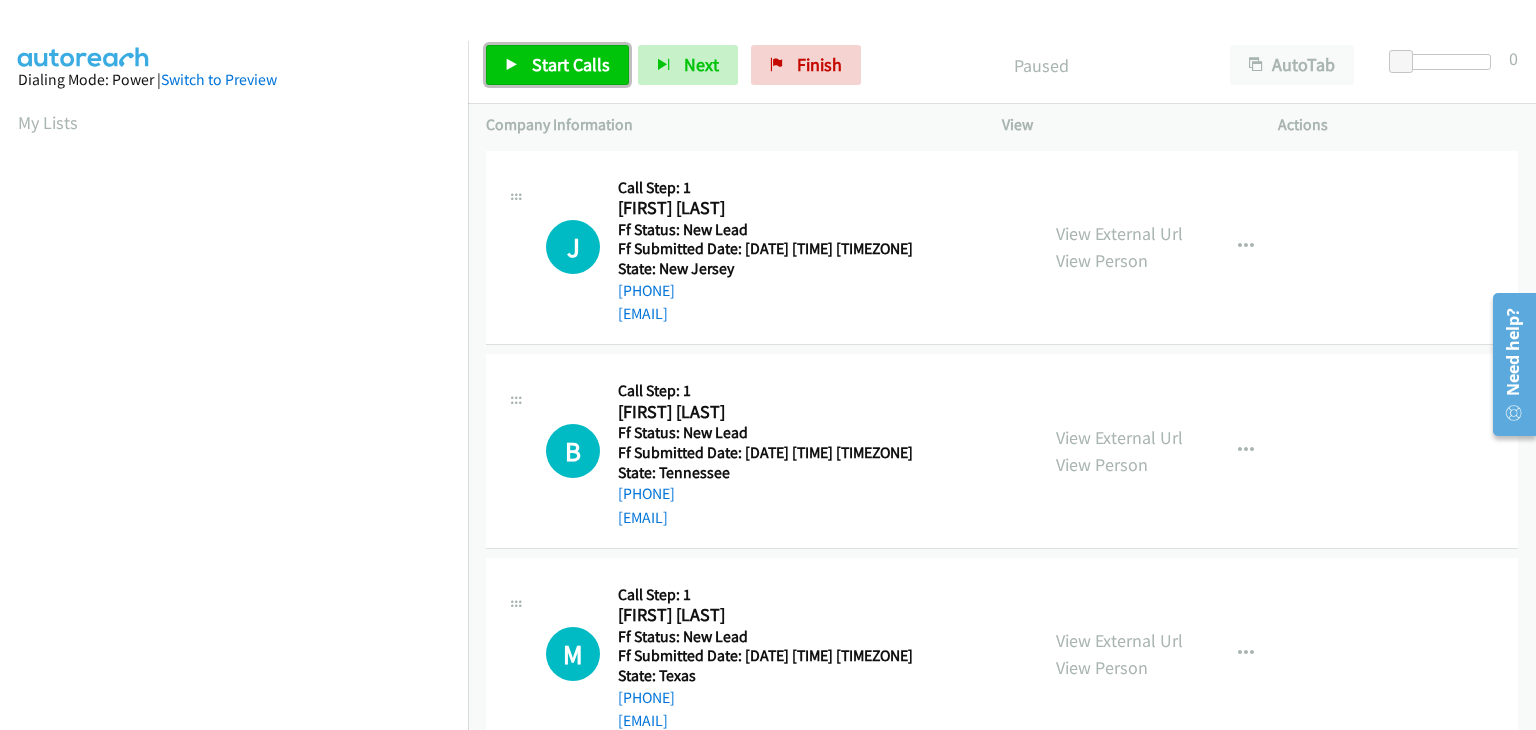 click on "Start Calls" at bounding box center (557, 65) 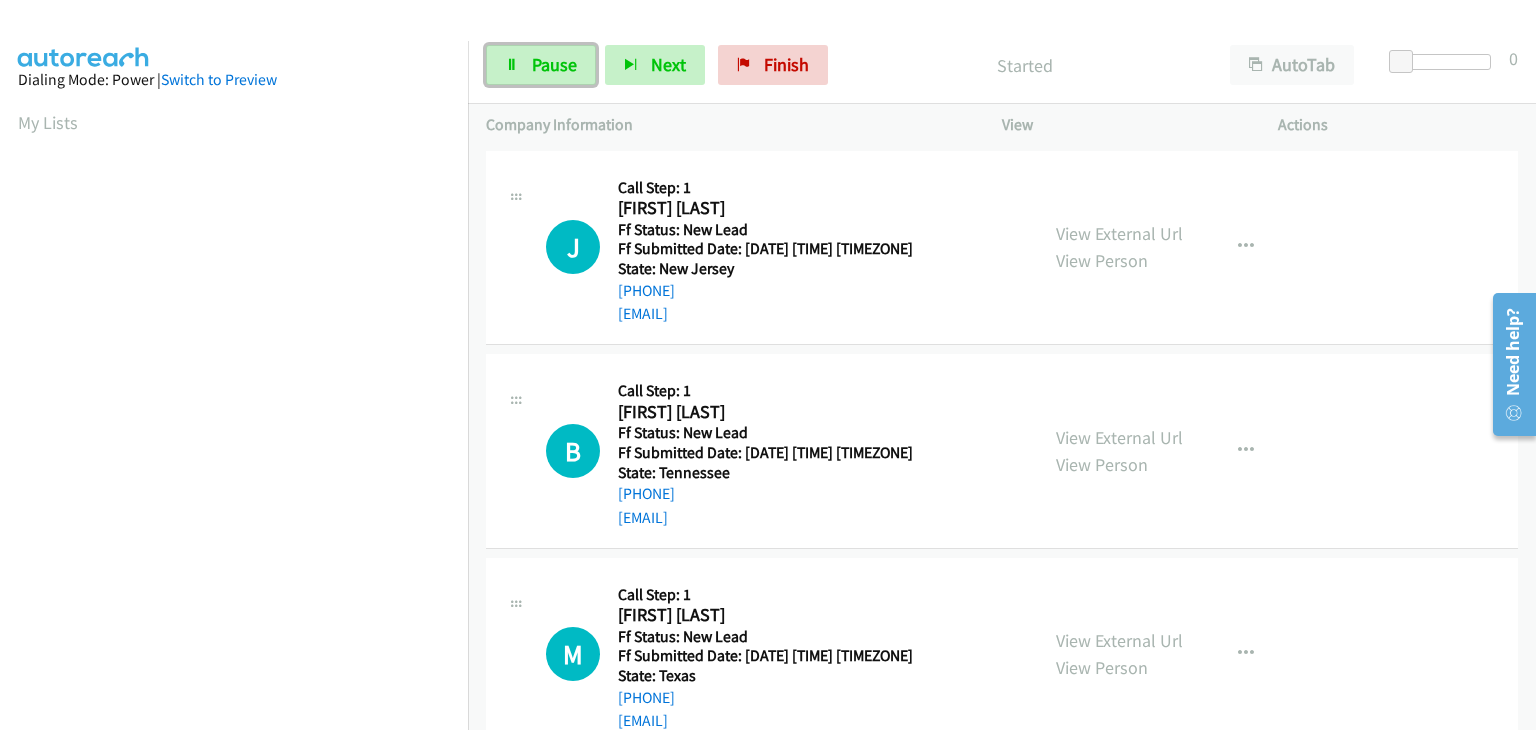 drag, startPoint x: 523, startPoint y: 68, endPoint x: 618, endPoint y: 85, distance: 96.50906 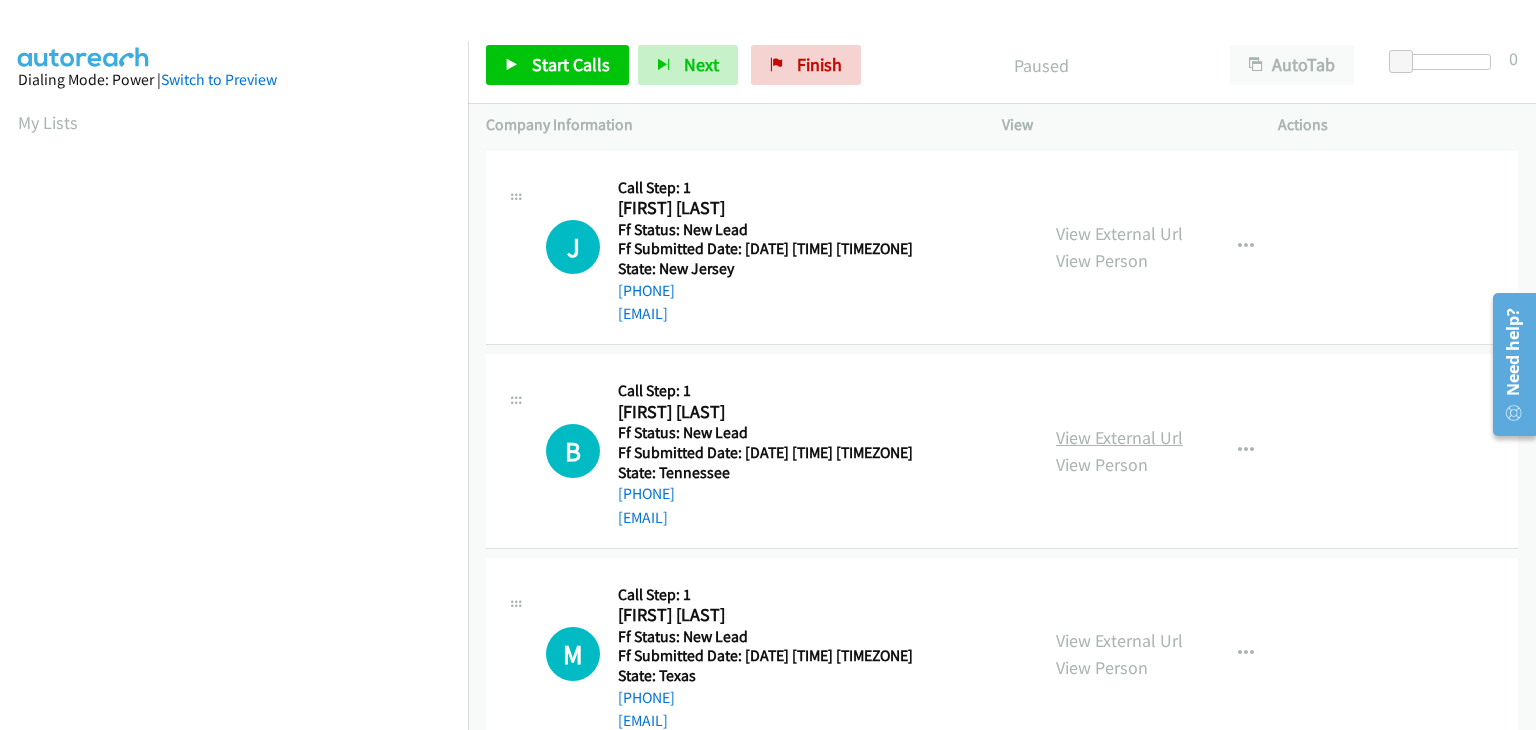 click on "View External Url" at bounding box center (1119, 437) 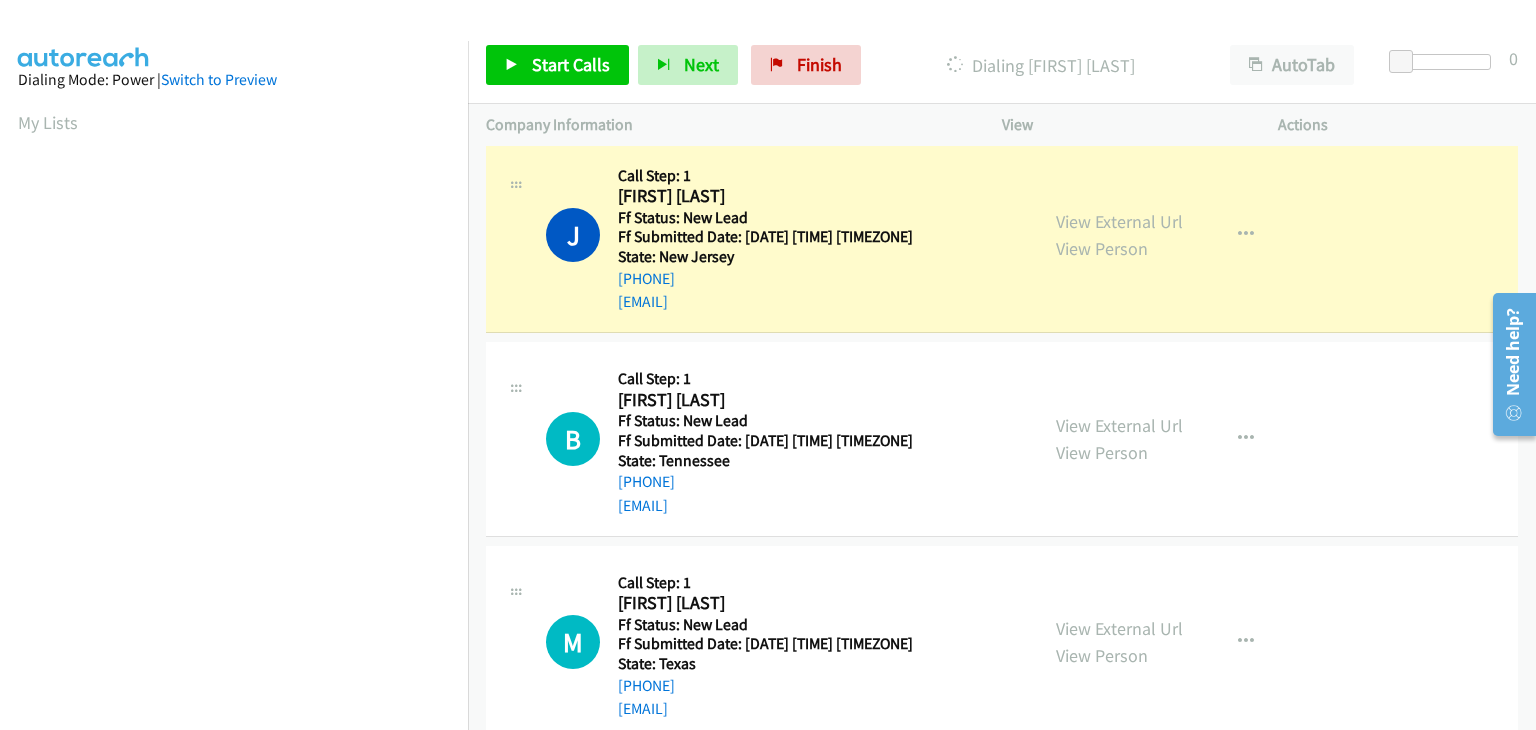 scroll, scrollTop: 0, scrollLeft: 0, axis: both 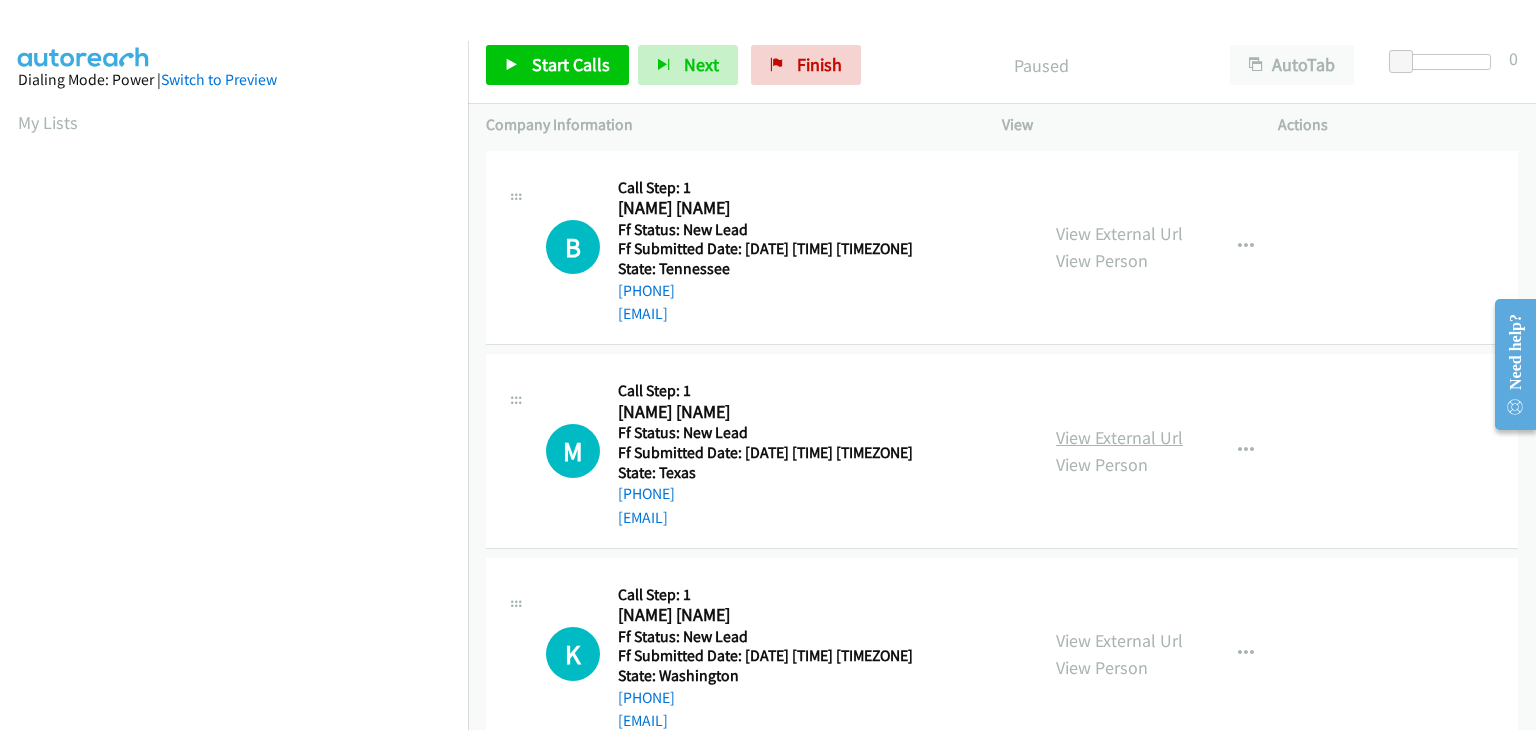 click on "View External Url" at bounding box center (1119, 437) 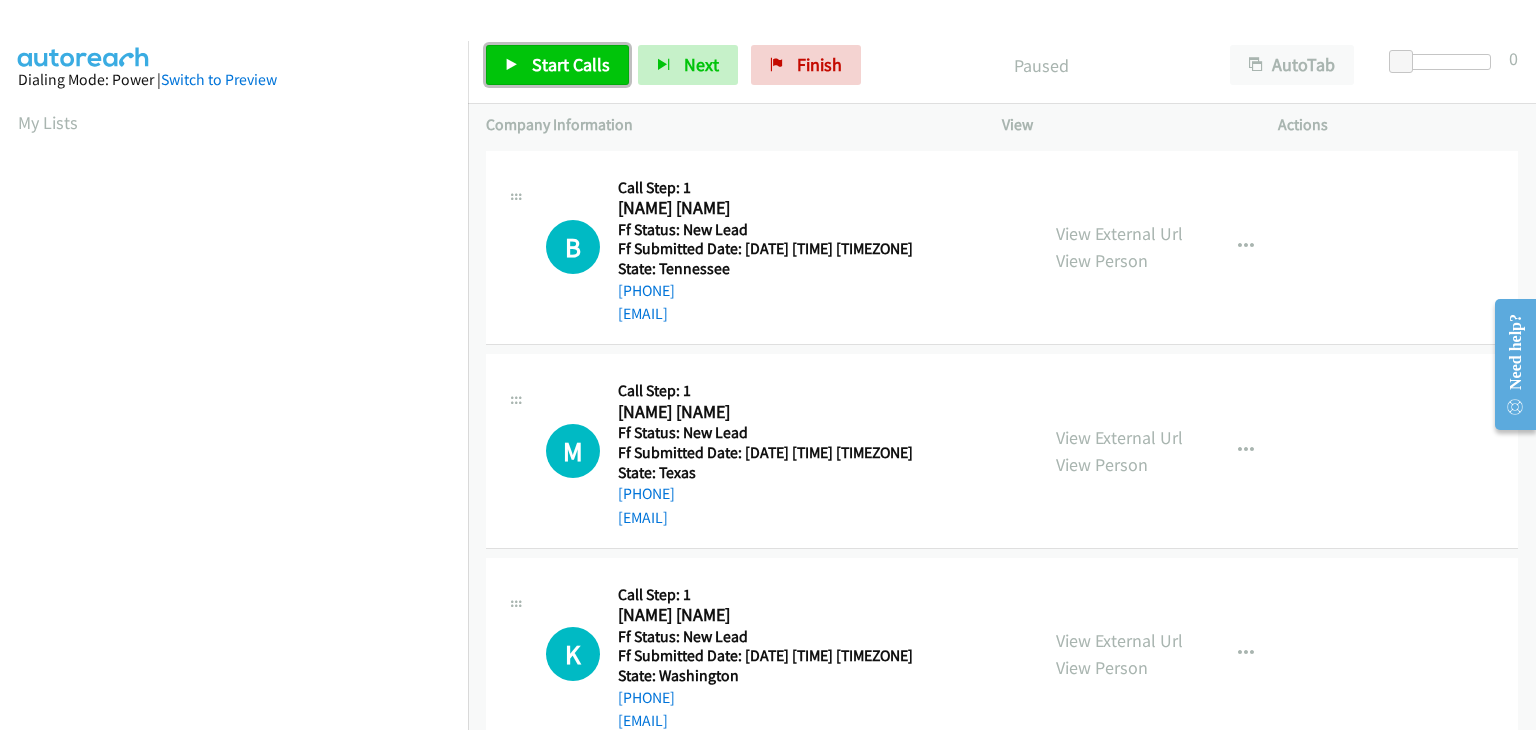 click on "Start Calls" at bounding box center (557, 65) 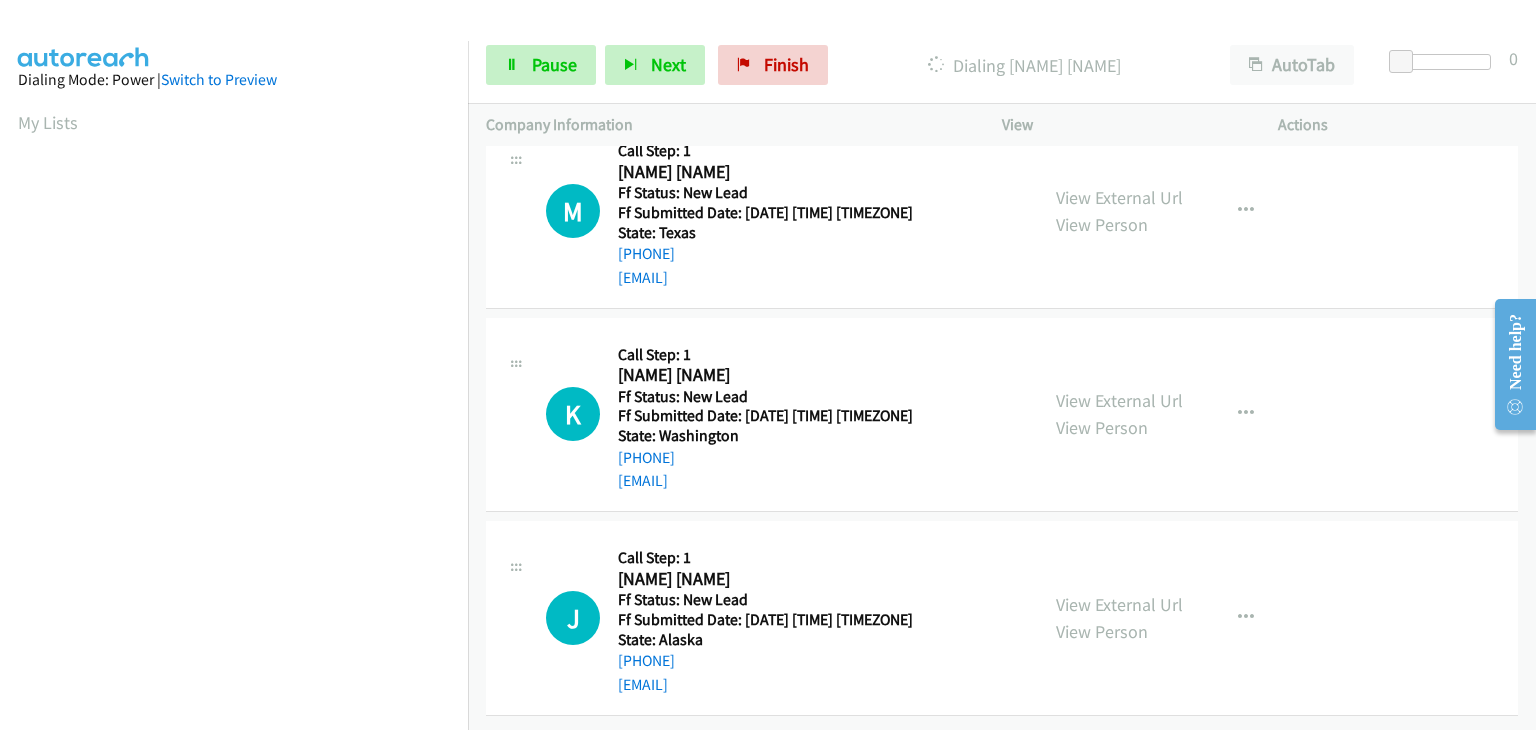 scroll, scrollTop: 0, scrollLeft: 0, axis: both 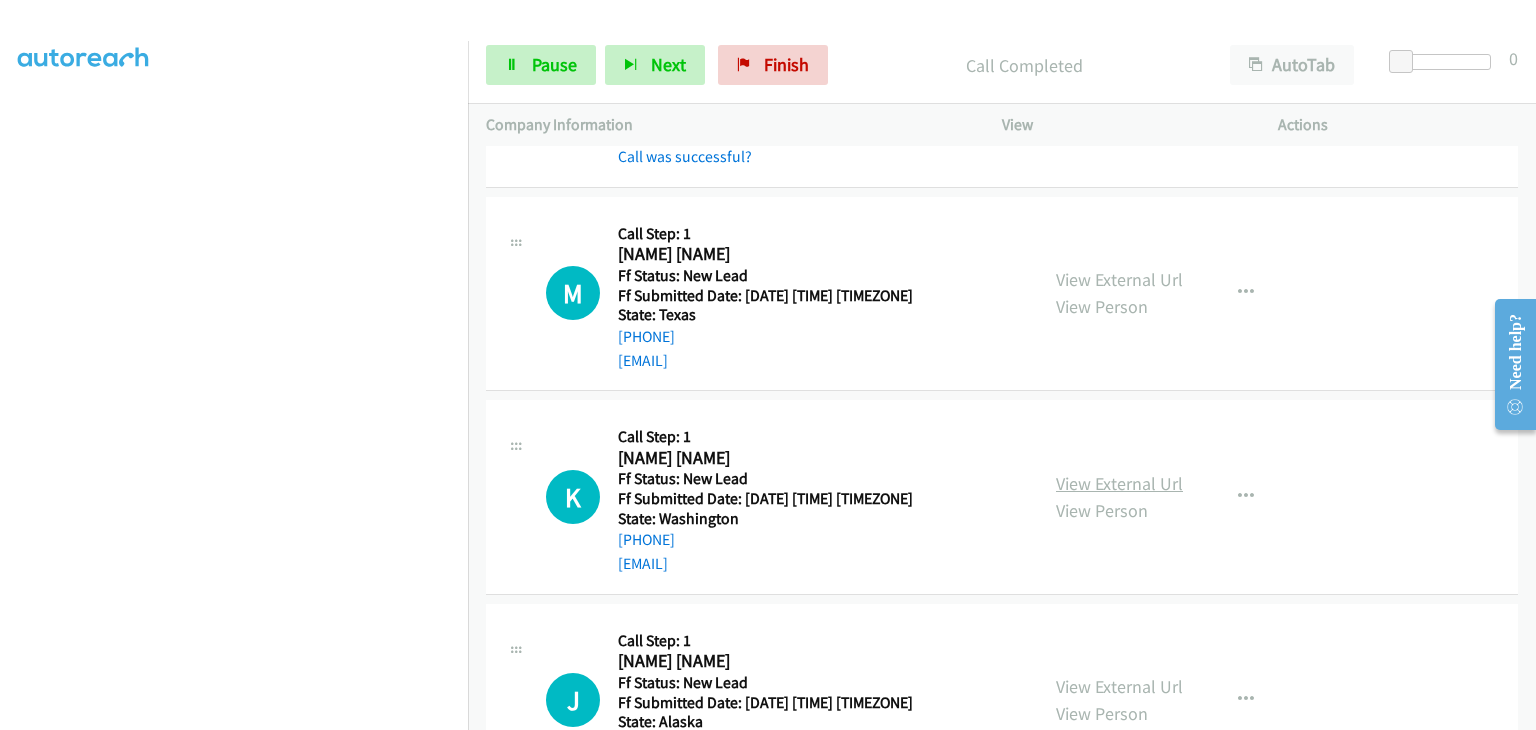 click on "View External Url" at bounding box center (1119, 483) 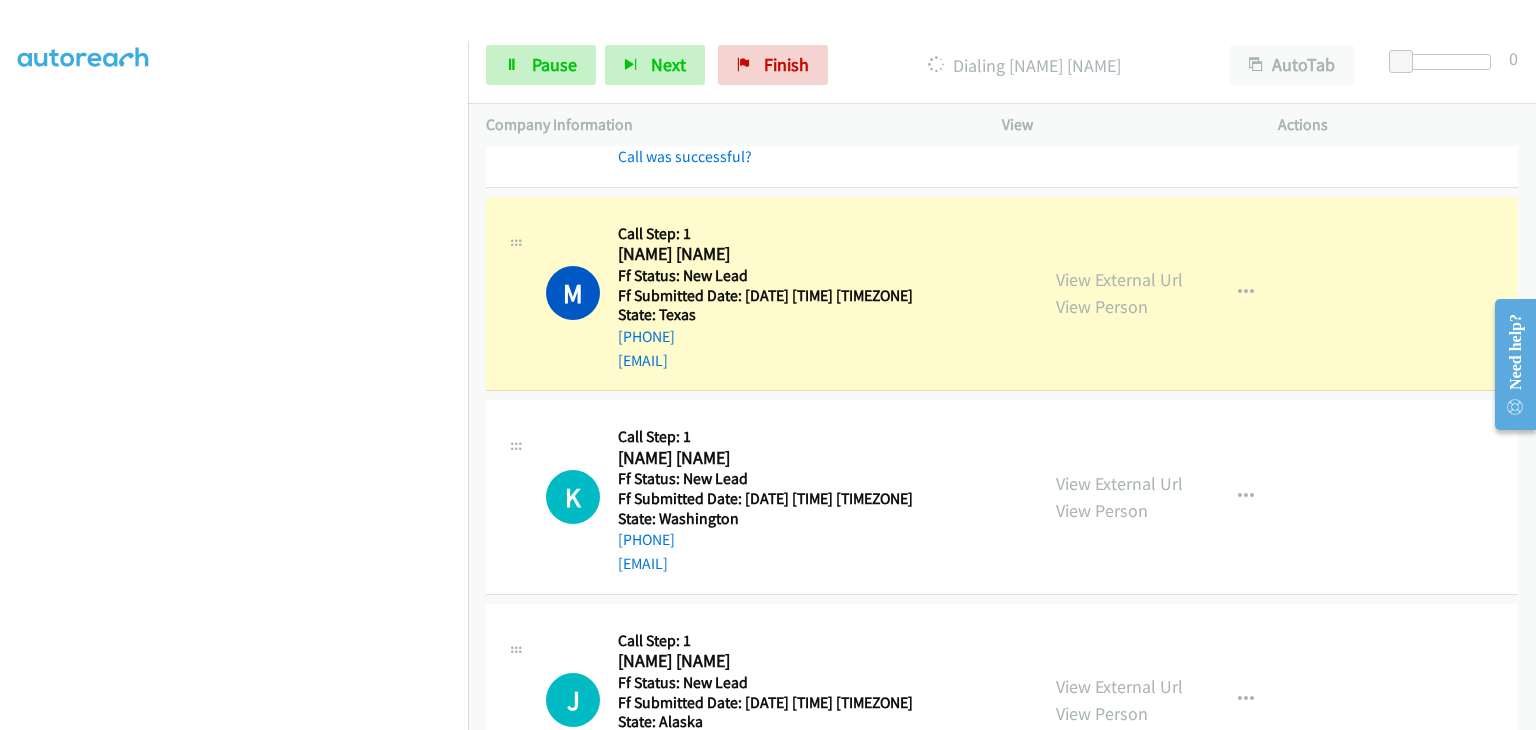 scroll, scrollTop: 392, scrollLeft: 0, axis: vertical 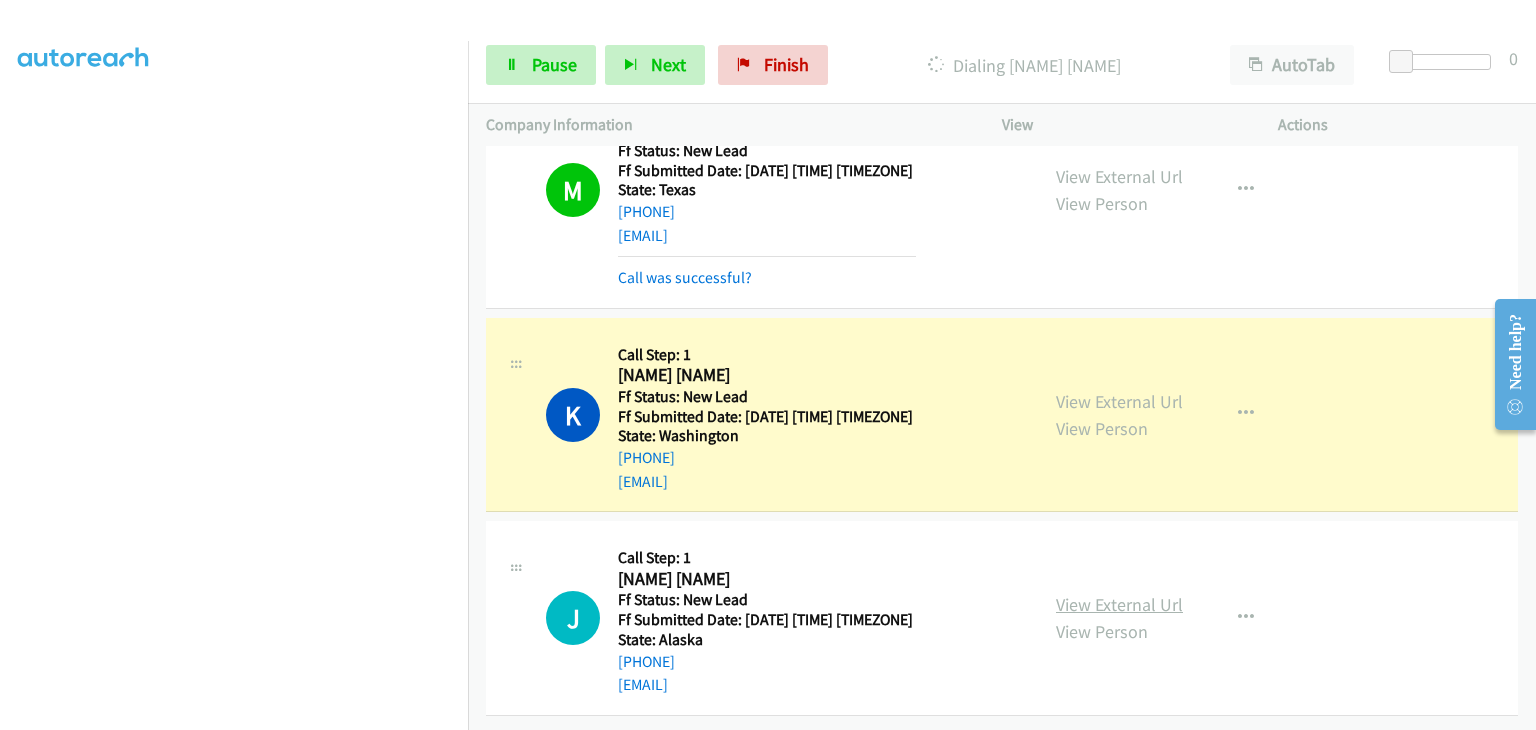 click on "View External Url" at bounding box center [1119, 604] 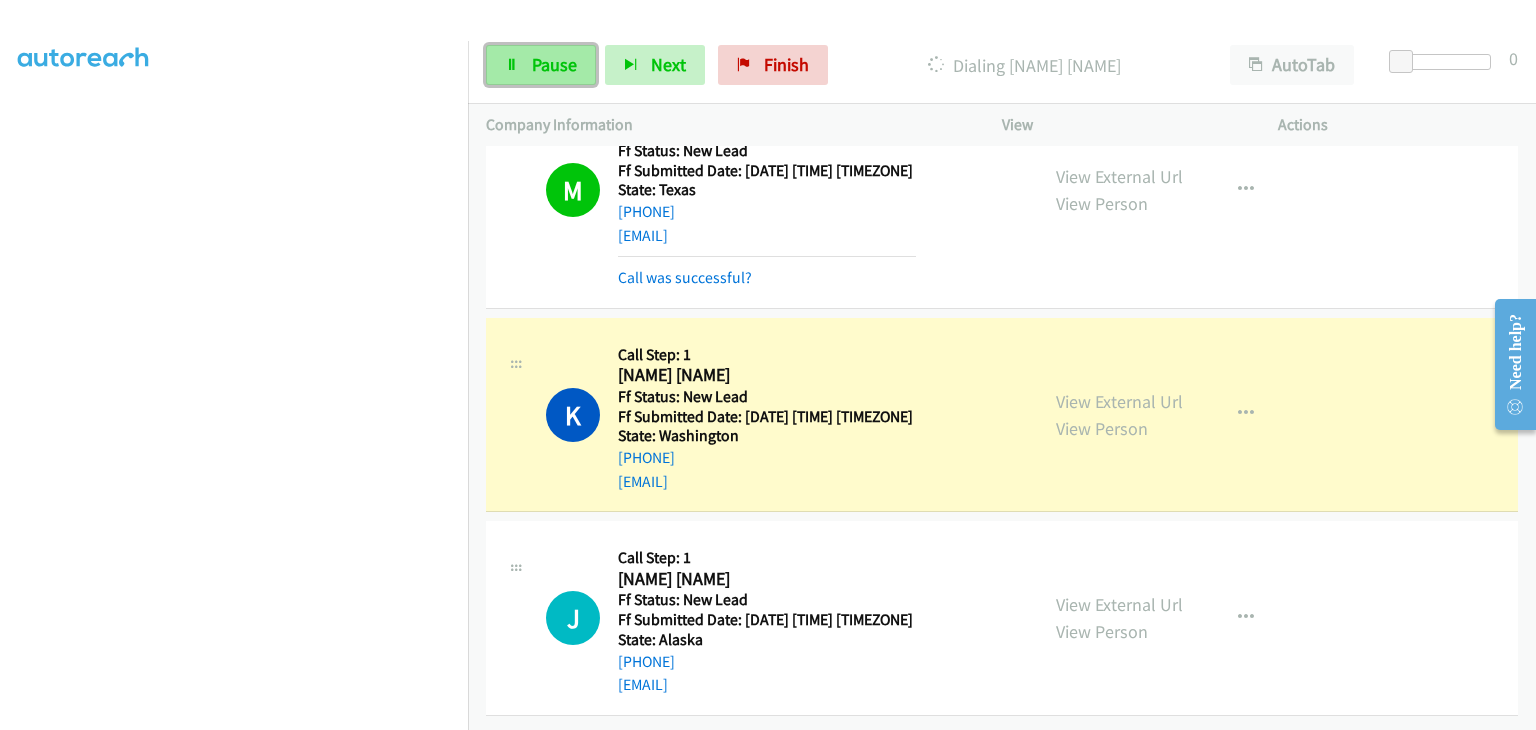 click on "Pause" at bounding box center [554, 64] 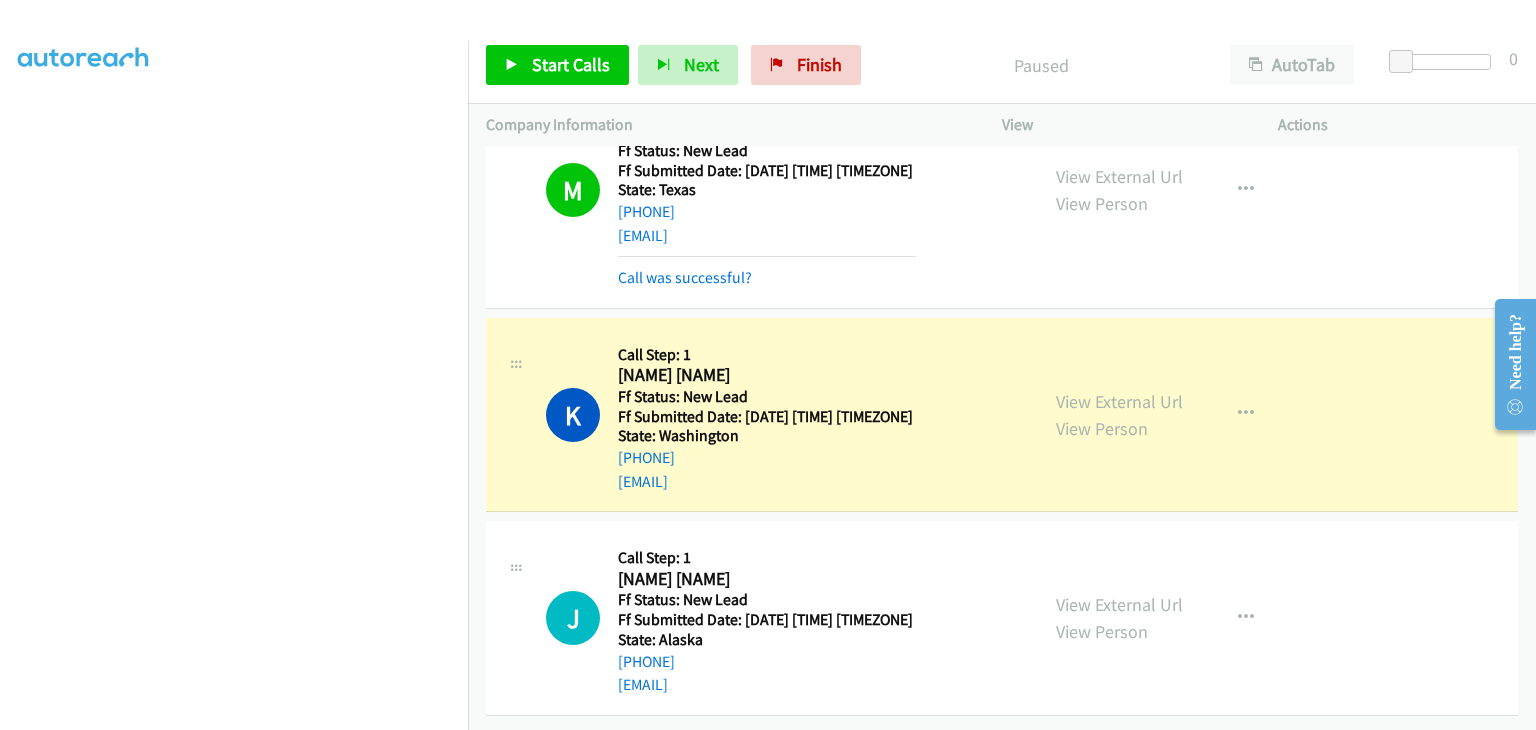 scroll, scrollTop: 392, scrollLeft: 0, axis: vertical 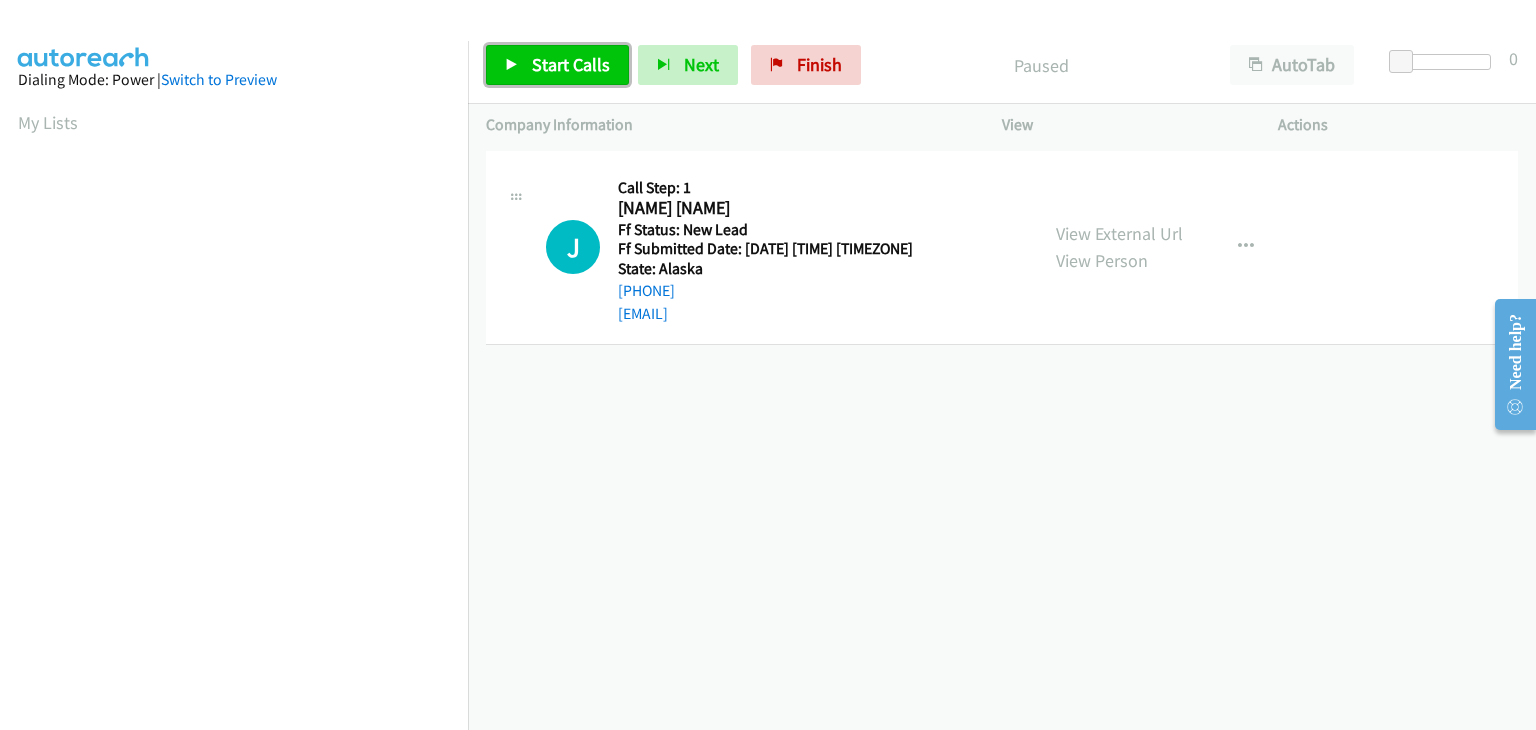 click on "Start Calls" at bounding box center (571, 64) 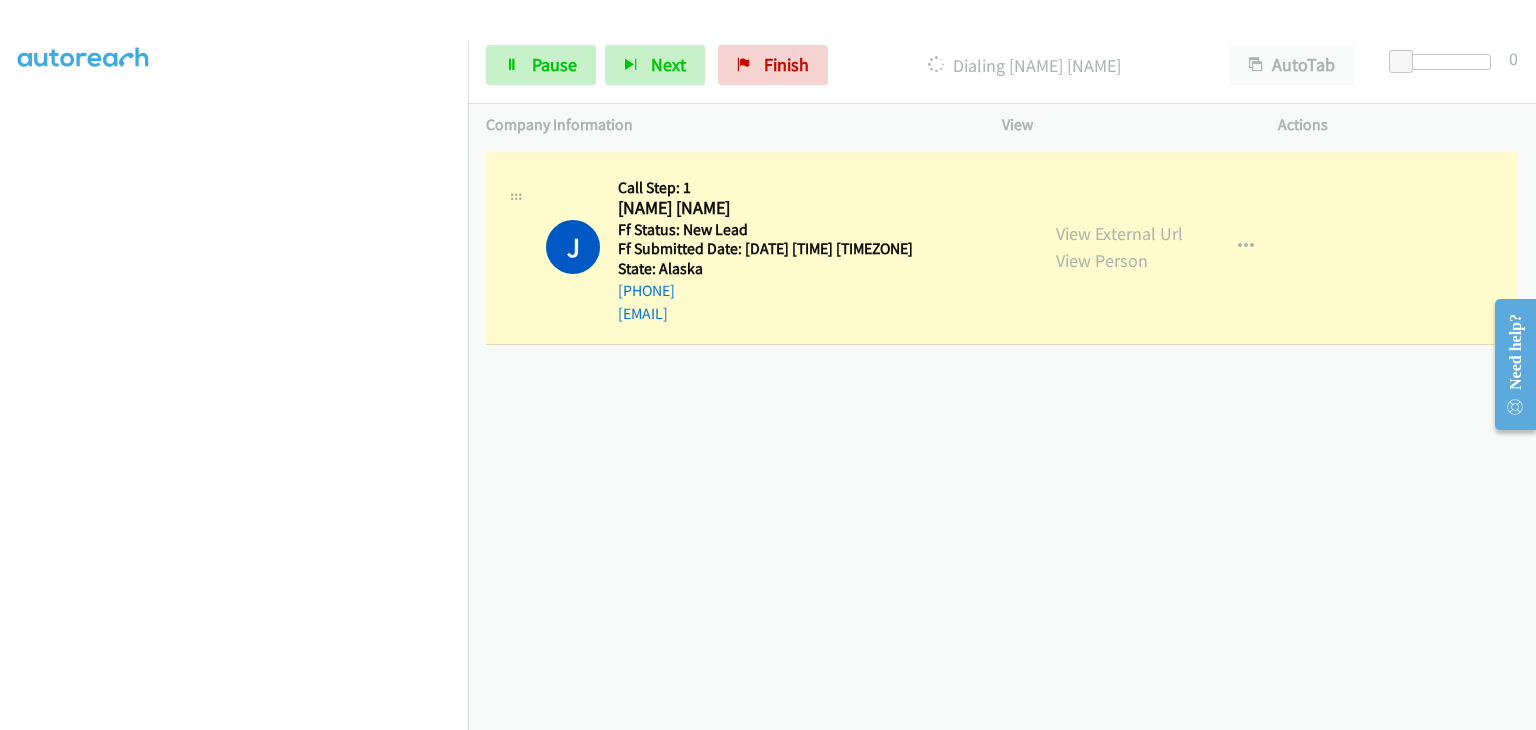 scroll, scrollTop: 392, scrollLeft: 0, axis: vertical 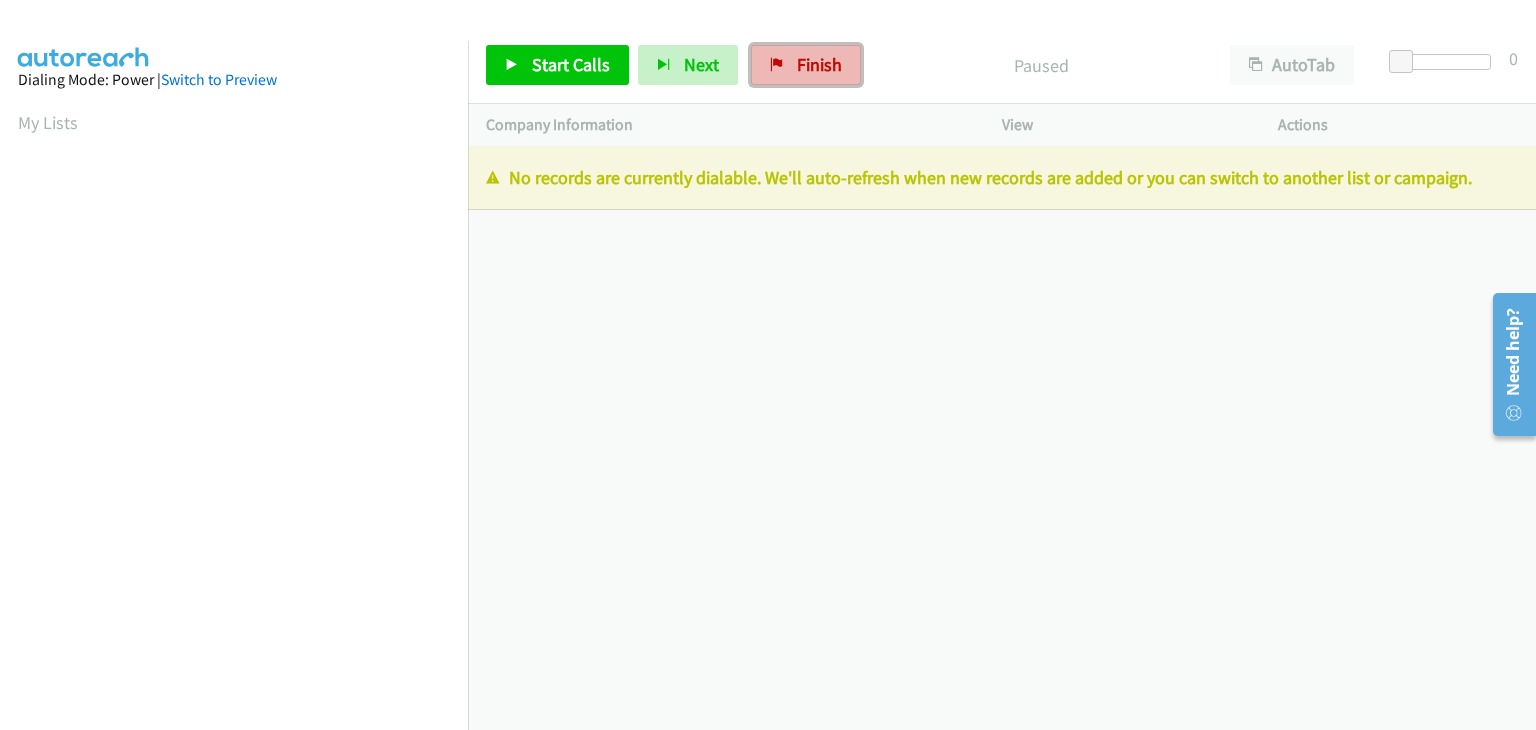 click on "Finish" at bounding box center (819, 64) 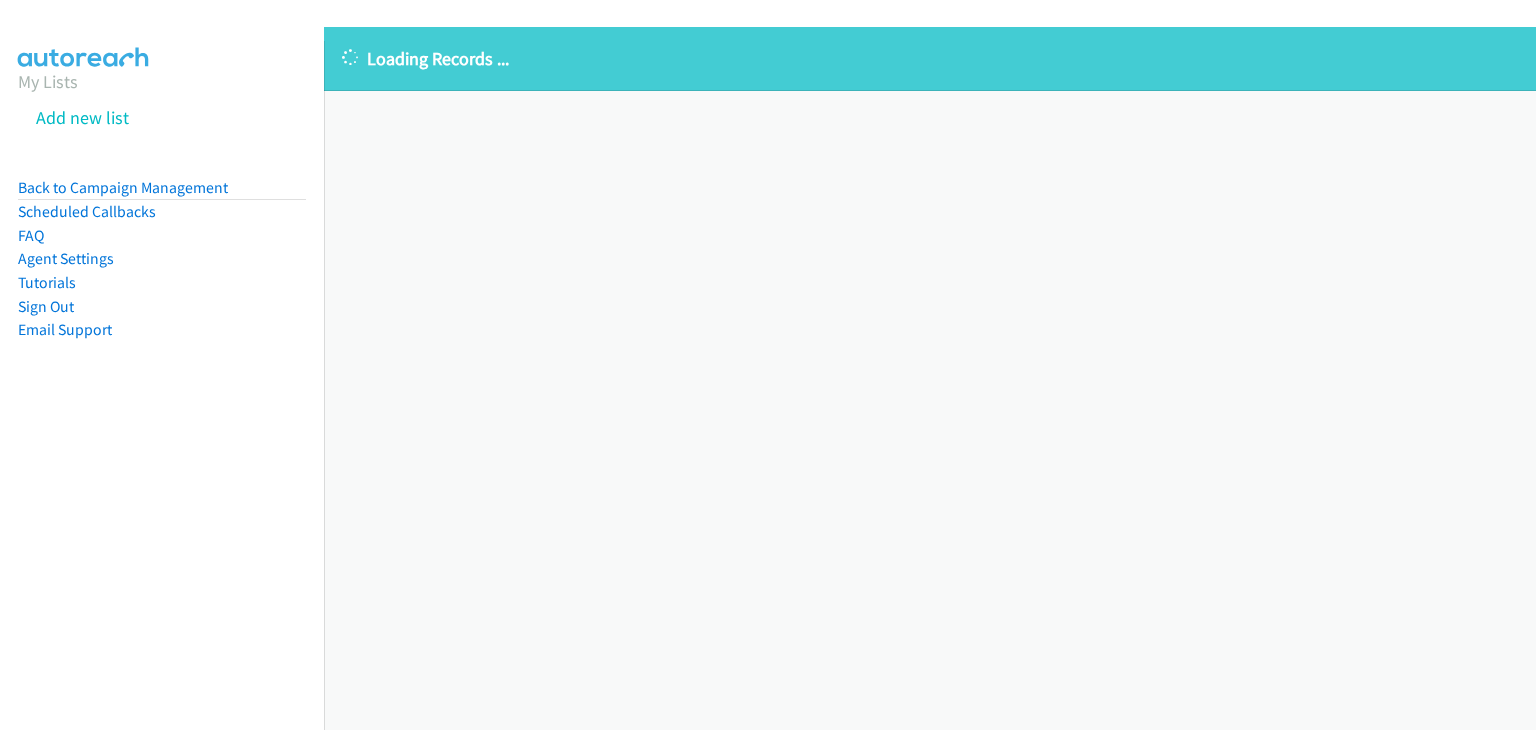 scroll, scrollTop: 0, scrollLeft: 0, axis: both 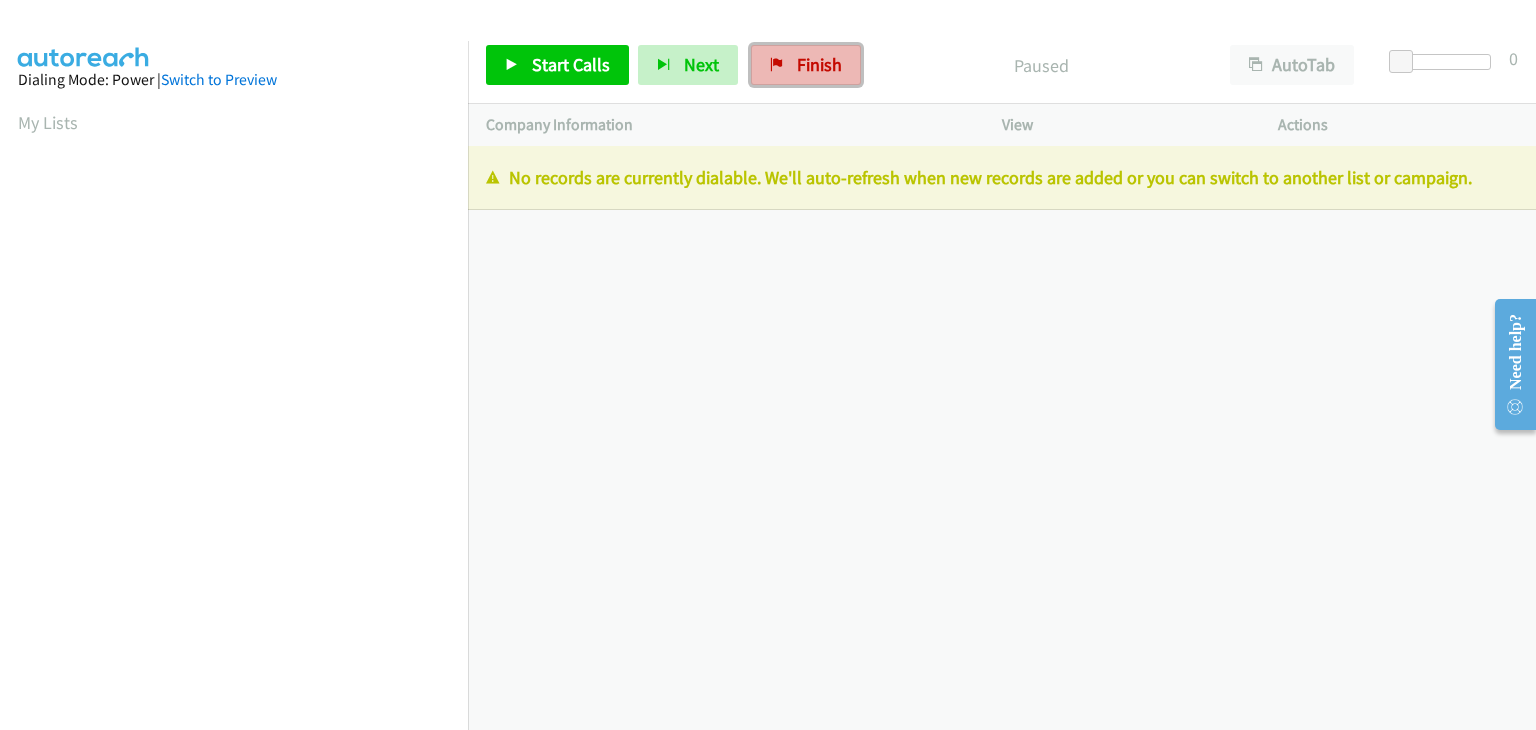 click on "Finish" at bounding box center [819, 64] 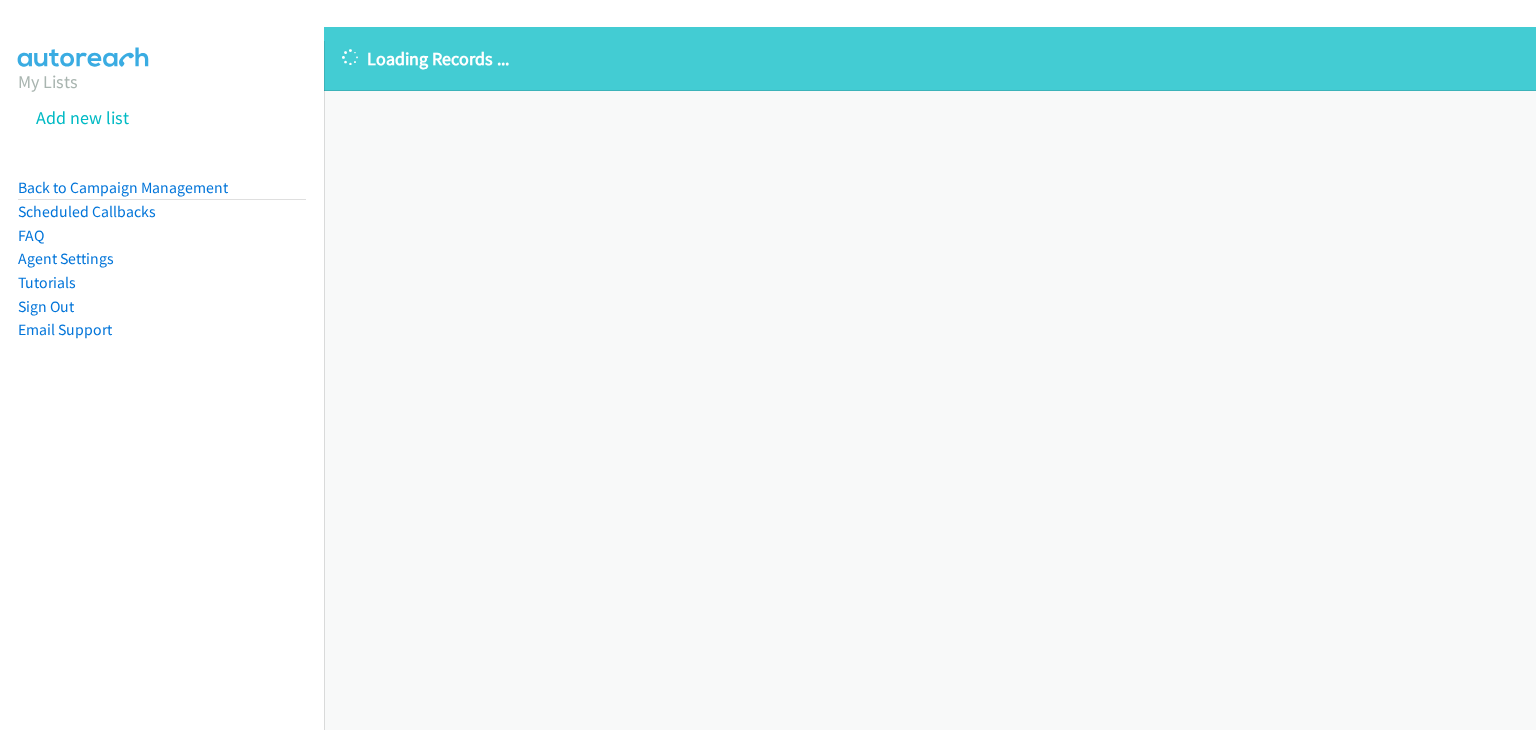 scroll, scrollTop: 0, scrollLeft: 0, axis: both 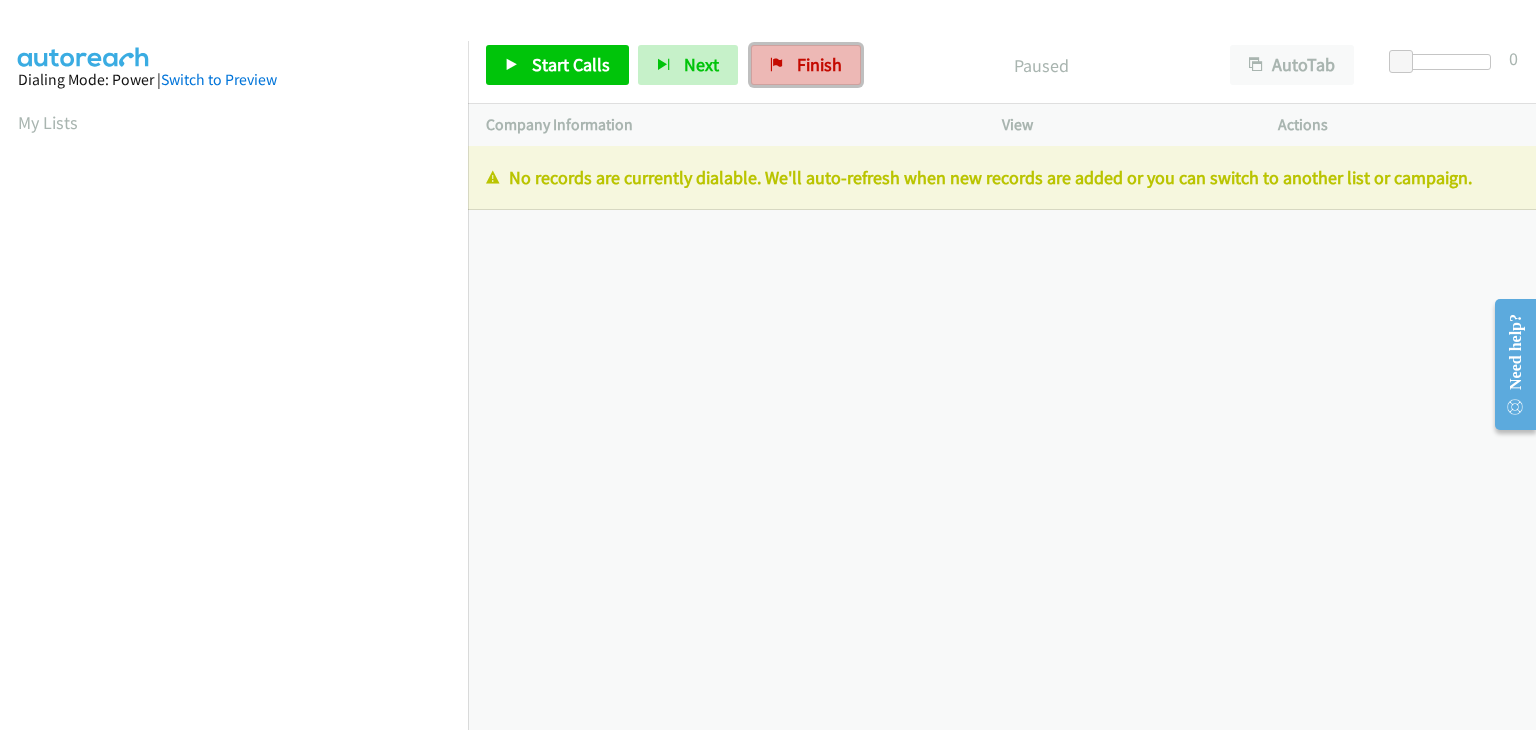 click on "Finish" at bounding box center (806, 65) 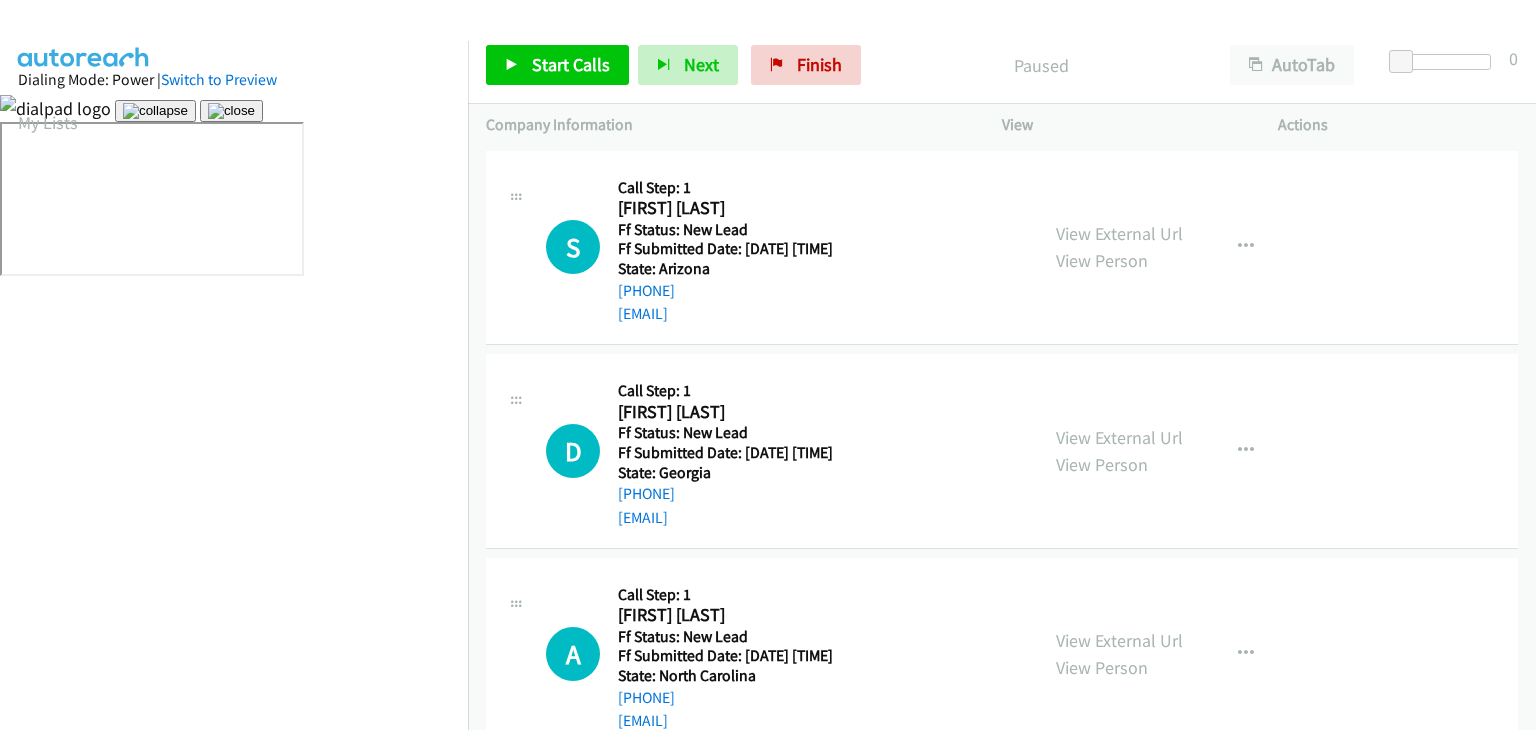 scroll, scrollTop: 0, scrollLeft: 0, axis: both 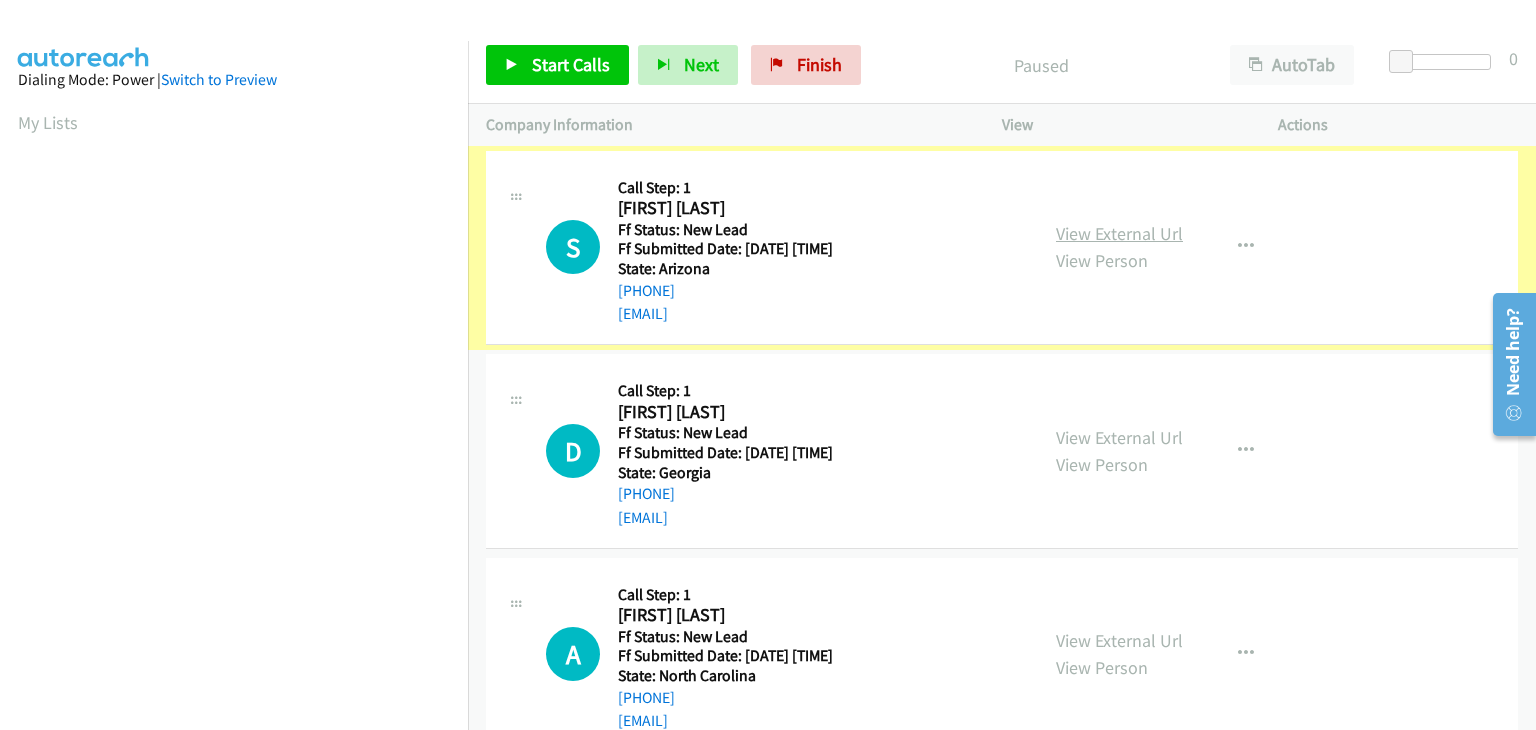 click on "View External Url" at bounding box center [1119, 233] 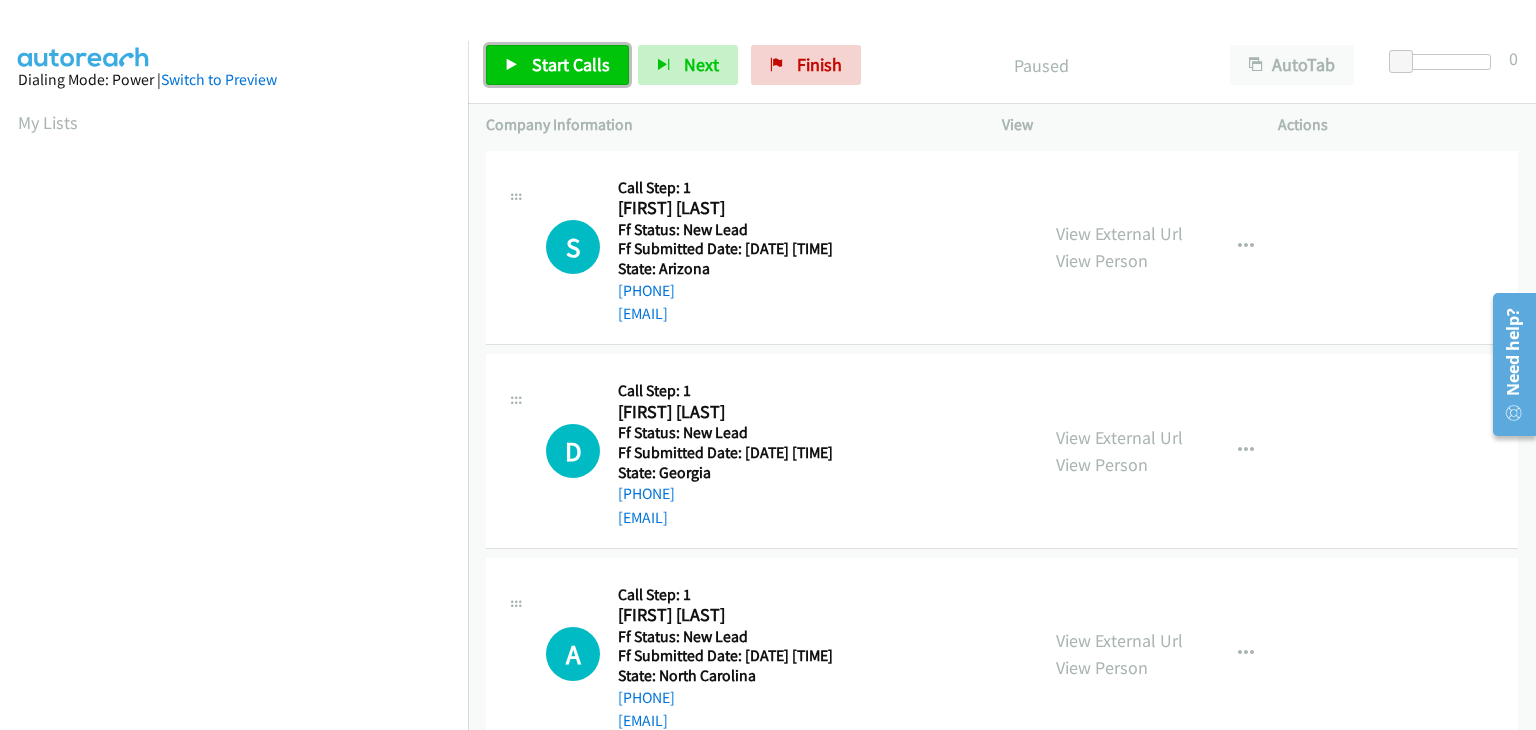 click on "Start Calls" at bounding box center (571, 64) 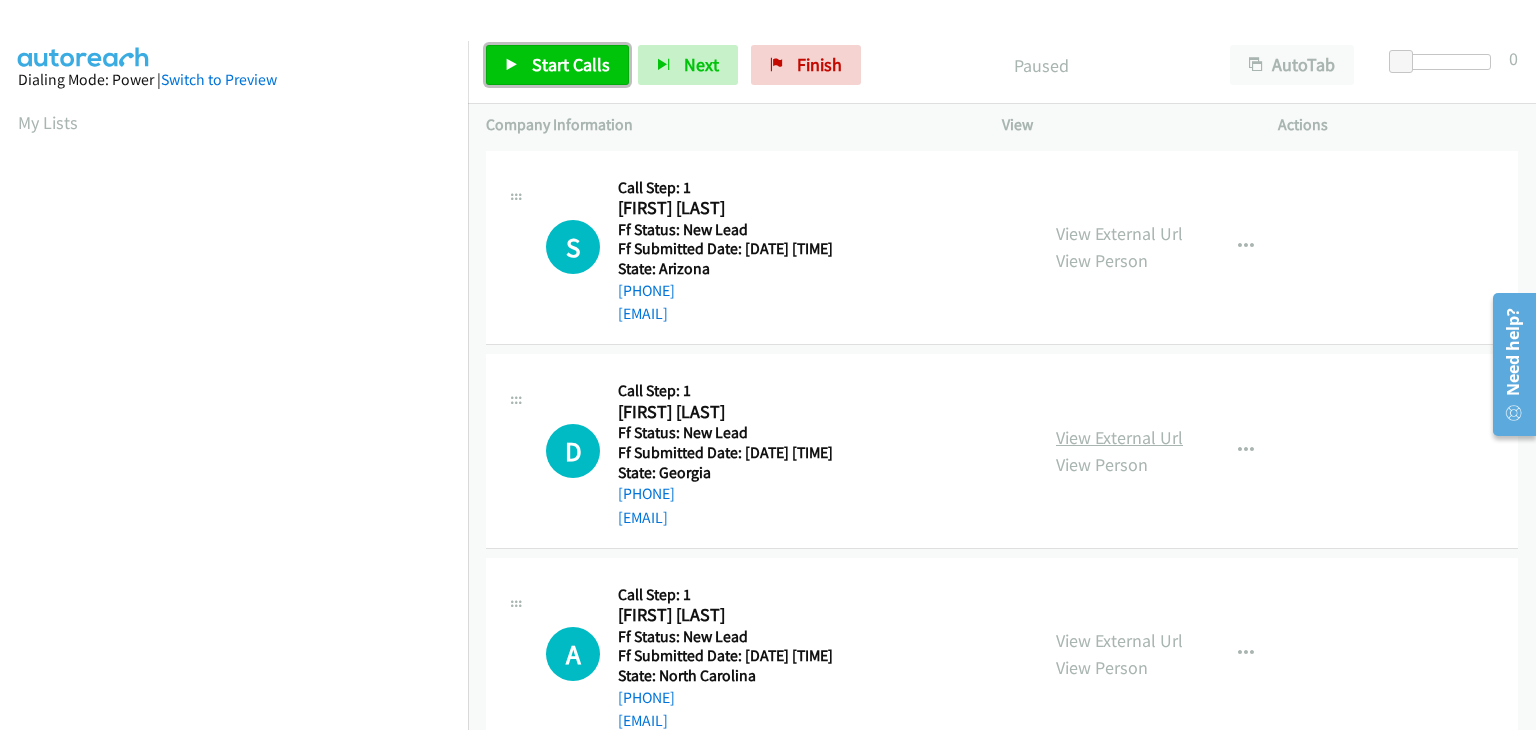 click on "View External Url" at bounding box center (1119, 437) 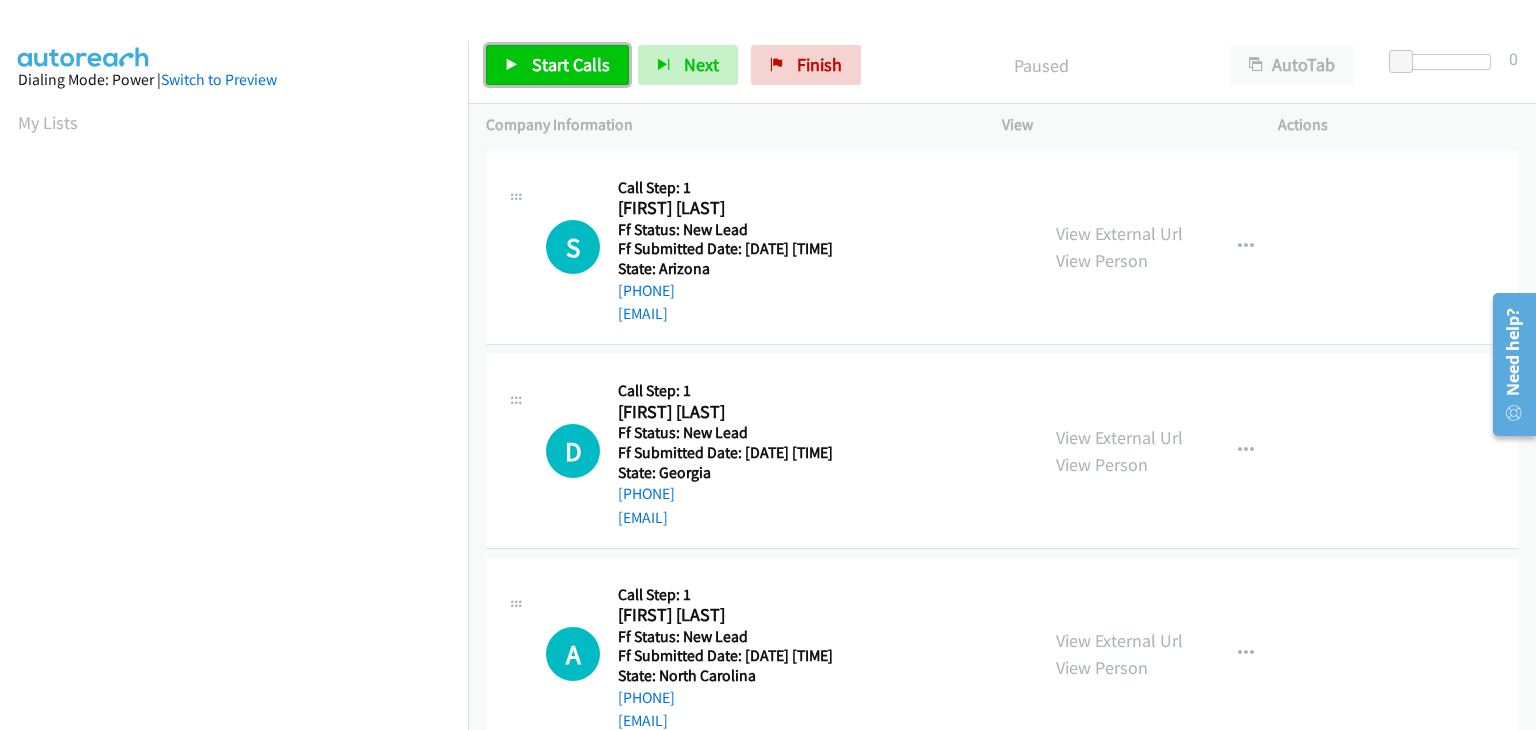 click on "Start Calls" at bounding box center [571, 64] 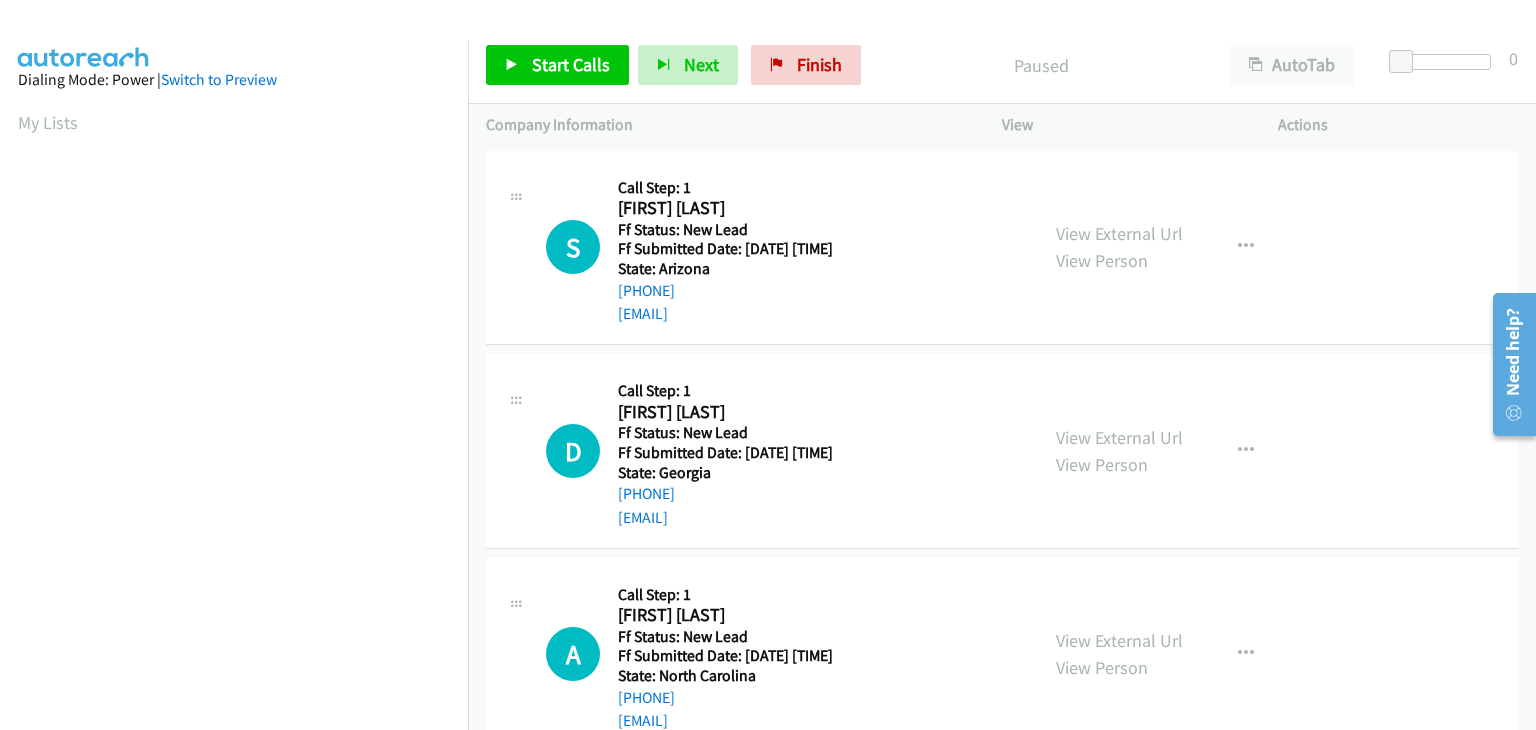 click on "Paused" at bounding box center (1041, 65) 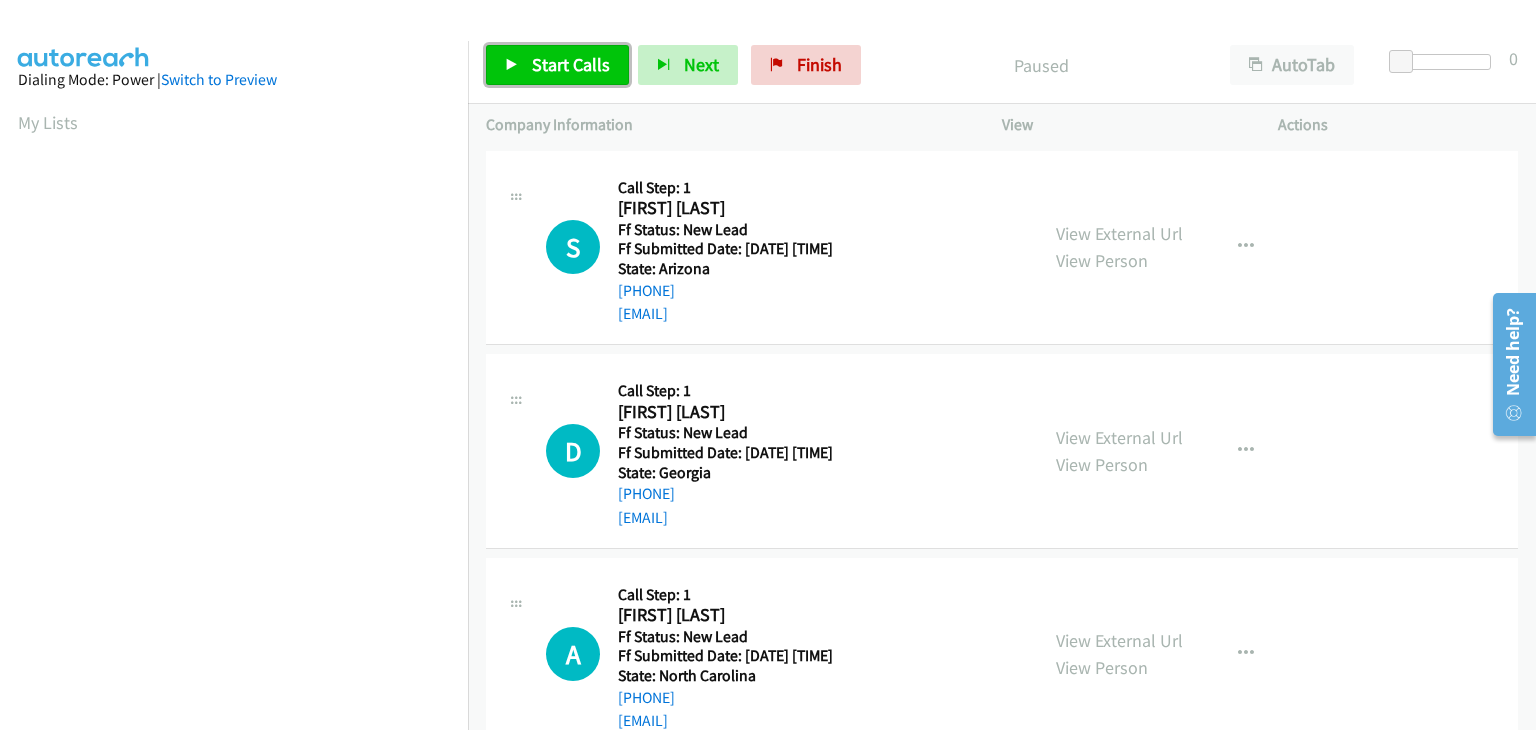 click on "Start Calls" at bounding box center [571, 64] 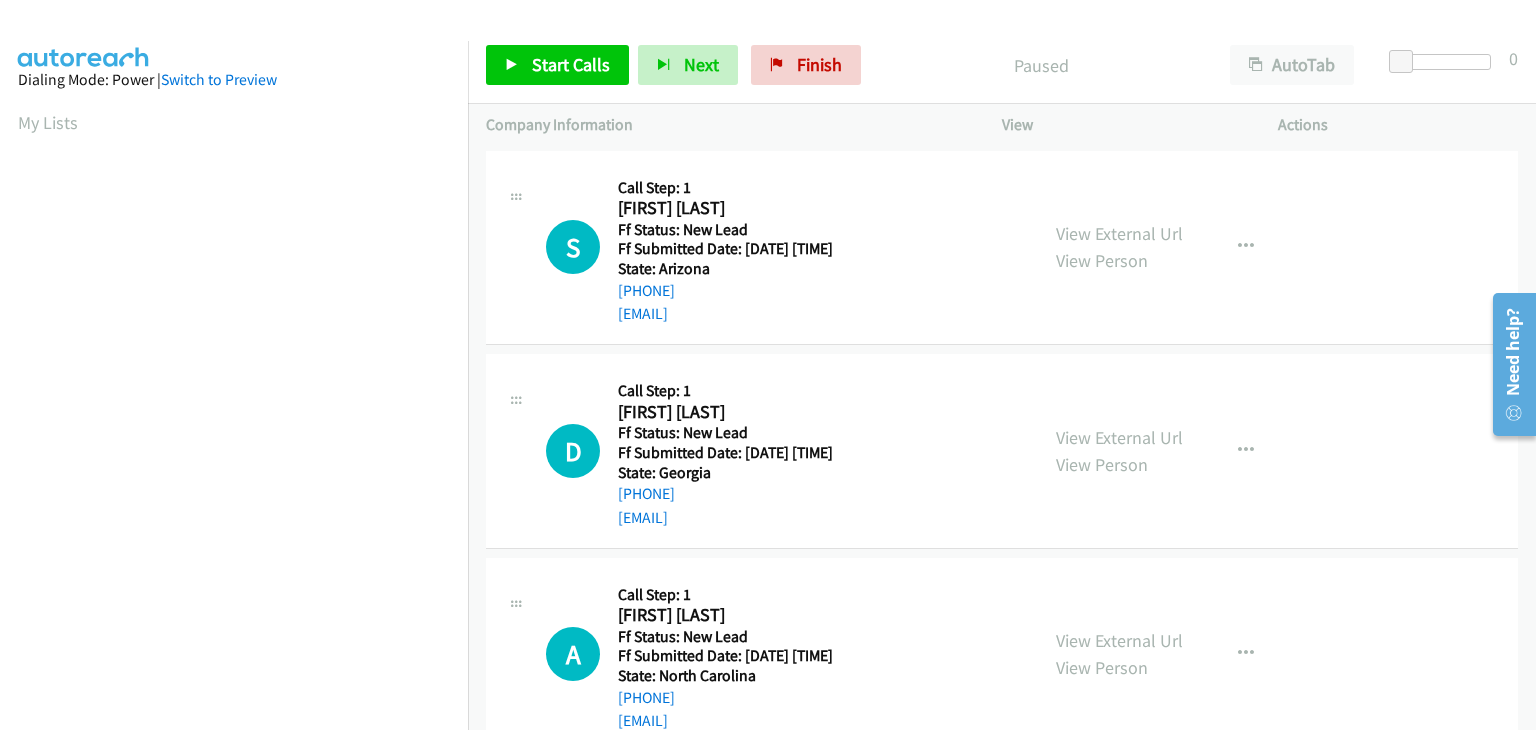 click at bounding box center (759, 38) 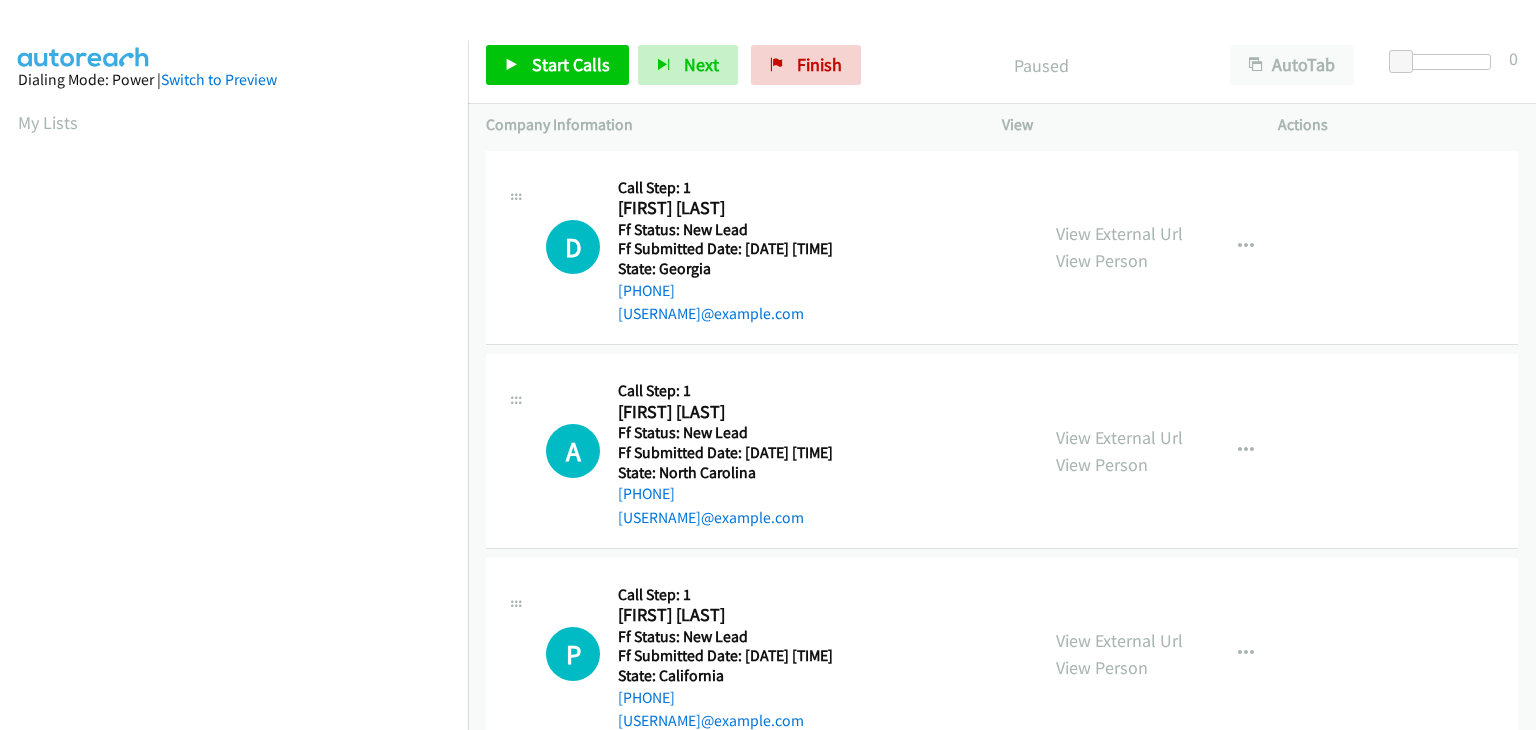 scroll, scrollTop: 0, scrollLeft: 0, axis: both 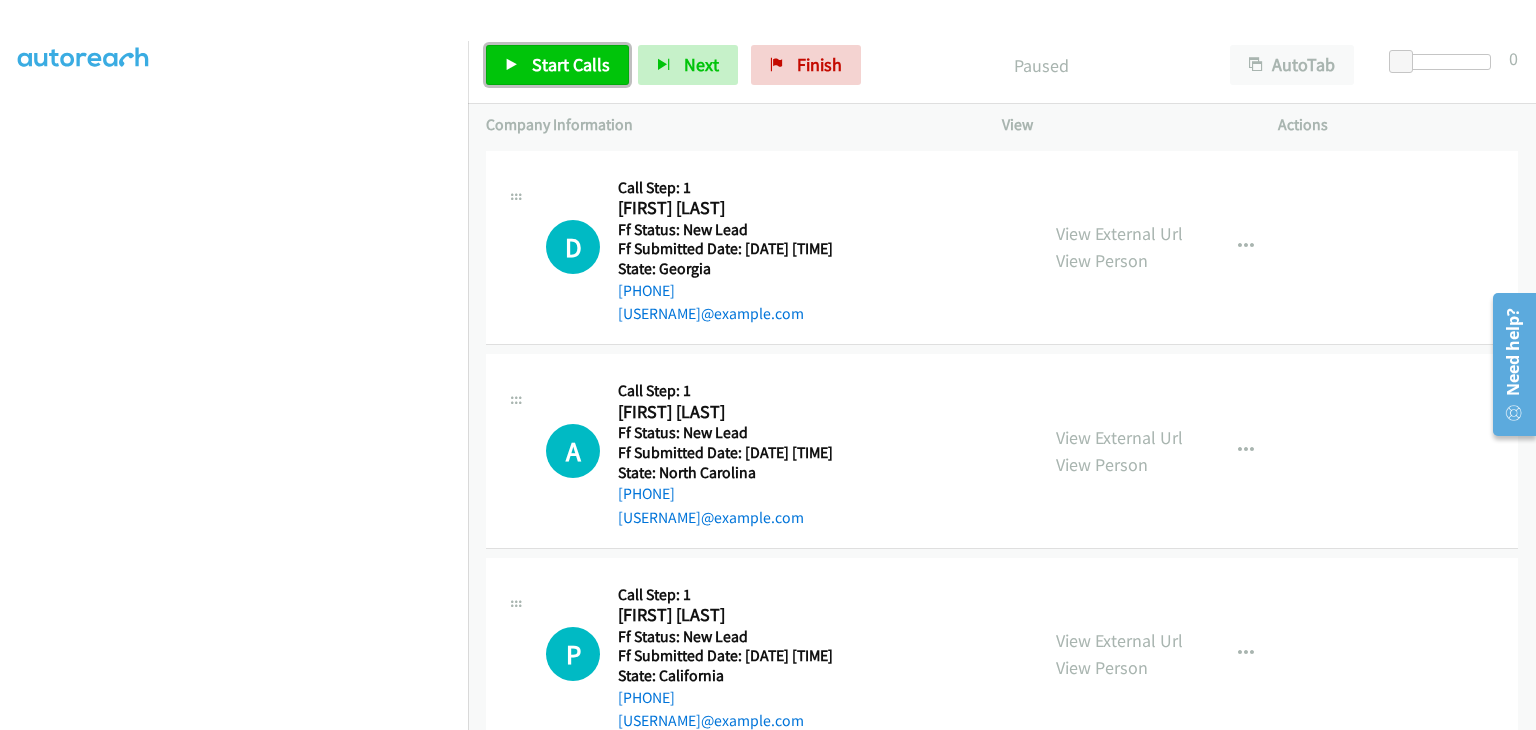 click on "Start Calls" at bounding box center (571, 64) 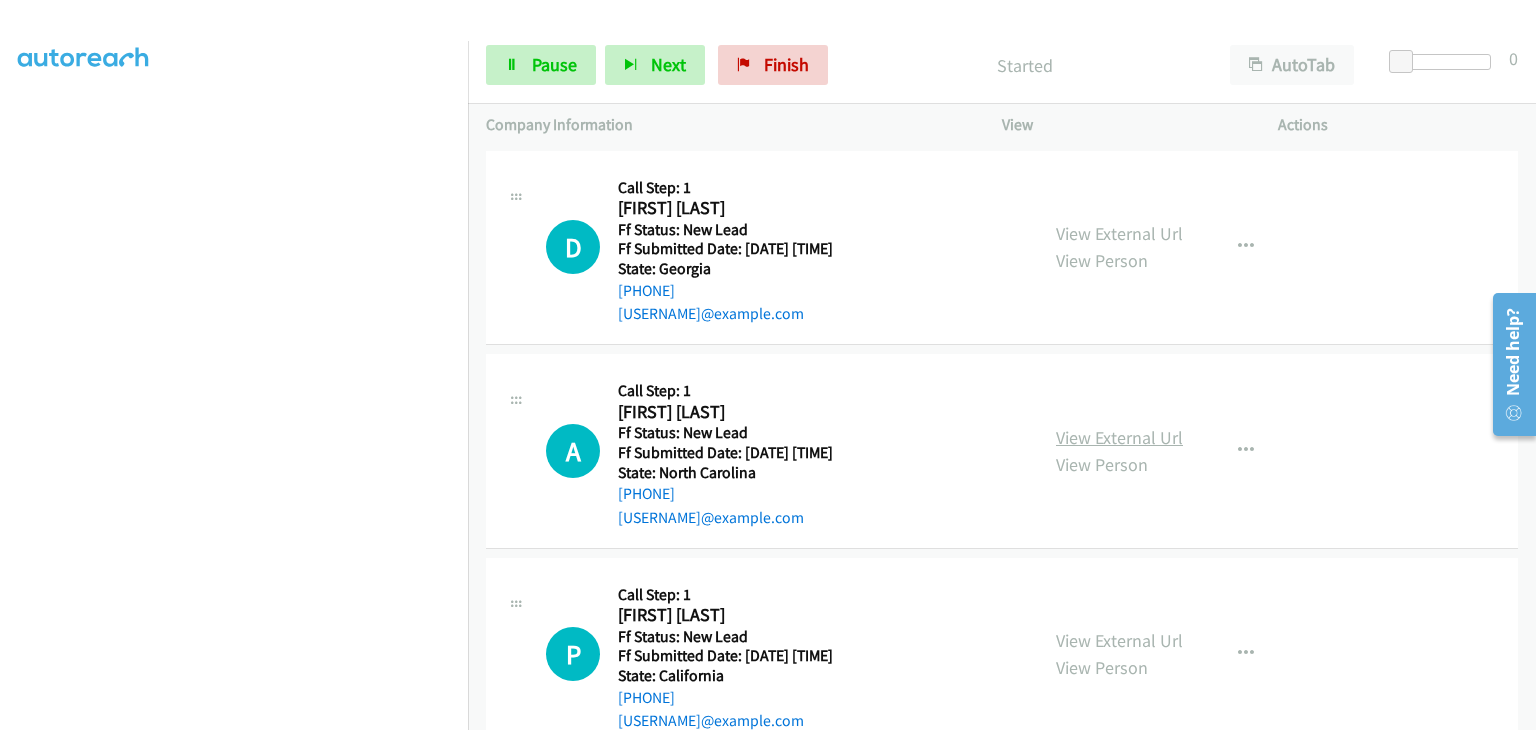 click on "View External Url" at bounding box center [1119, 437] 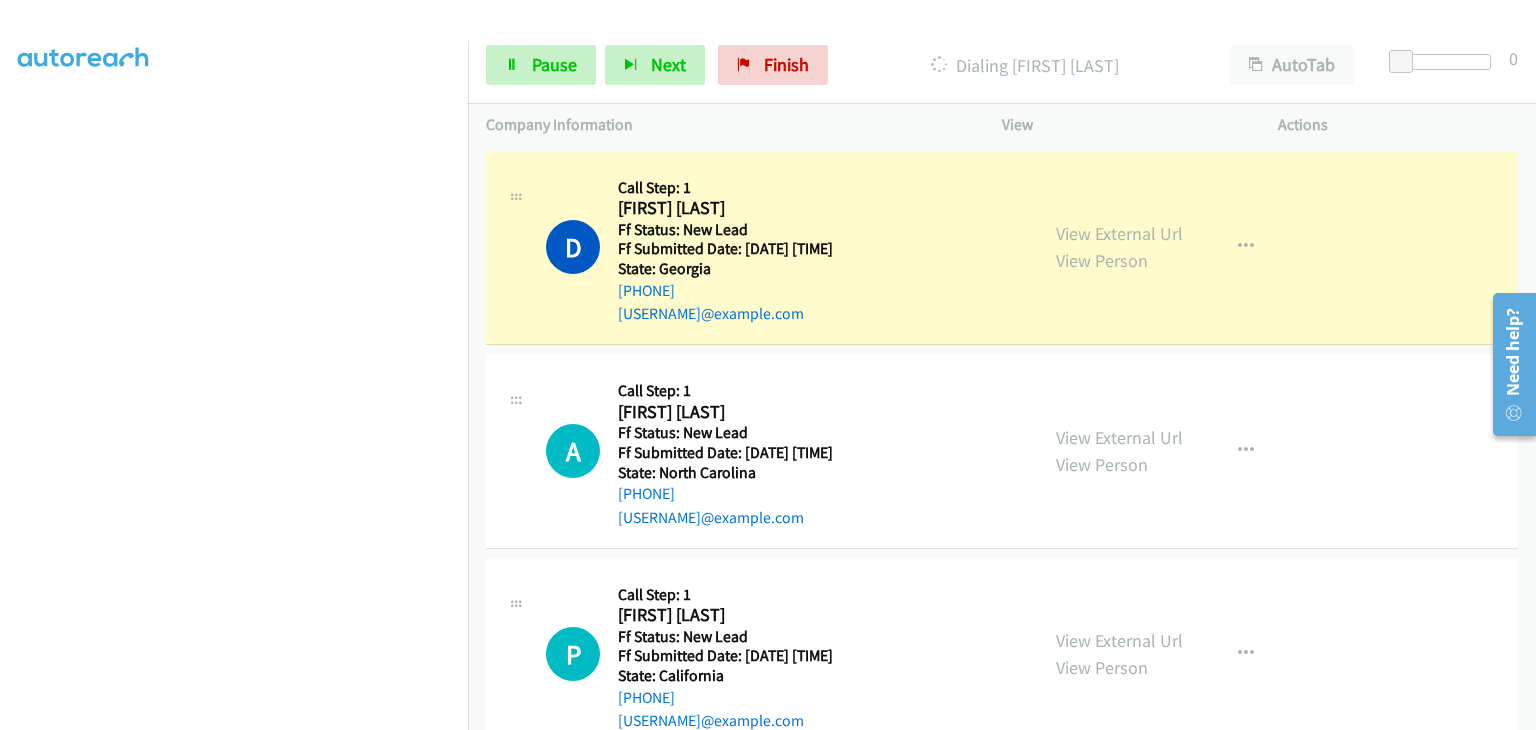 scroll, scrollTop: 392, scrollLeft: 0, axis: vertical 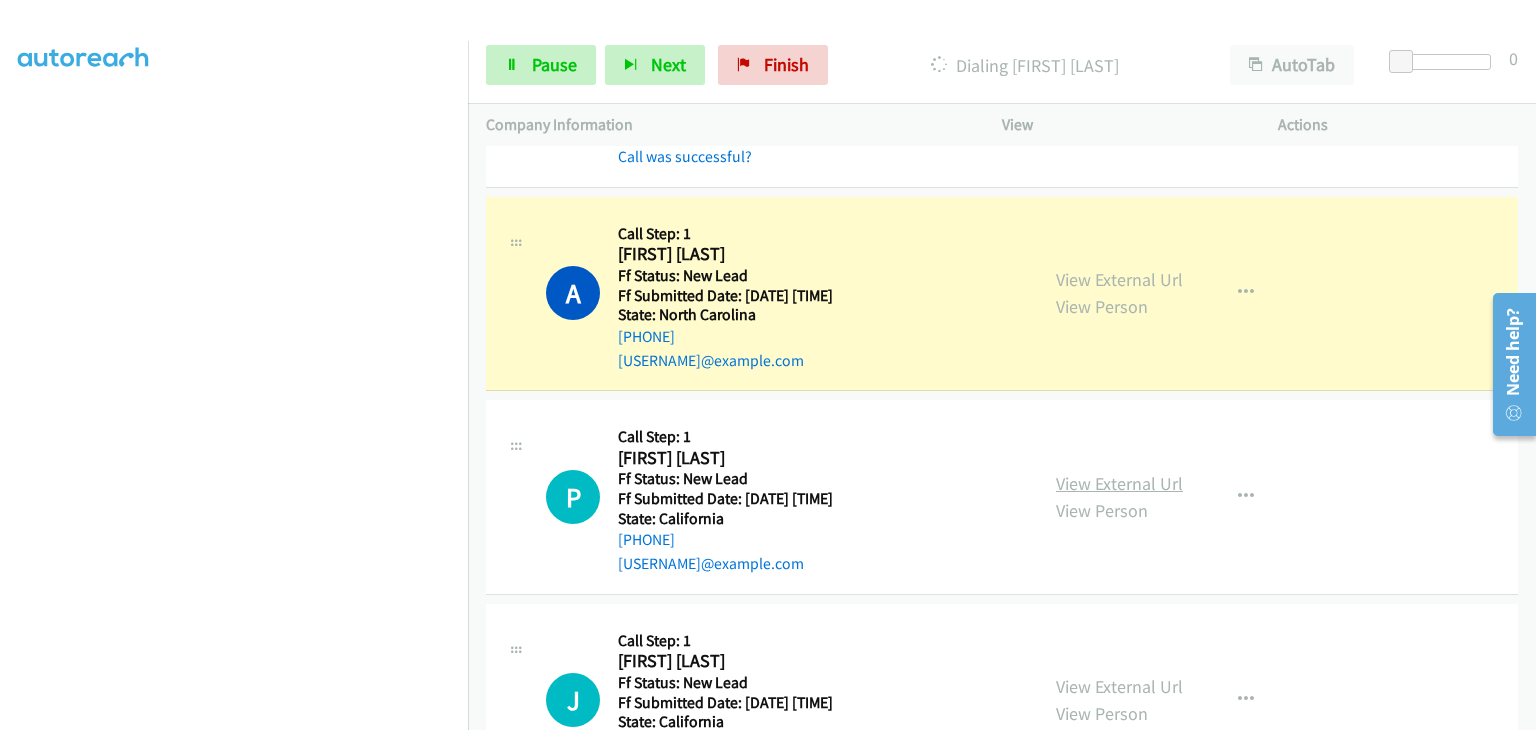 click on "View External Url" at bounding box center [1119, 483] 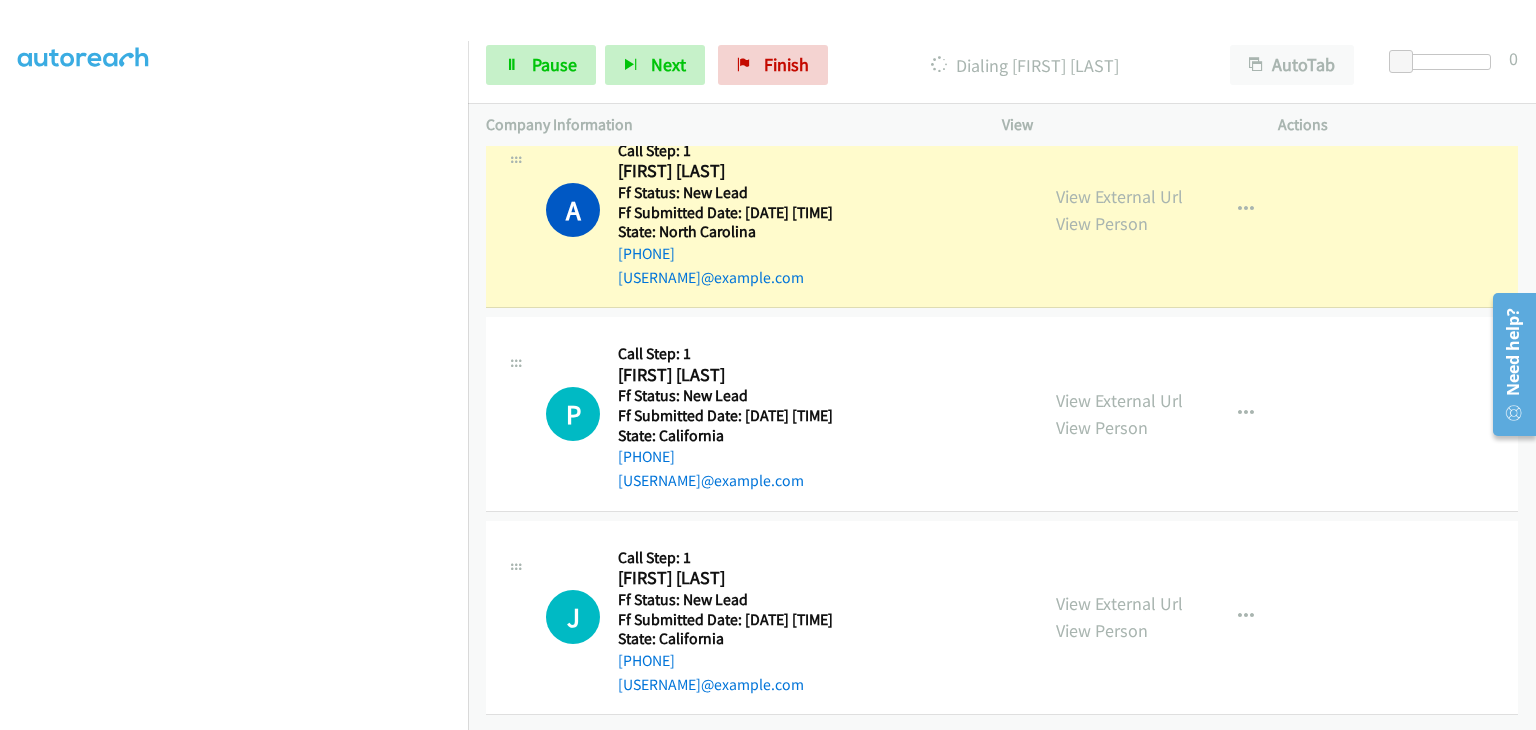 scroll, scrollTop: 196, scrollLeft: 0, axis: vertical 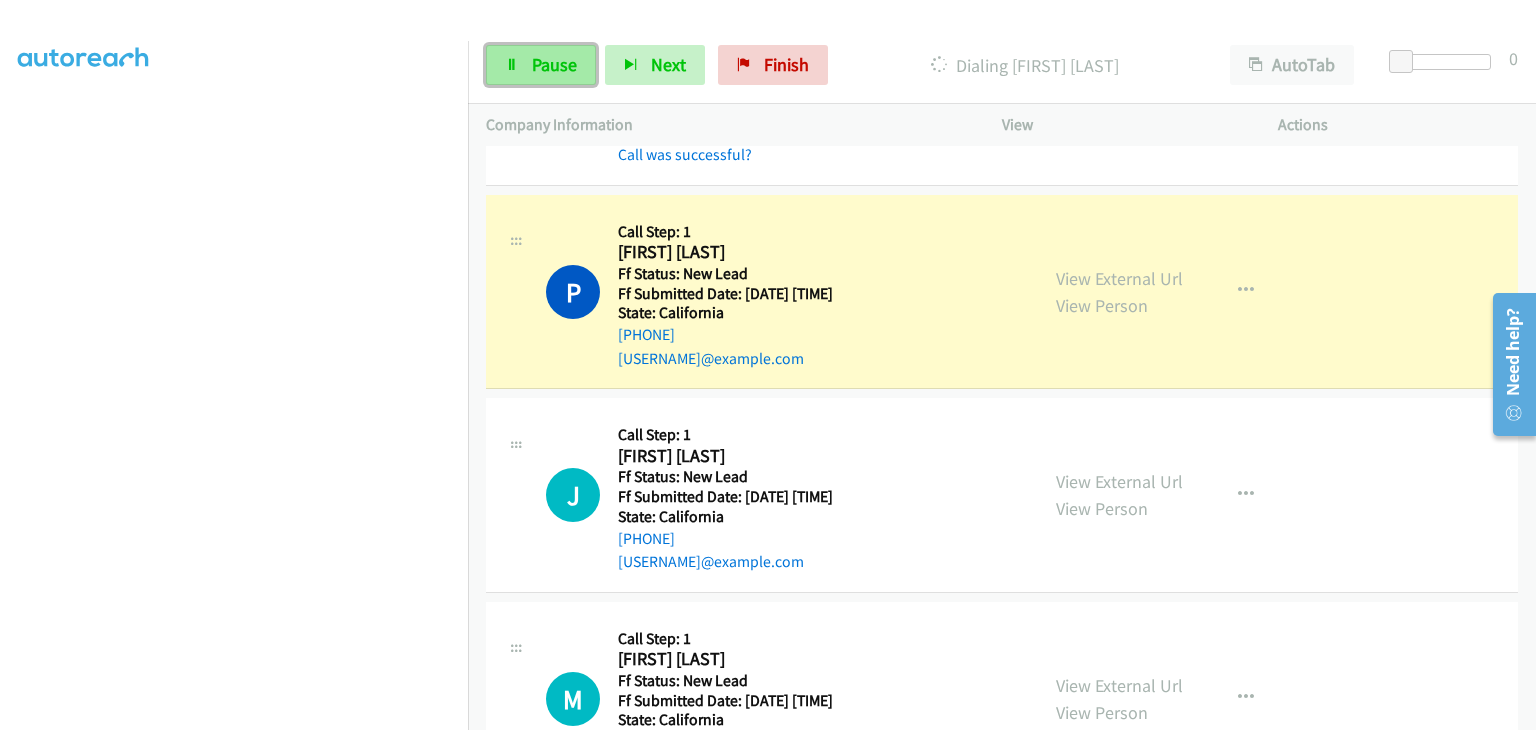 click on "Pause" at bounding box center [554, 64] 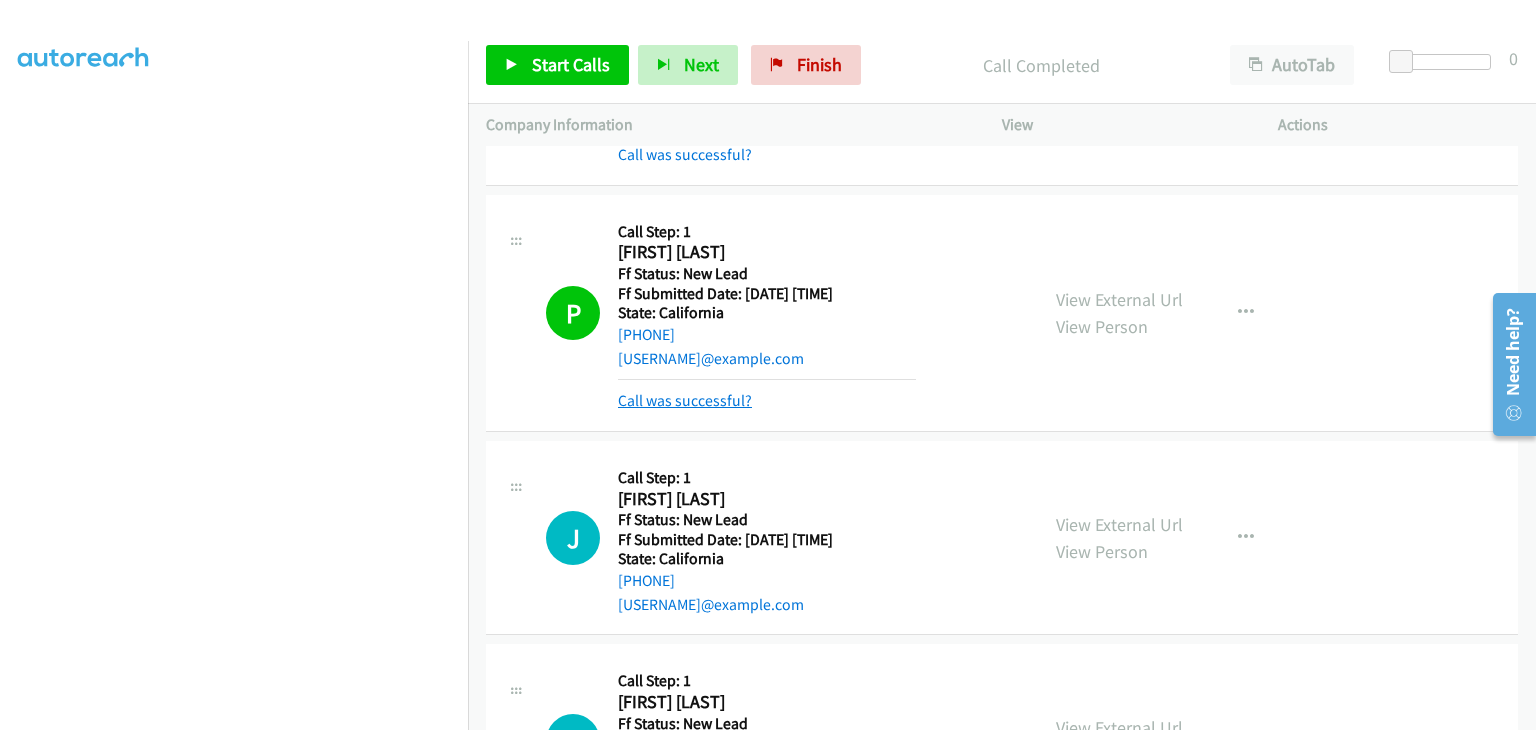 click on "Call was successful?" at bounding box center [685, 400] 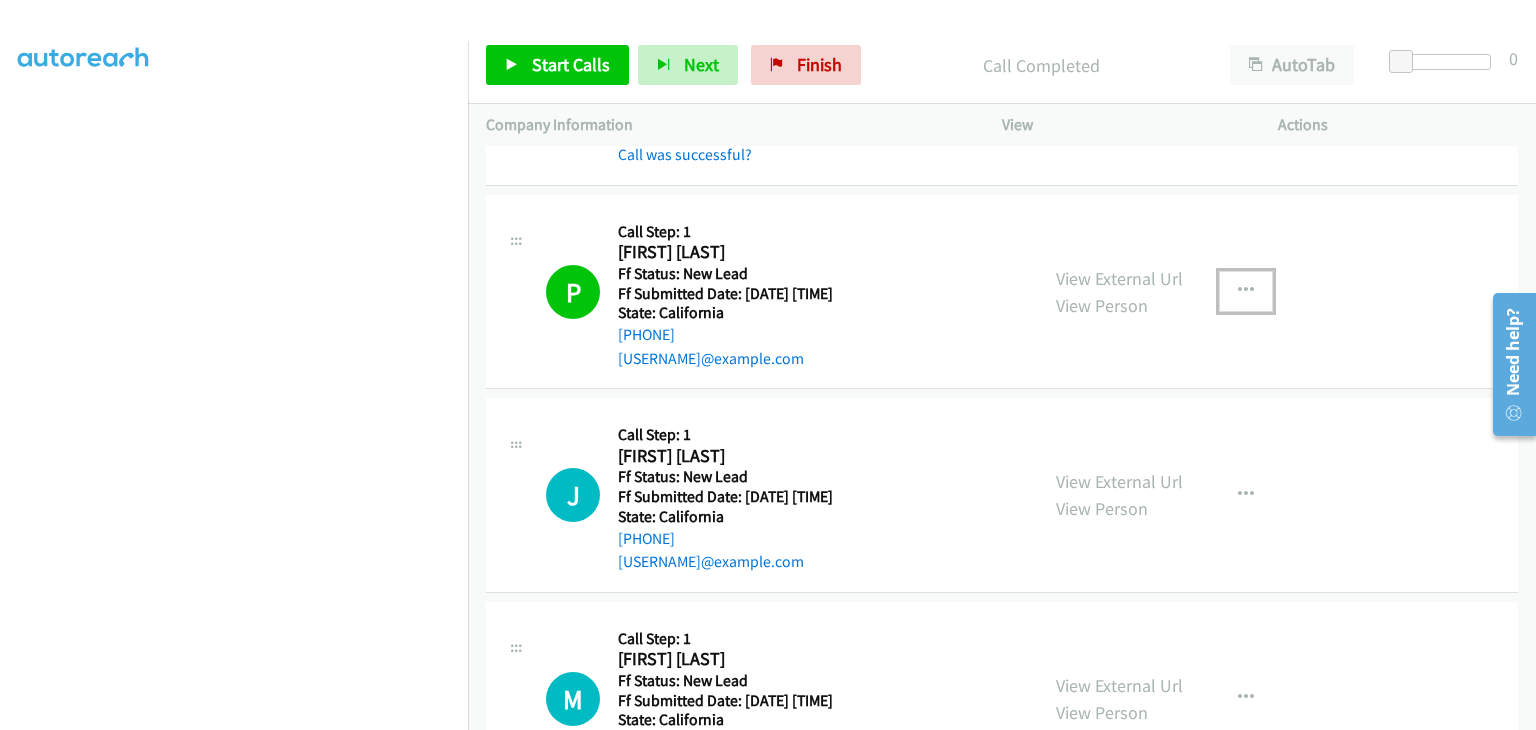 click at bounding box center [1246, 291] 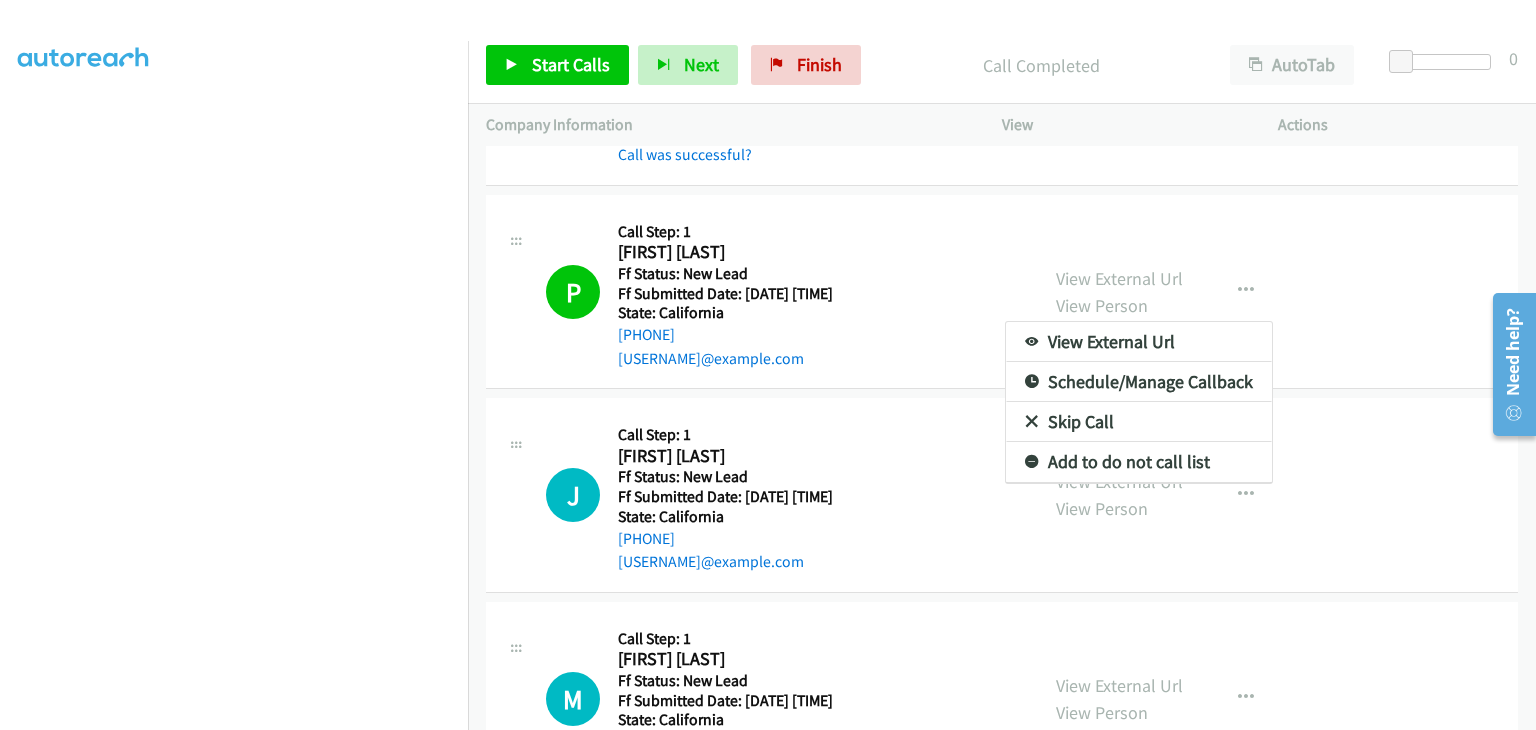 click on "Add to do not call list" at bounding box center (1139, 462) 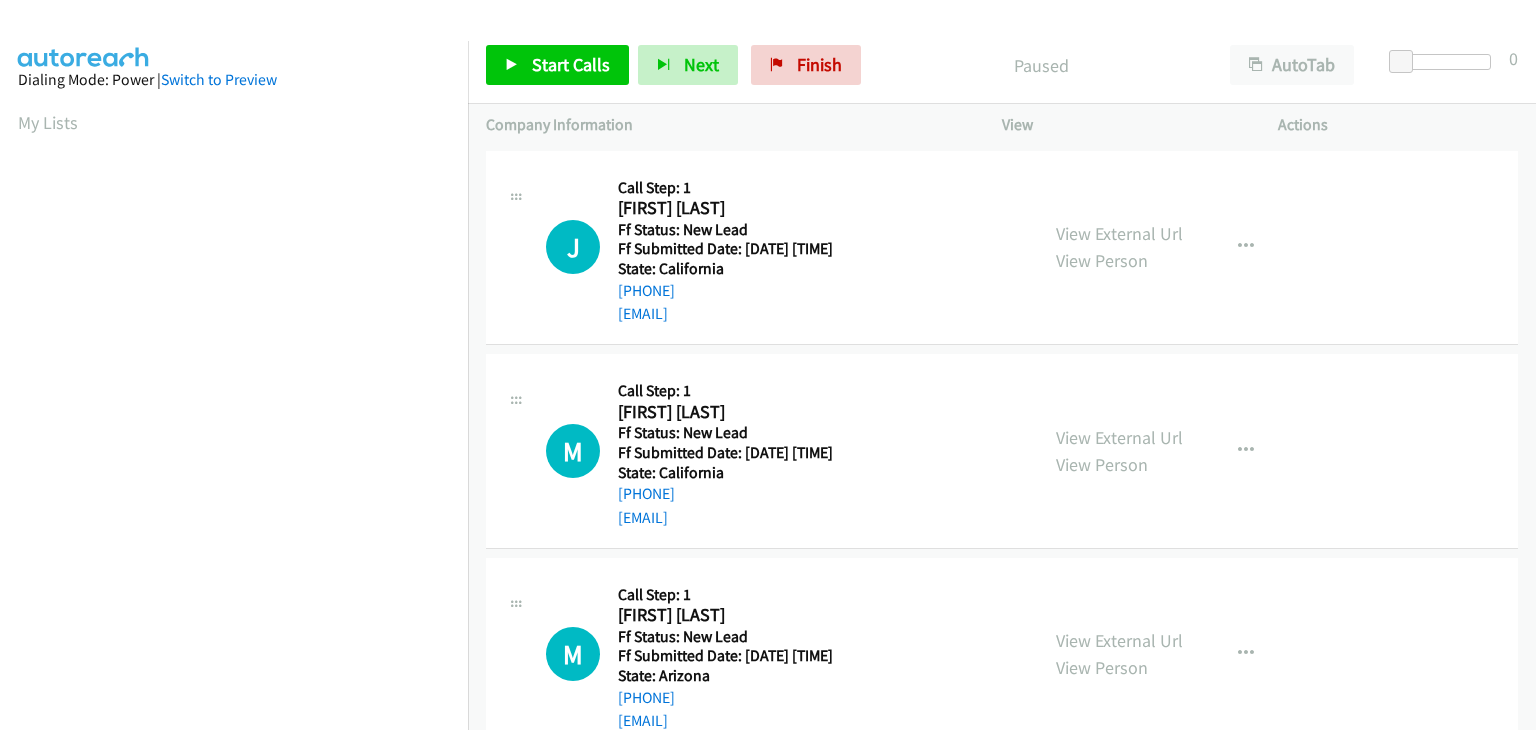 scroll, scrollTop: 0, scrollLeft: 0, axis: both 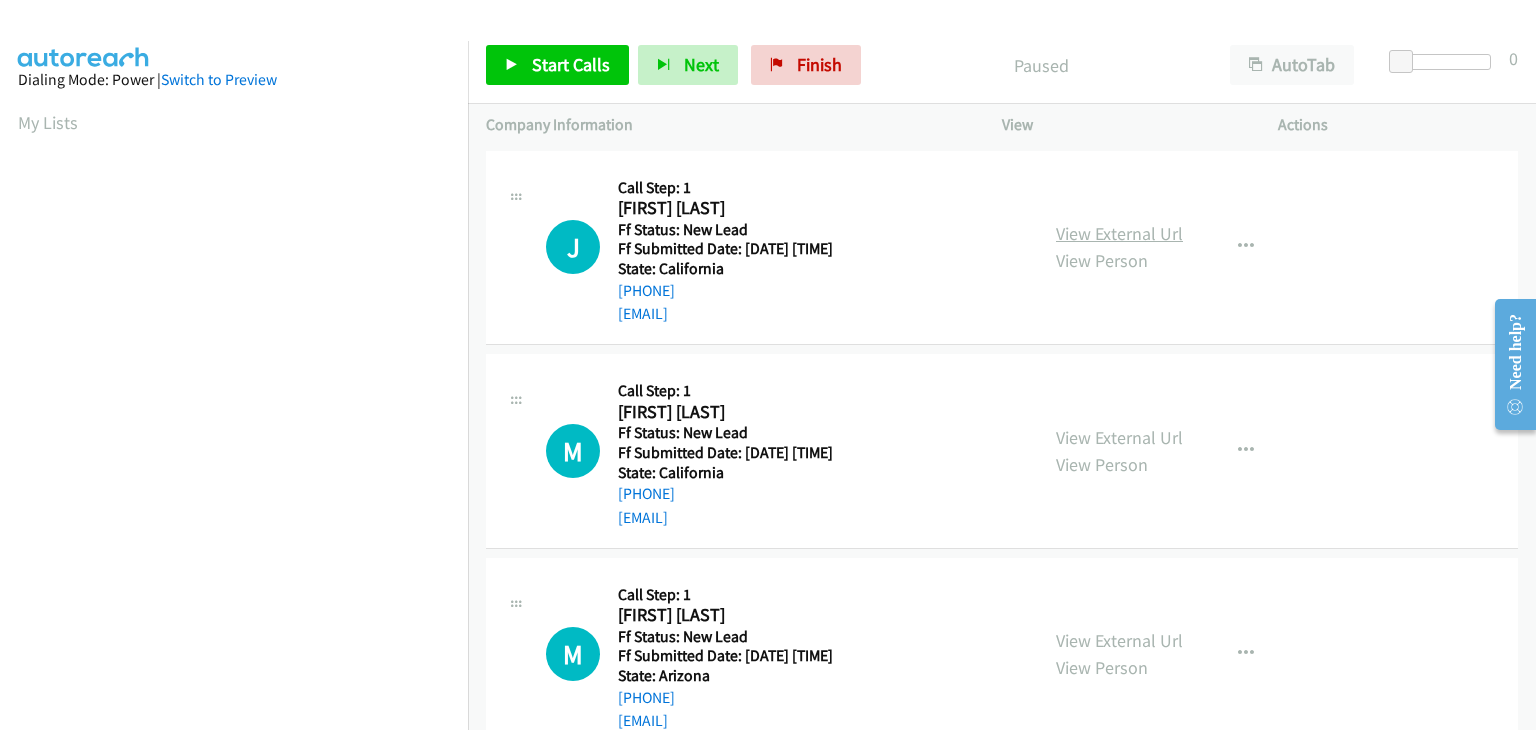 click on "View External Url" at bounding box center (1119, 233) 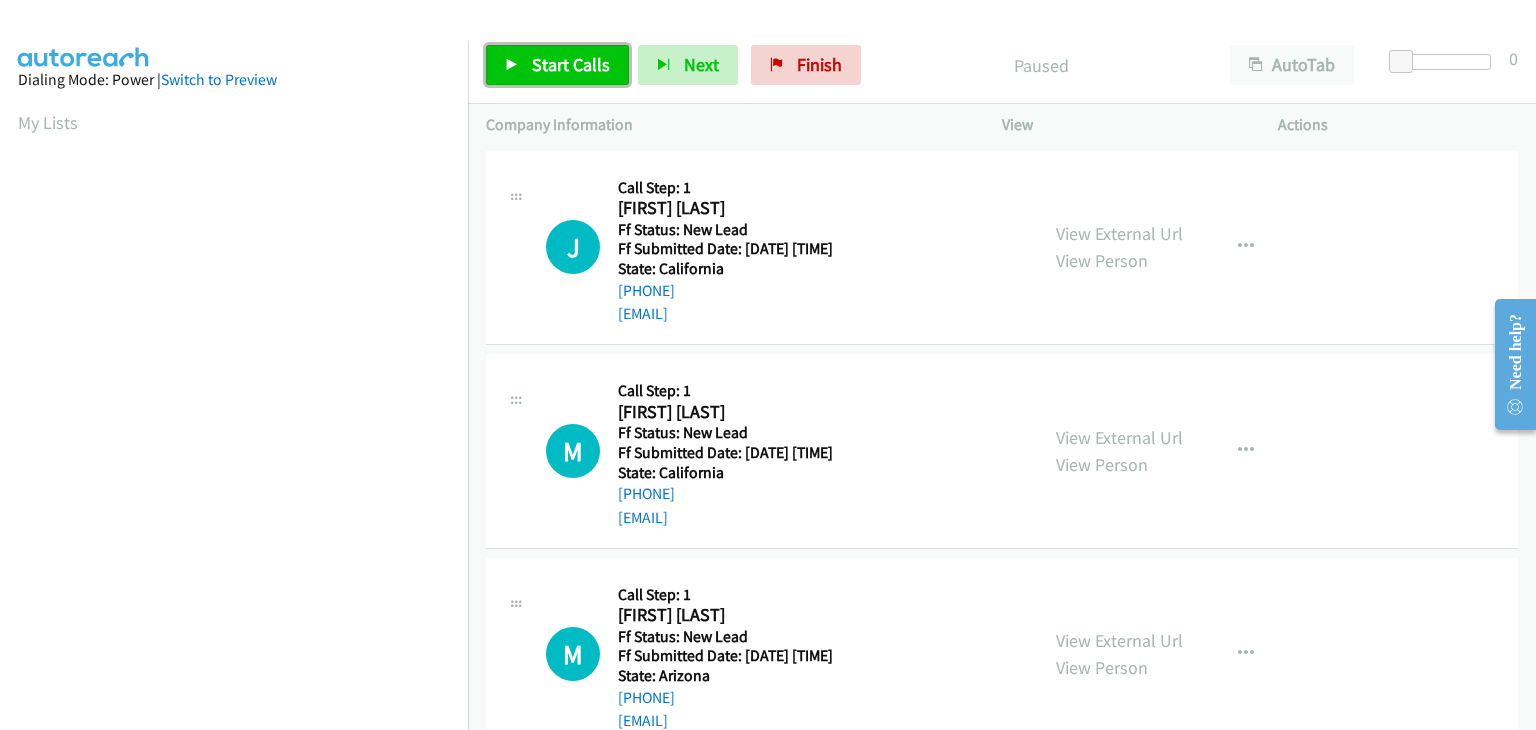 click on "Start Calls" at bounding box center [571, 64] 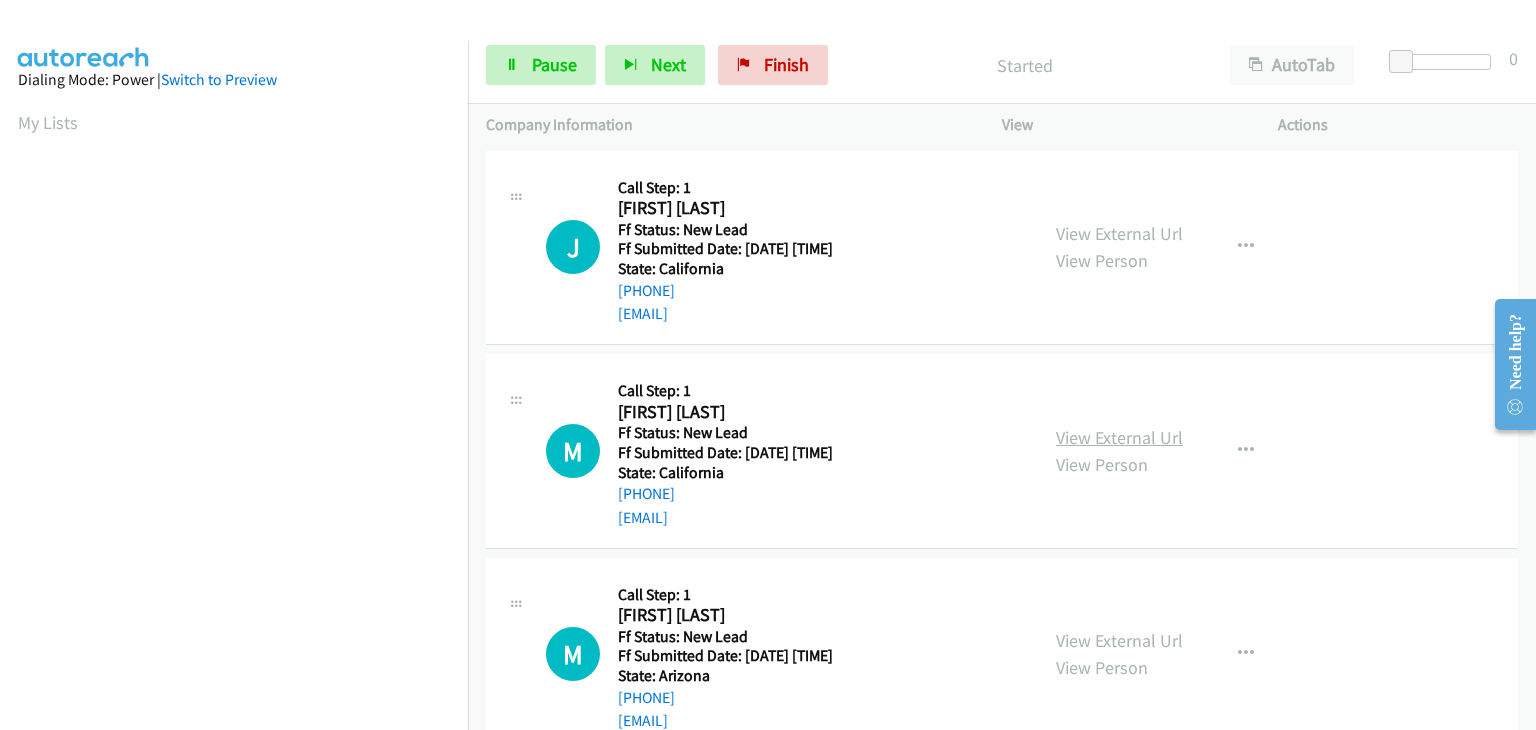click on "View External Url" at bounding box center [1119, 437] 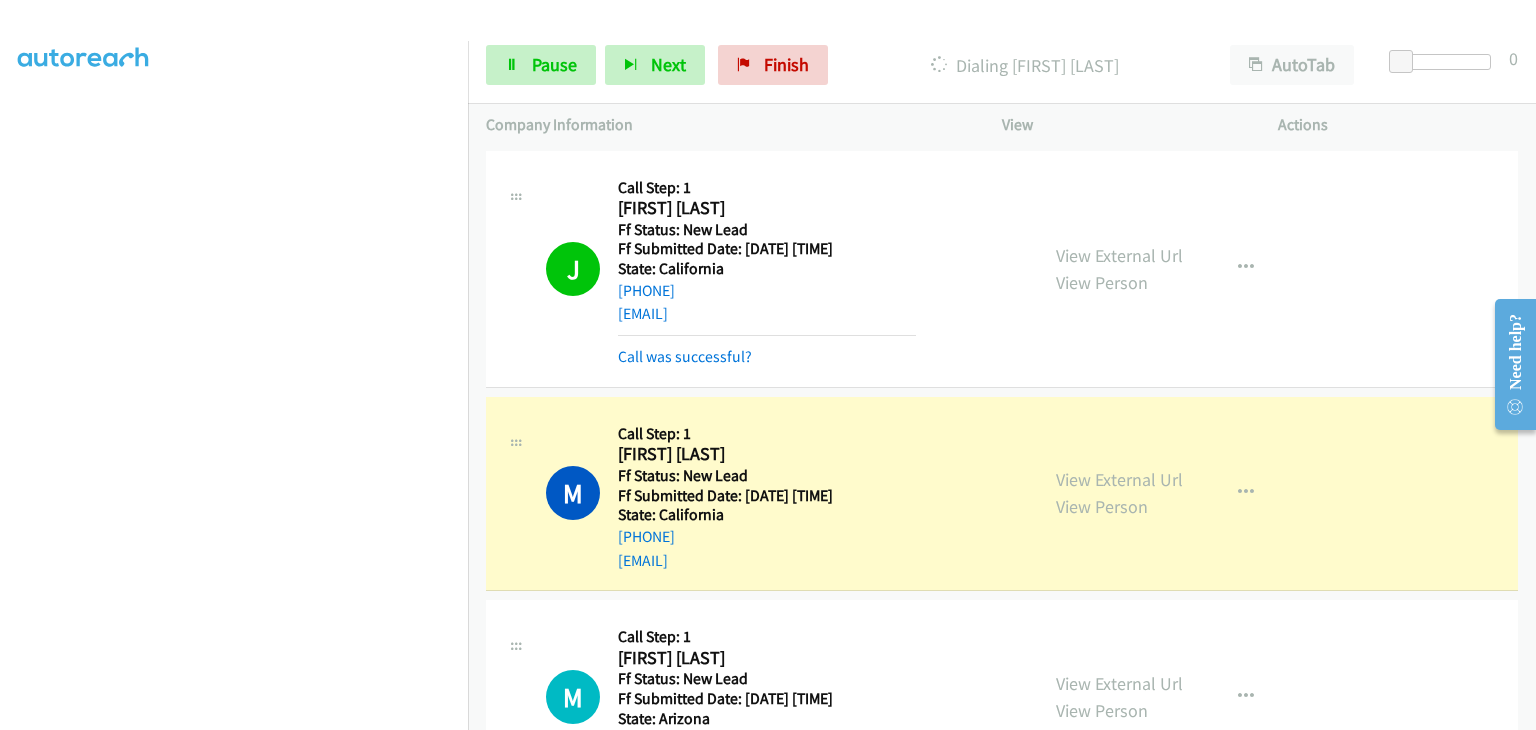 scroll, scrollTop: 392, scrollLeft: 0, axis: vertical 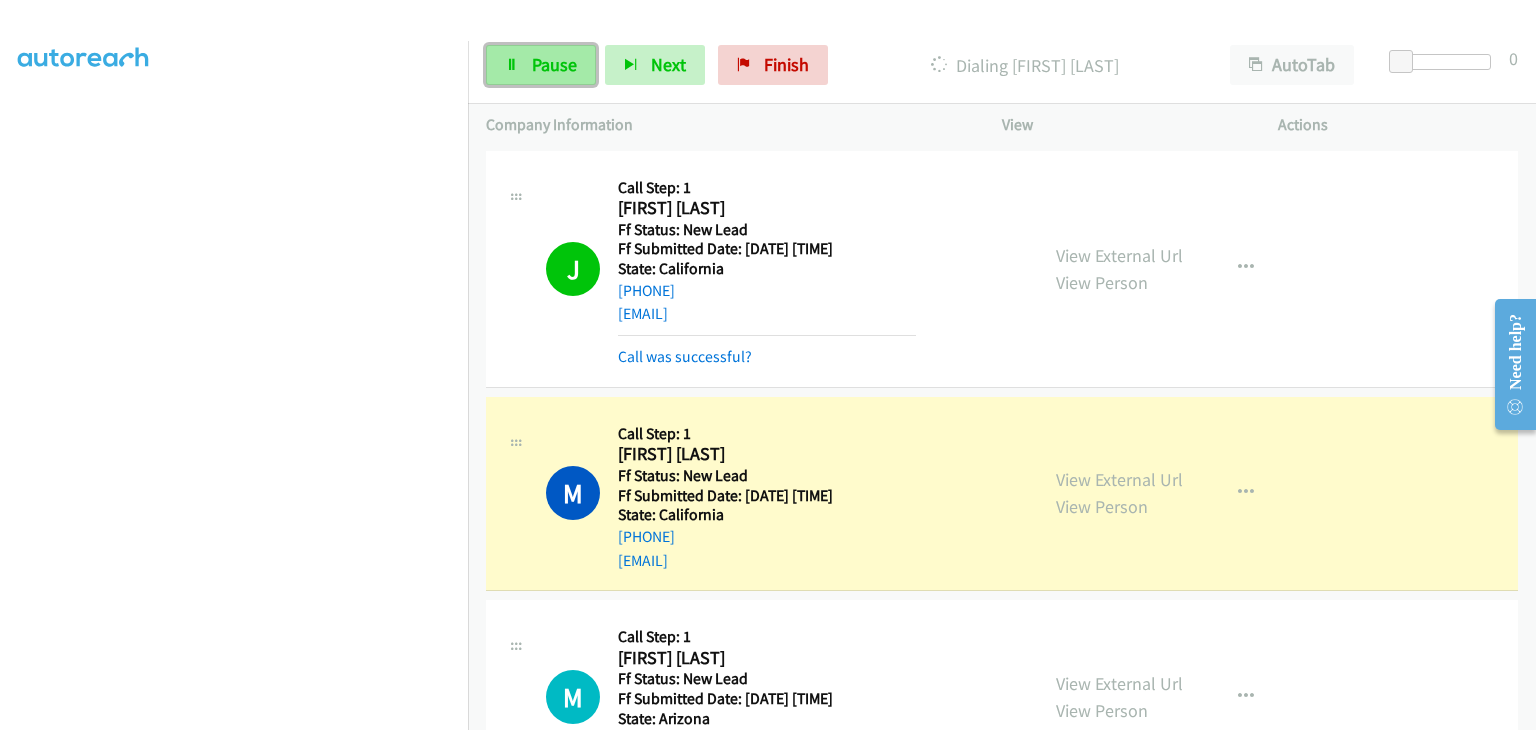 click on "Pause" at bounding box center (554, 64) 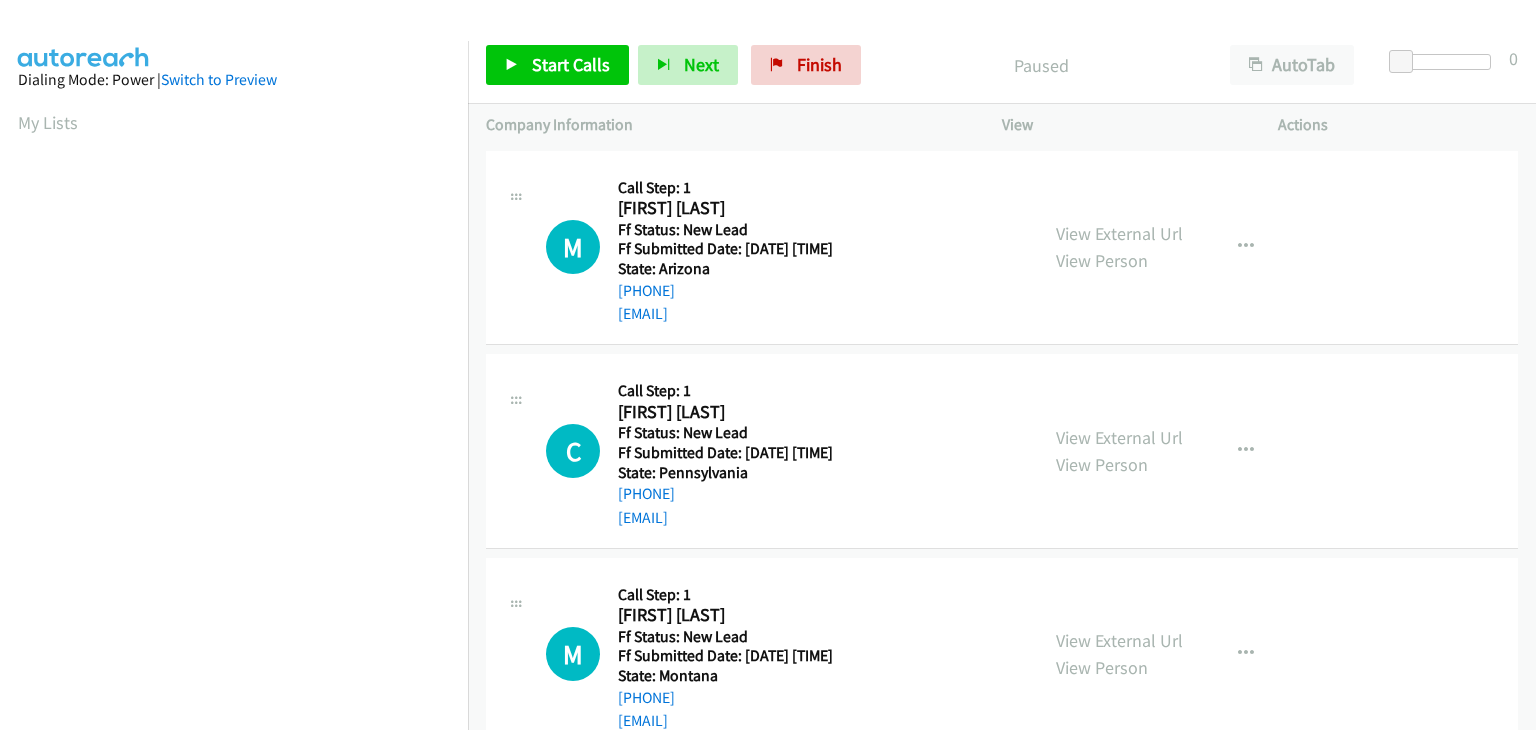 scroll, scrollTop: 0, scrollLeft: 0, axis: both 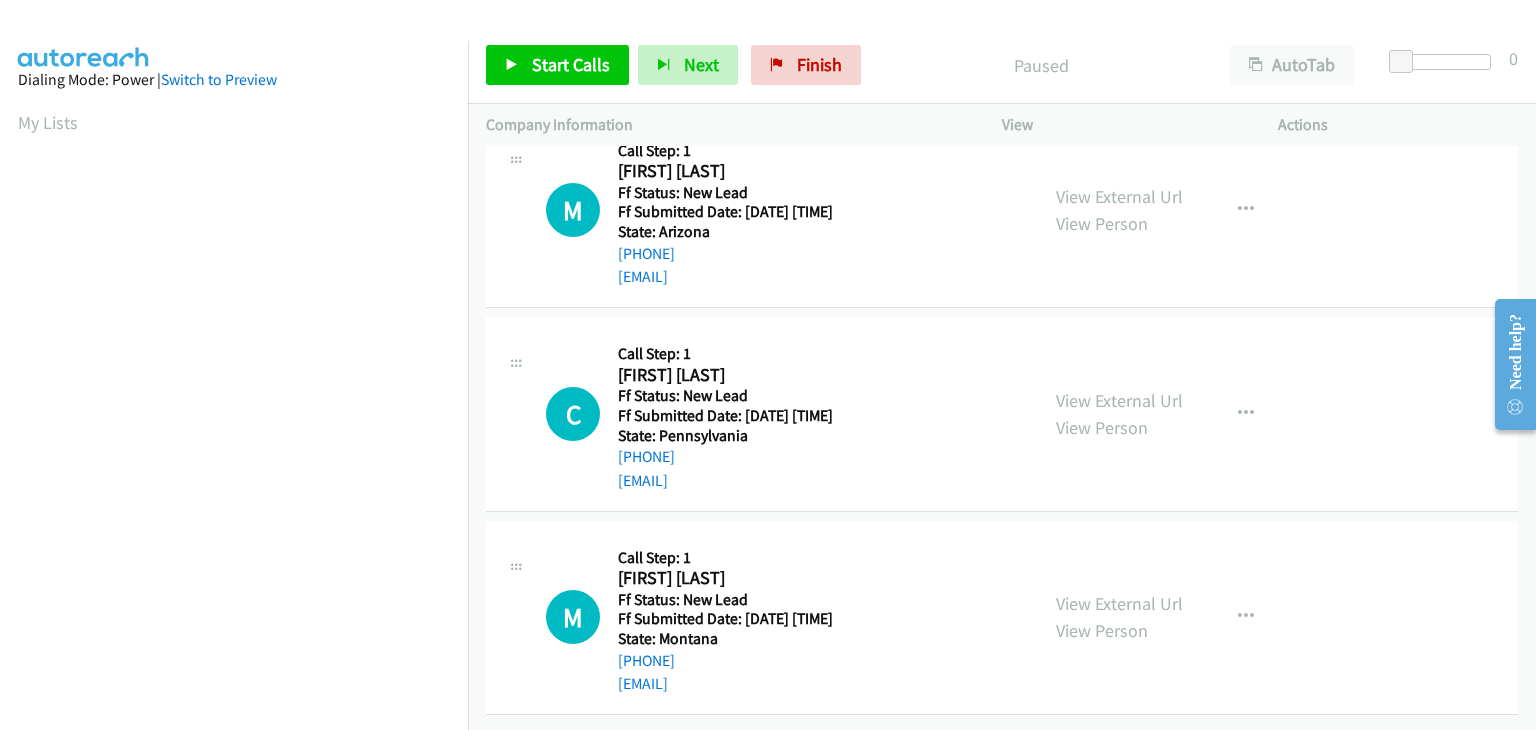 click on "Start Calls
Pause
Next
Finish
Paused
AutoTab
AutoTab
0" at bounding box center [1002, 65] 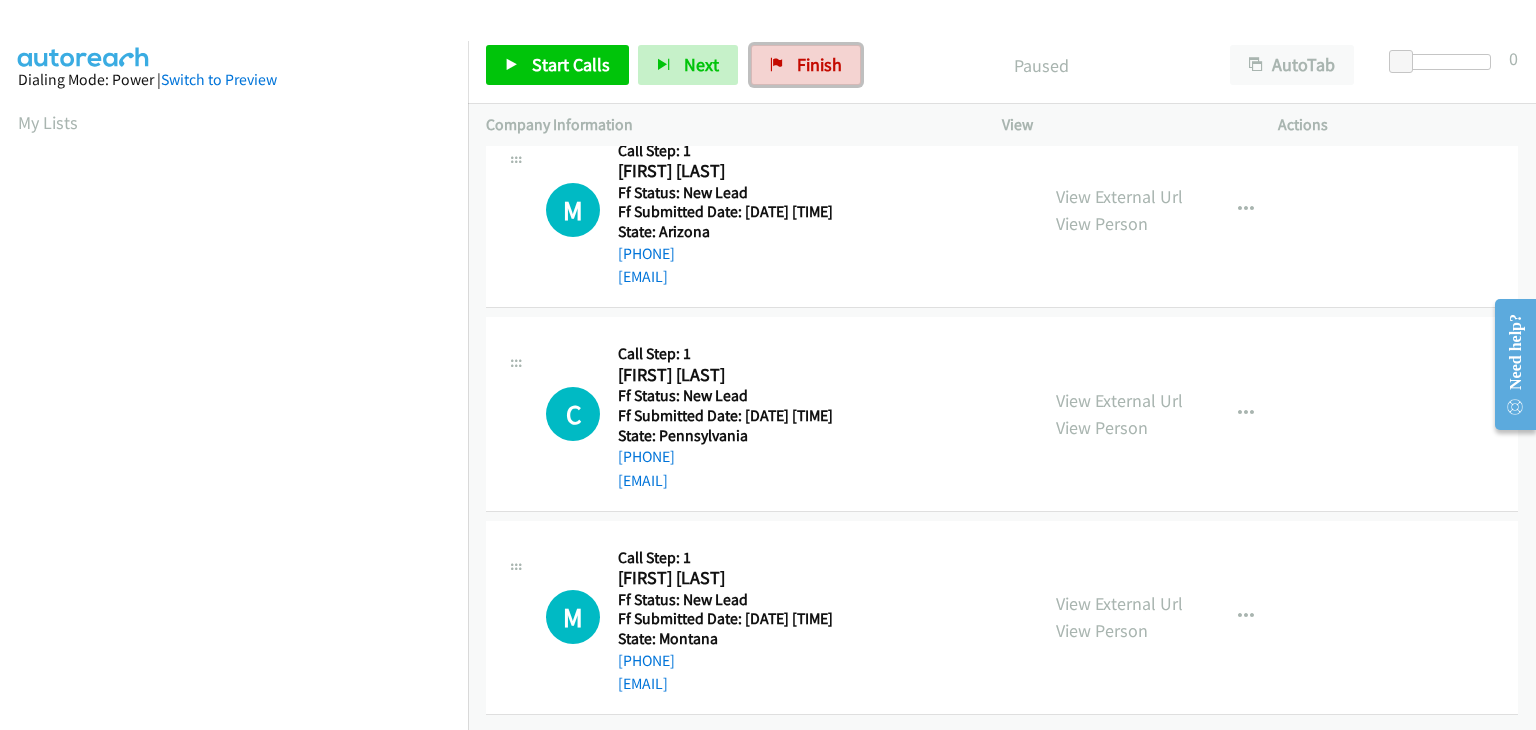 click on "Finish" at bounding box center [806, 65] 